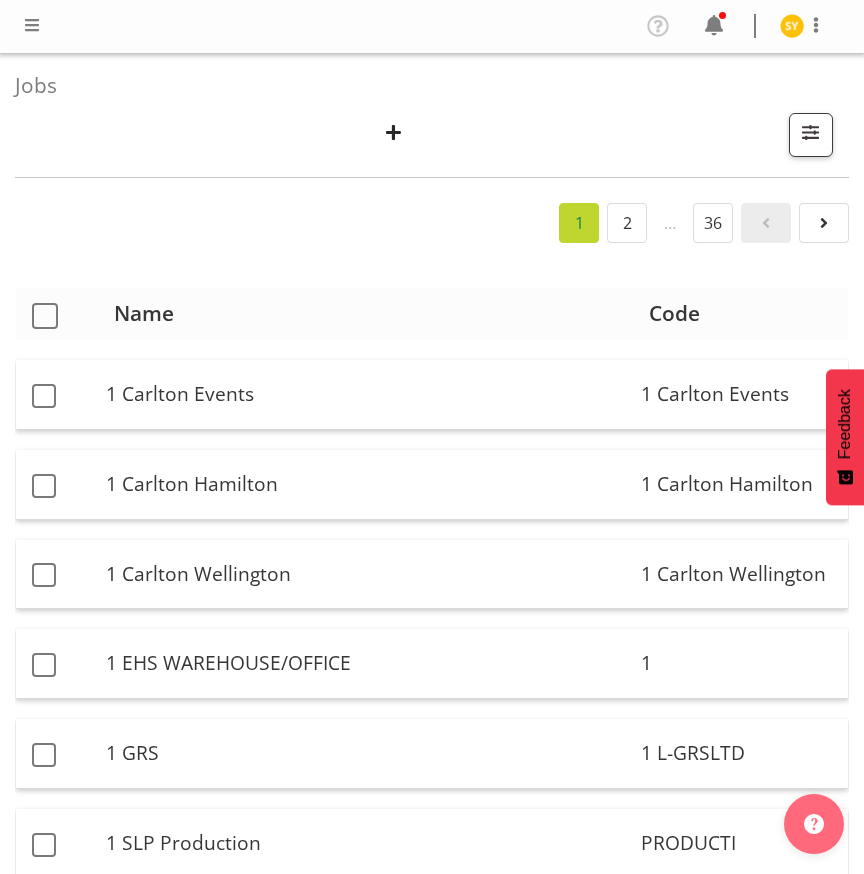 scroll, scrollTop: 0, scrollLeft: 0, axis: both 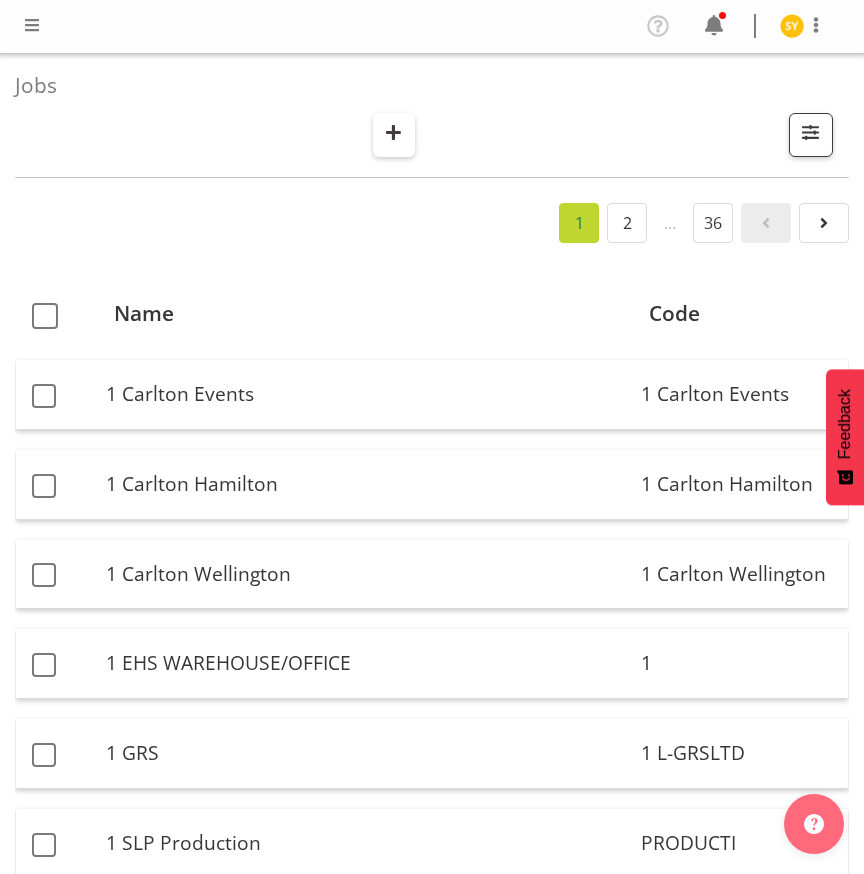 click at bounding box center [394, 132] 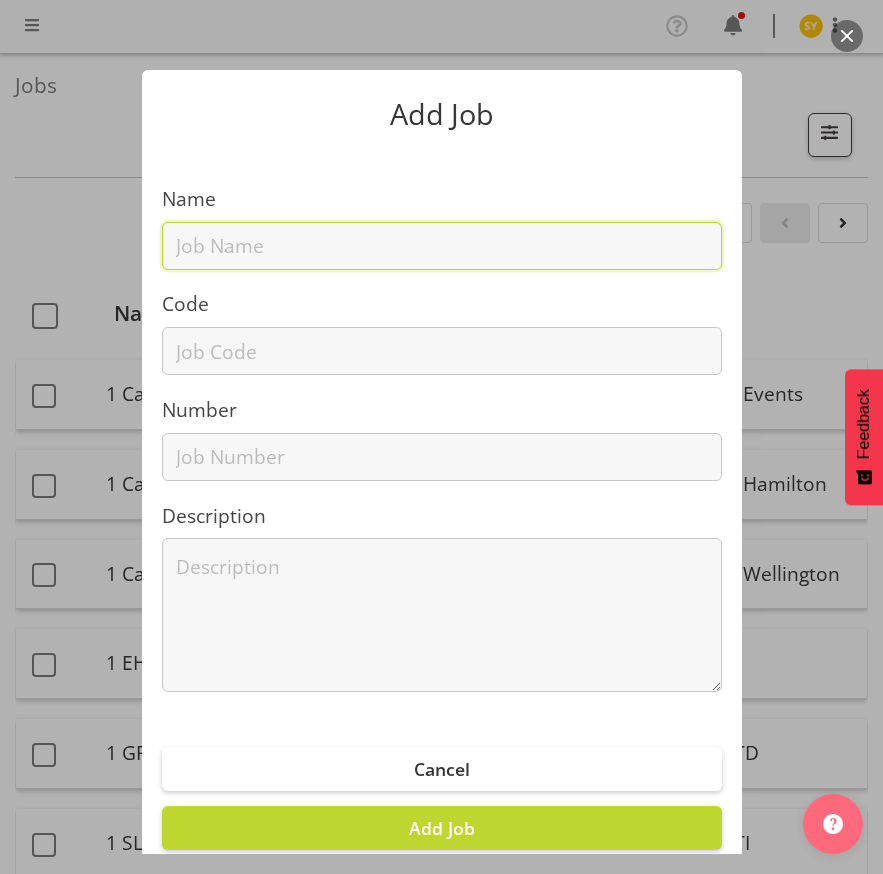 click at bounding box center (442, 246) 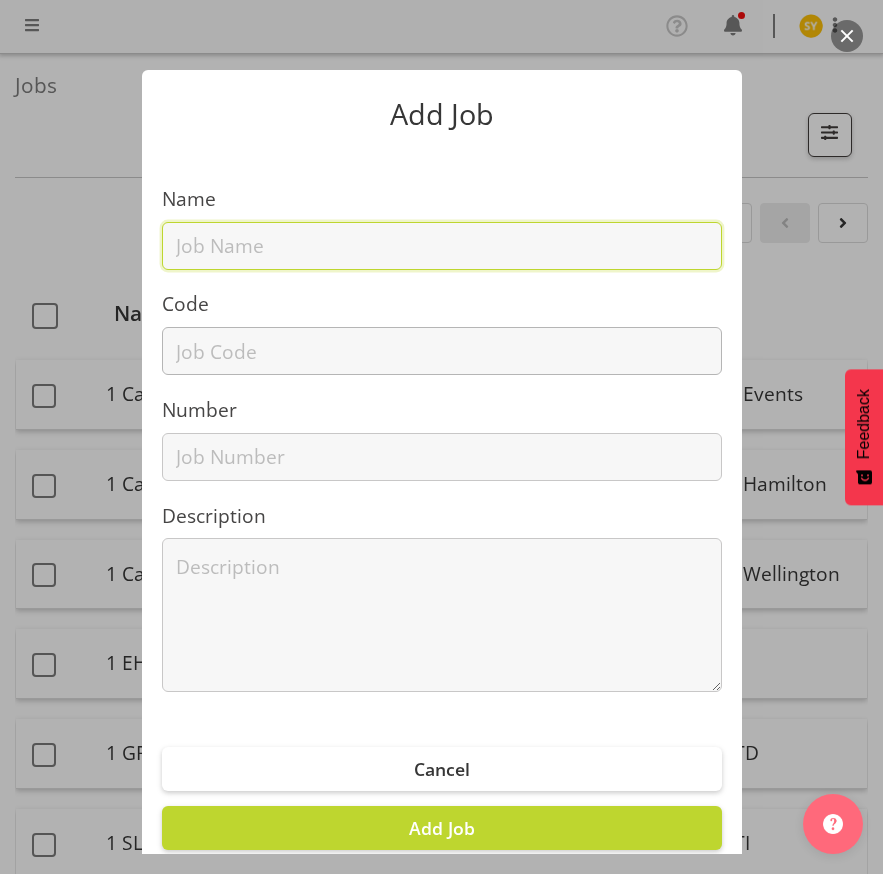 paste on "32604010" 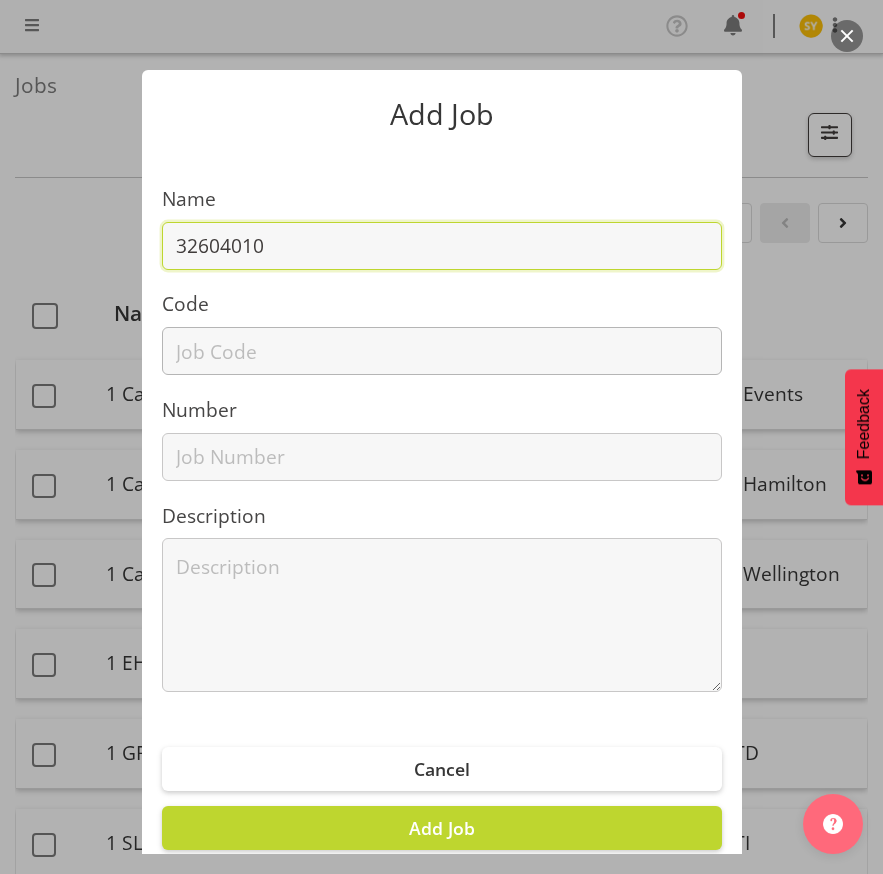 type on "32604010" 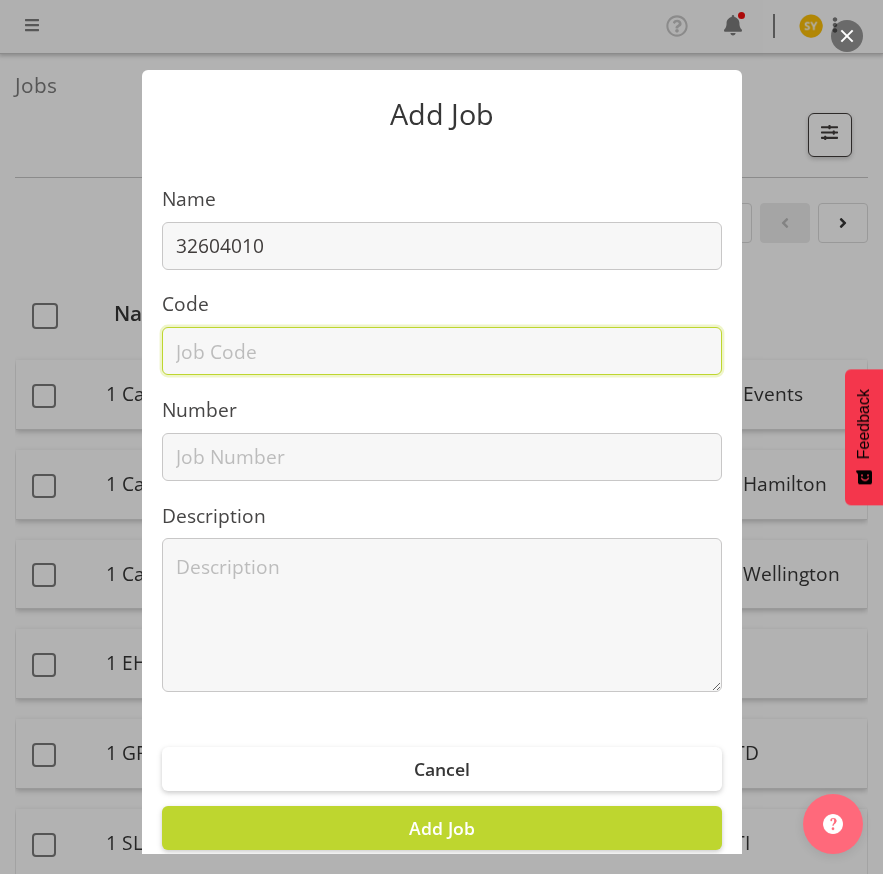 click at bounding box center (442, 351) 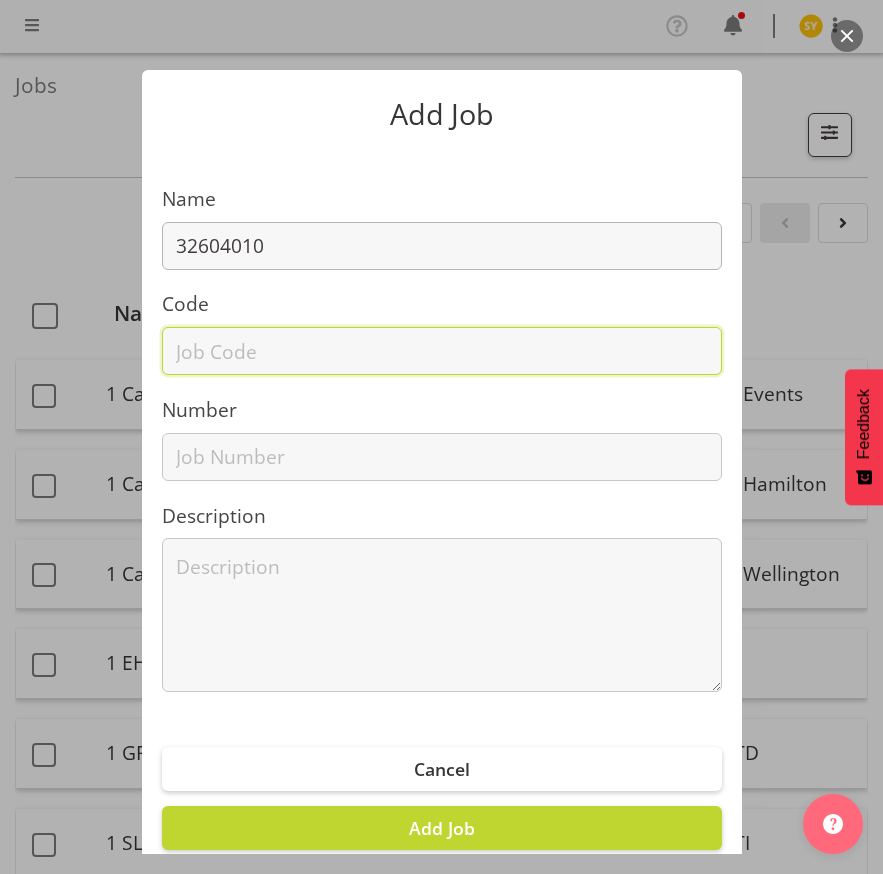 paste on "32604010" 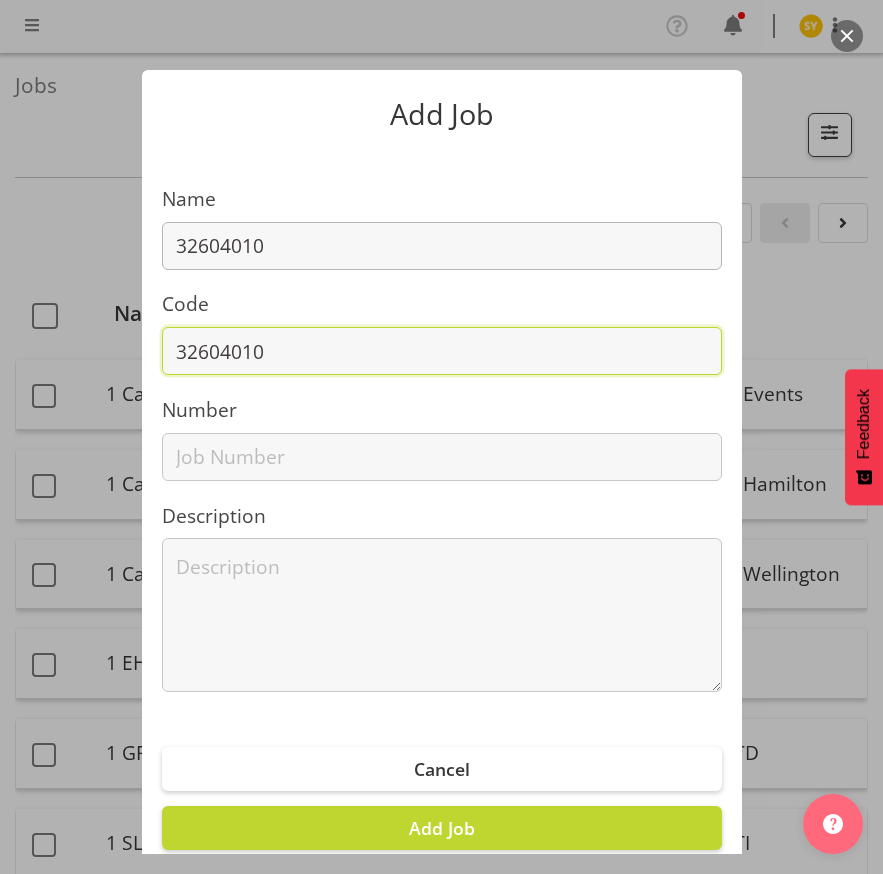 type on "32604010" 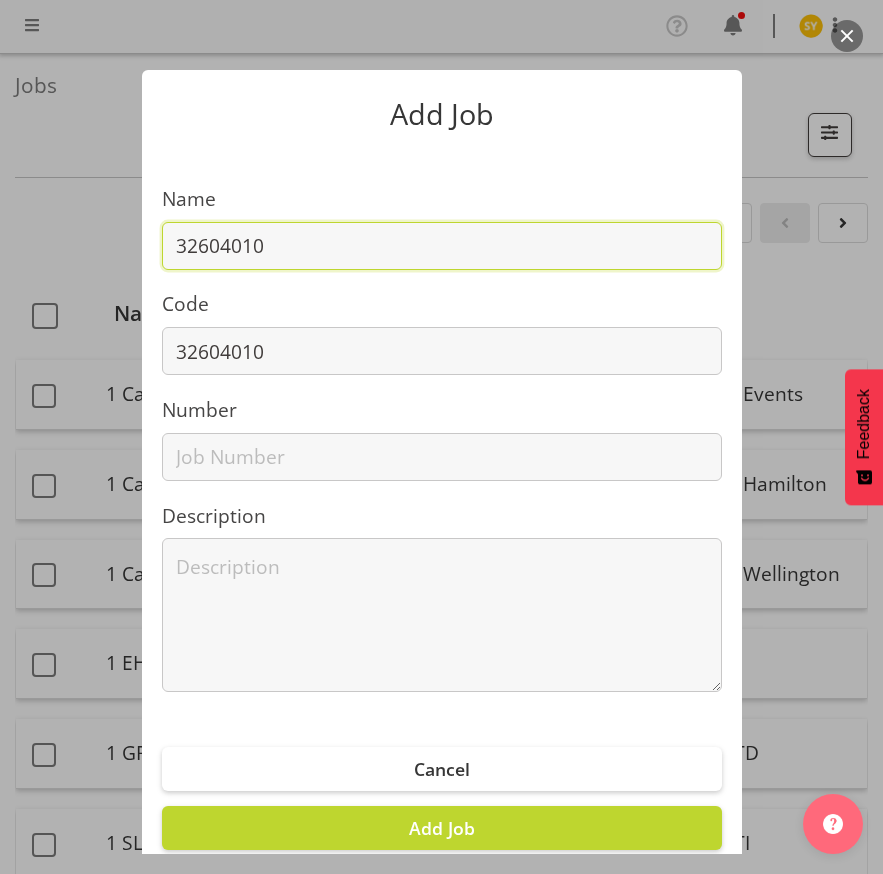 drag, startPoint x: 317, startPoint y: 243, endPoint x: 340, endPoint y: 246, distance: 23.194826 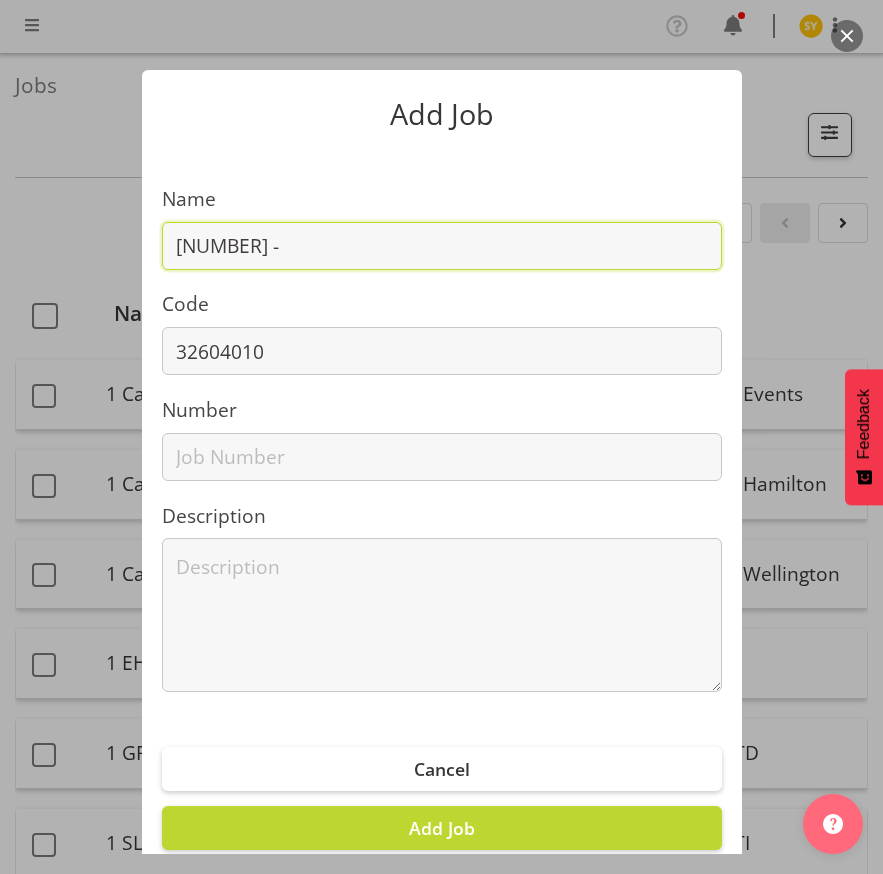 paste on "Supercars [YEAR]" 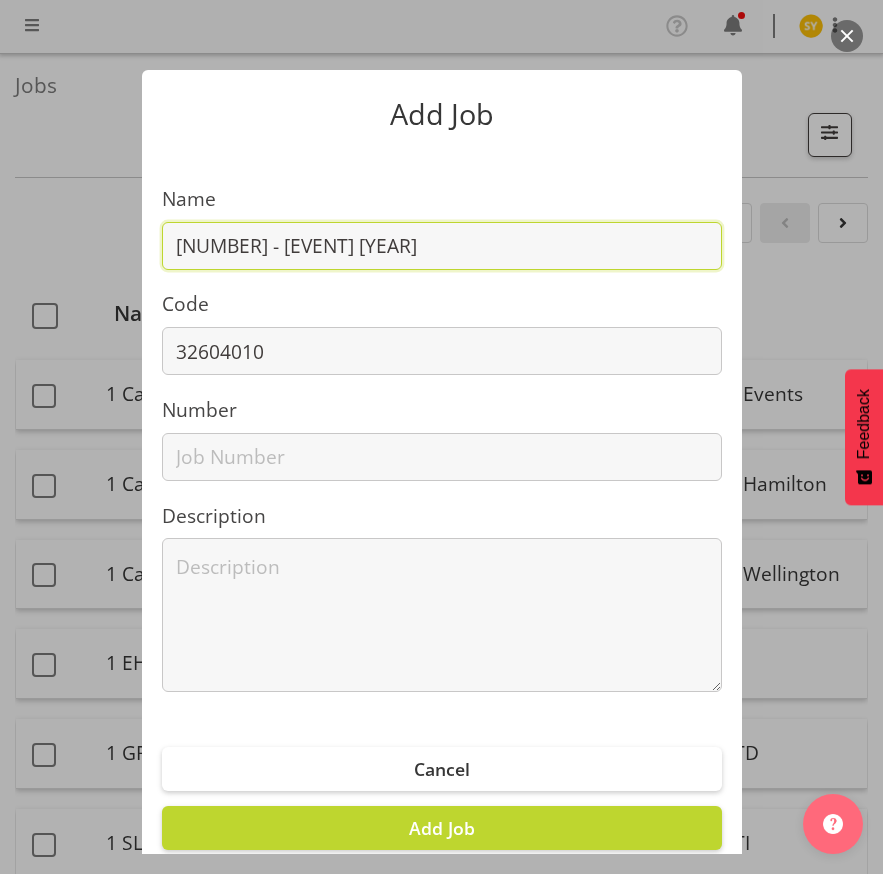 drag, startPoint x: 246, startPoint y: 231, endPoint x: 82, endPoint y: 235, distance: 164.04877 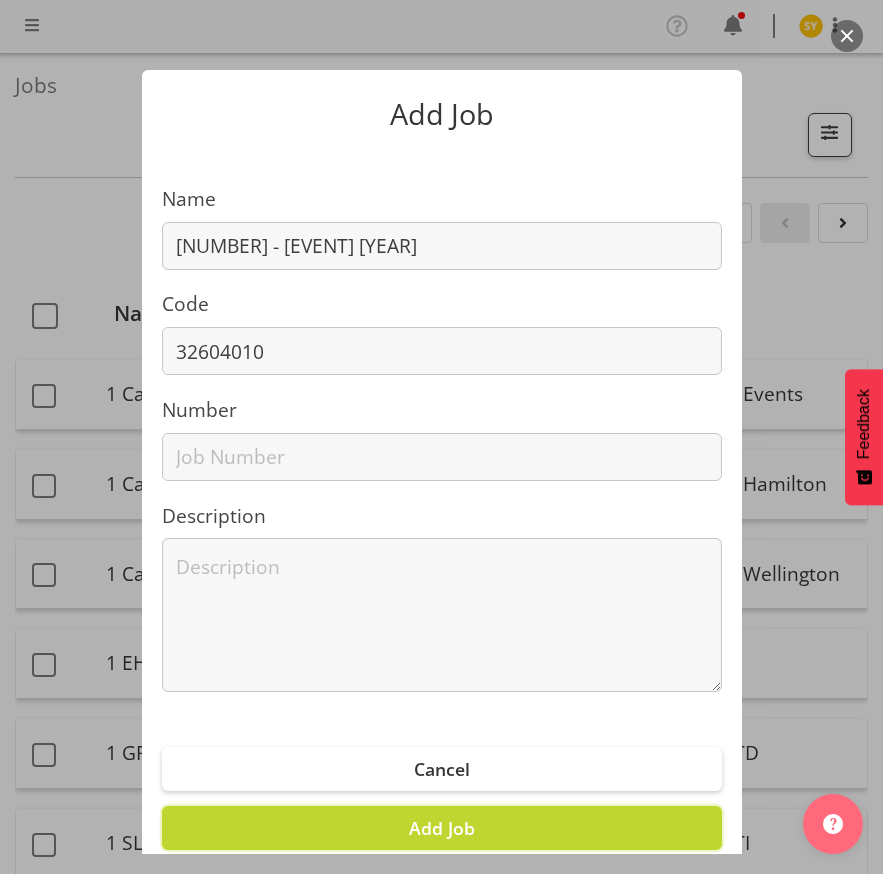 click on "Add Job" at bounding box center [442, 828] 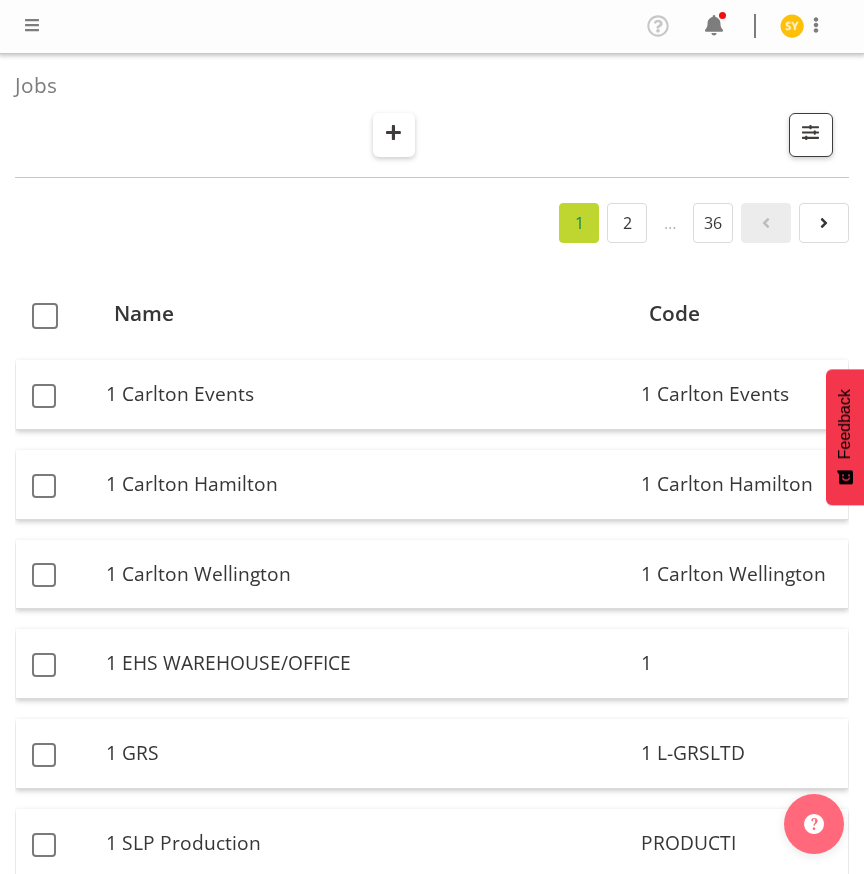 click at bounding box center [394, 132] 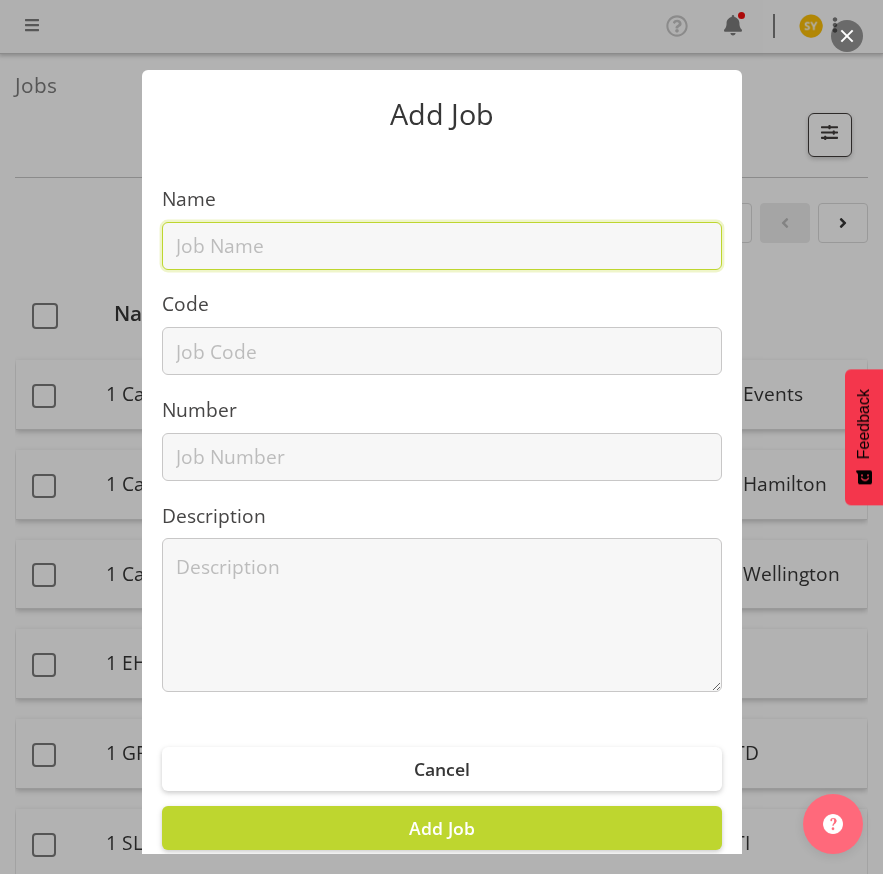 drag, startPoint x: 332, startPoint y: 236, endPoint x: 307, endPoint y: 268, distance: 40.60788 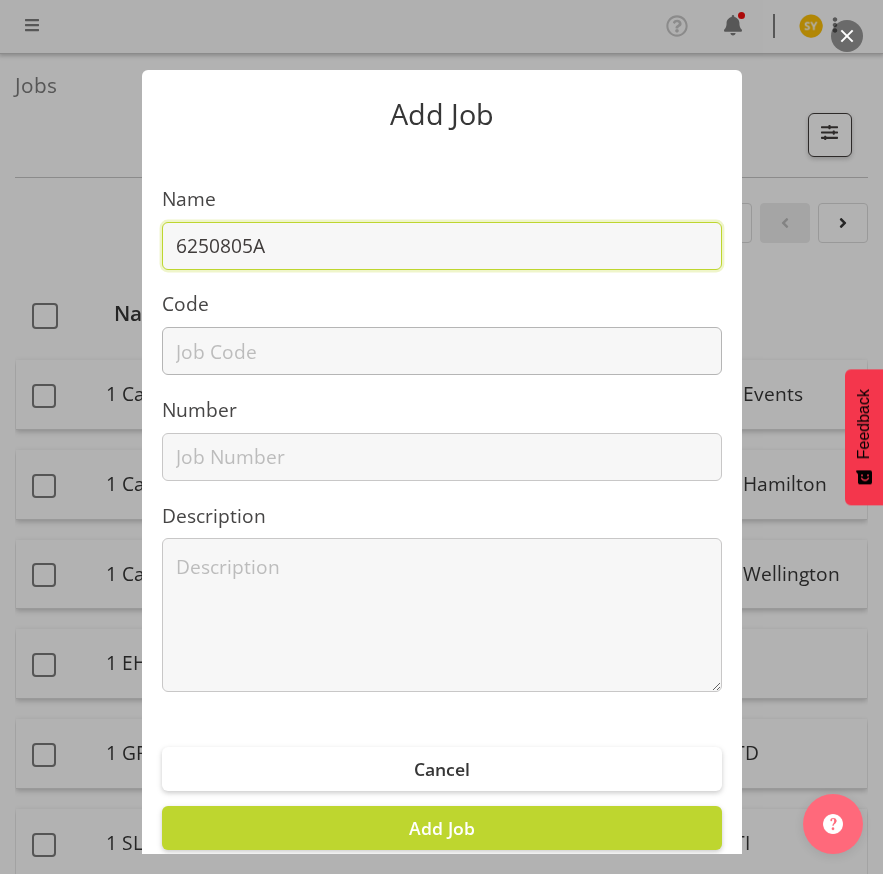 type on "6250805A" 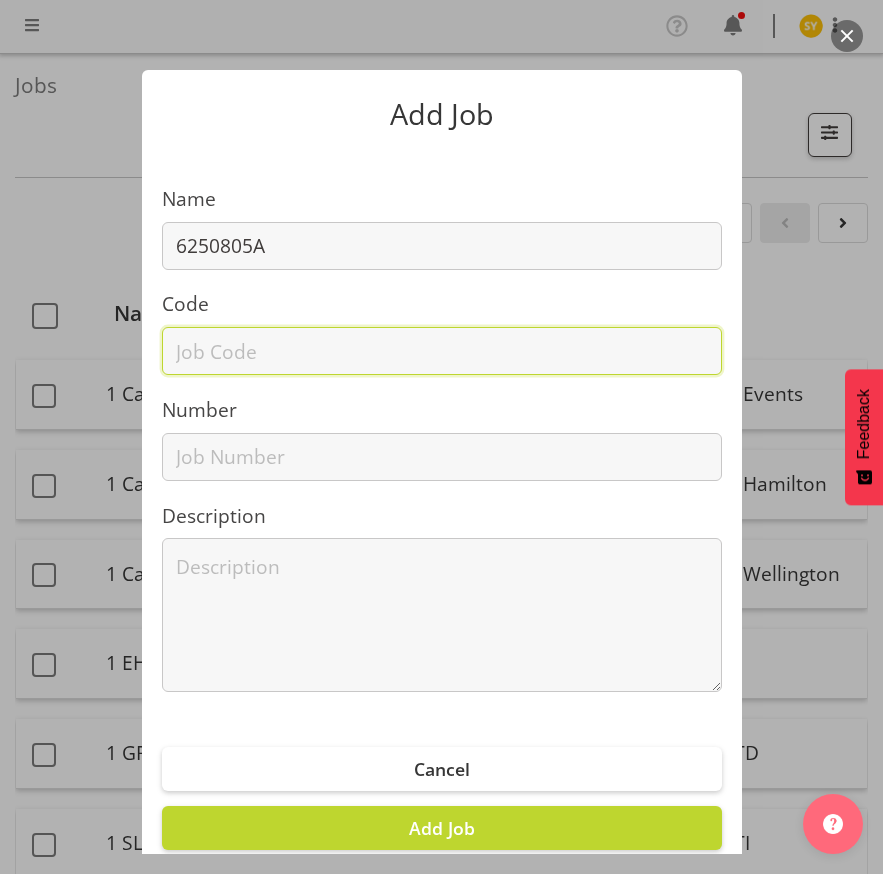 drag, startPoint x: 231, startPoint y: 350, endPoint x: 250, endPoint y: 334, distance: 24.839485 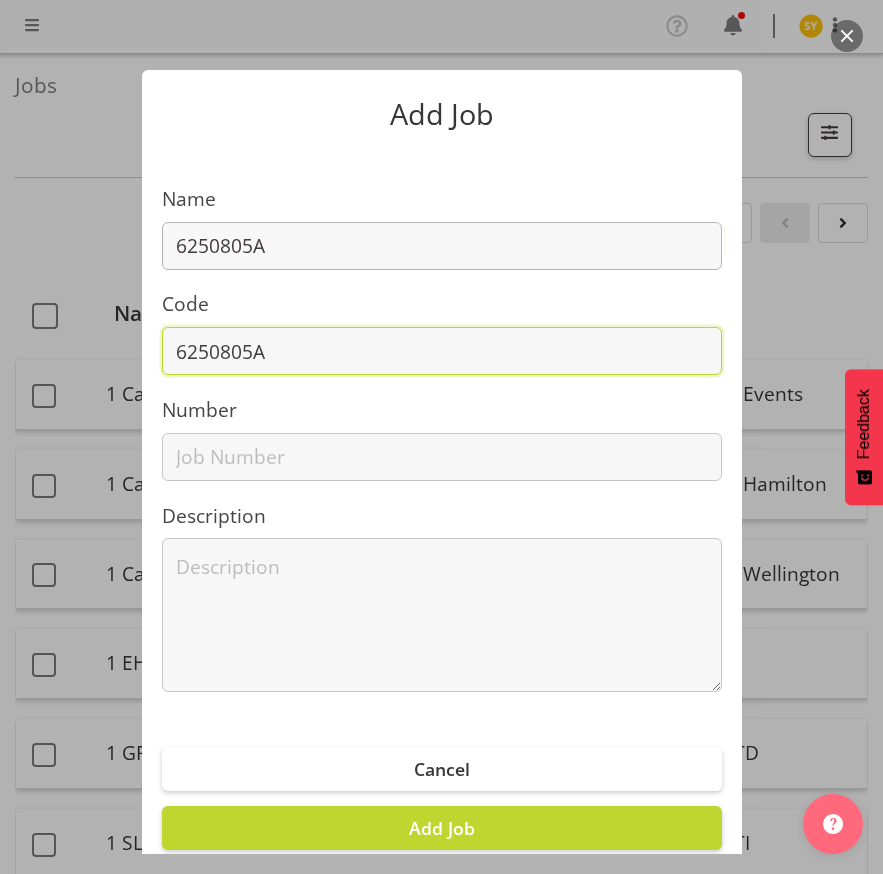 type on "6250805A" 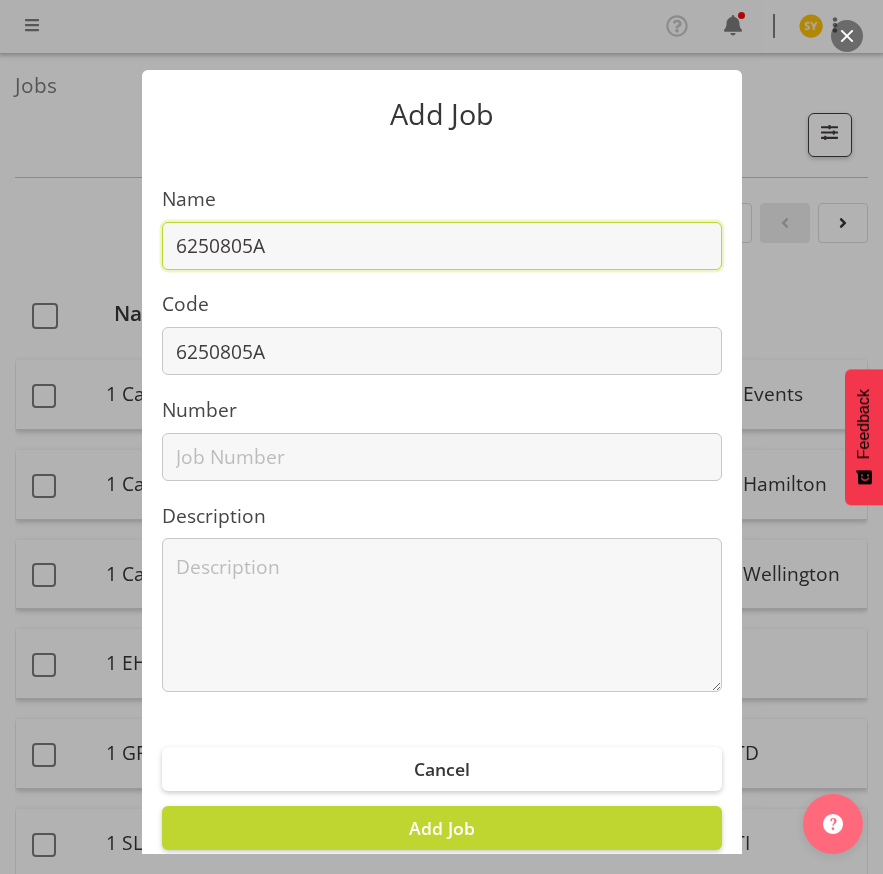 click on "6250805A" at bounding box center (442, 246) 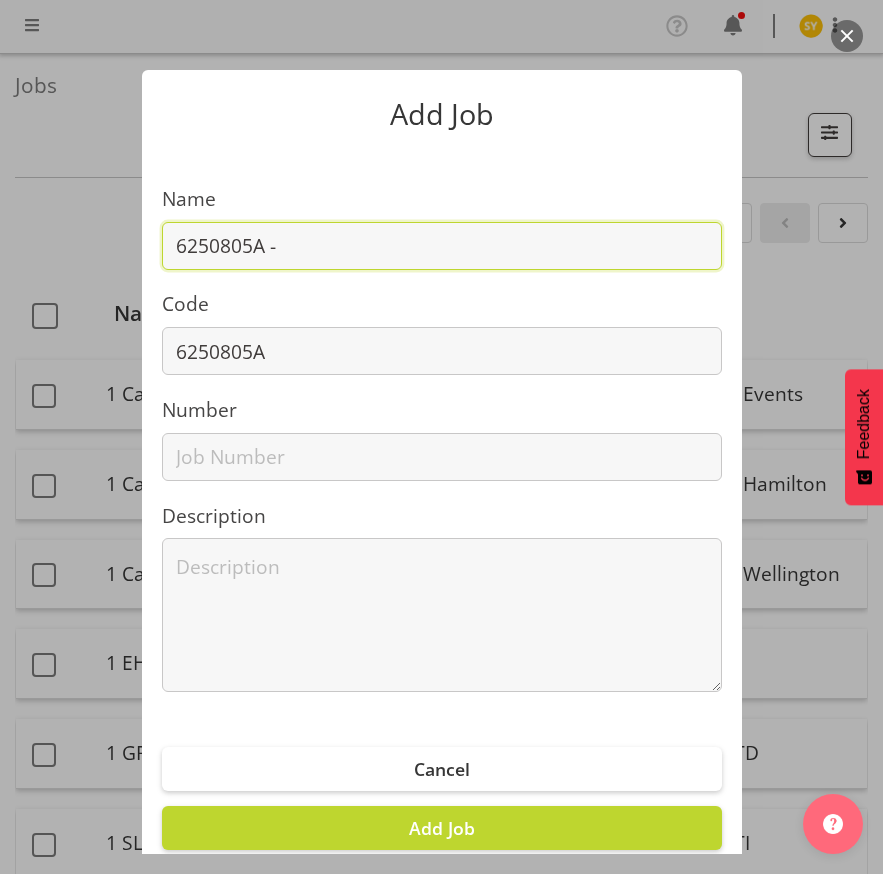 paste on "Solventum @ NZAO 25" 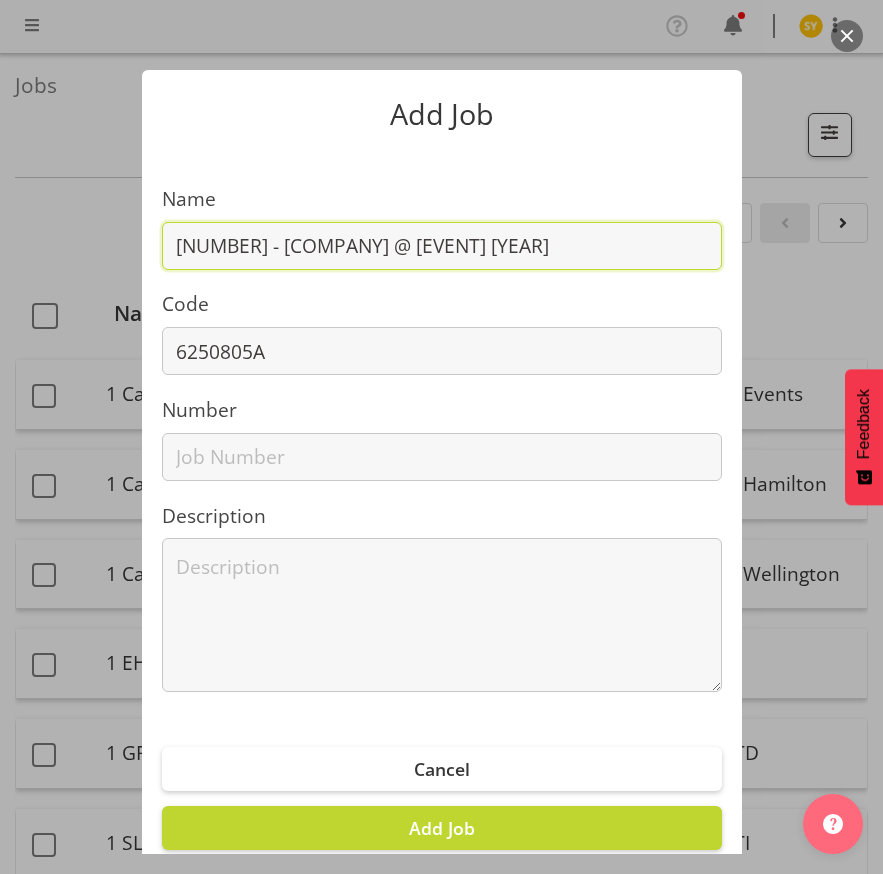 drag, startPoint x: 495, startPoint y: 254, endPoint x: 1, endPoint y: 244, distance: 494.1012 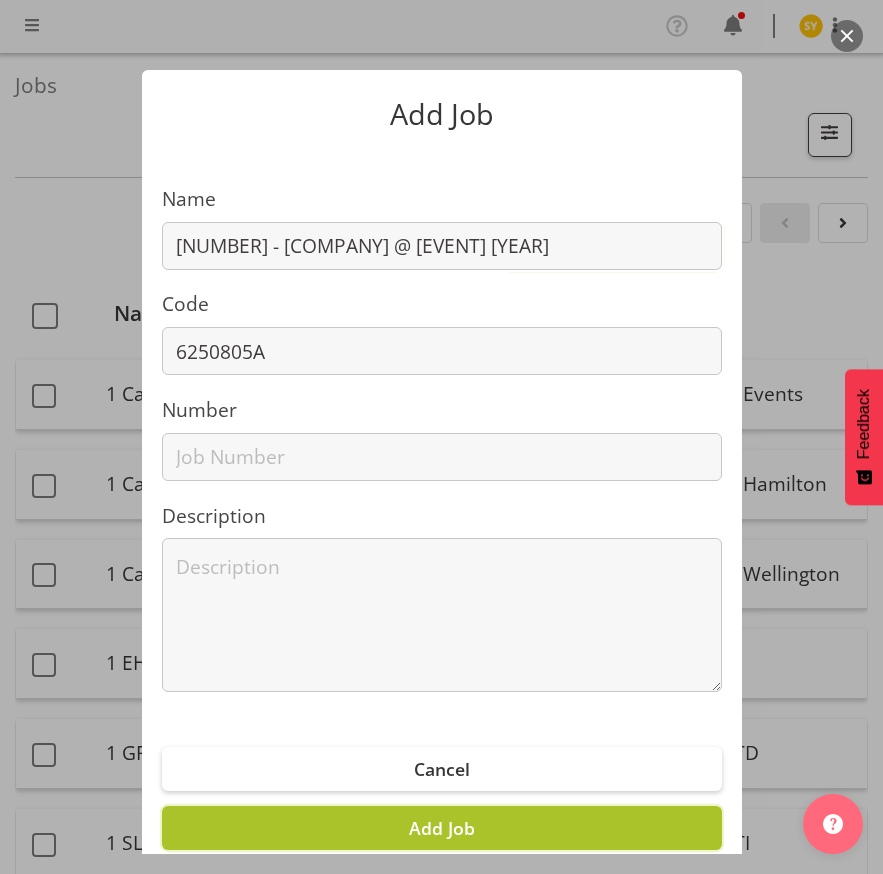 click on "Add Job" at bounding box center [442, 828] 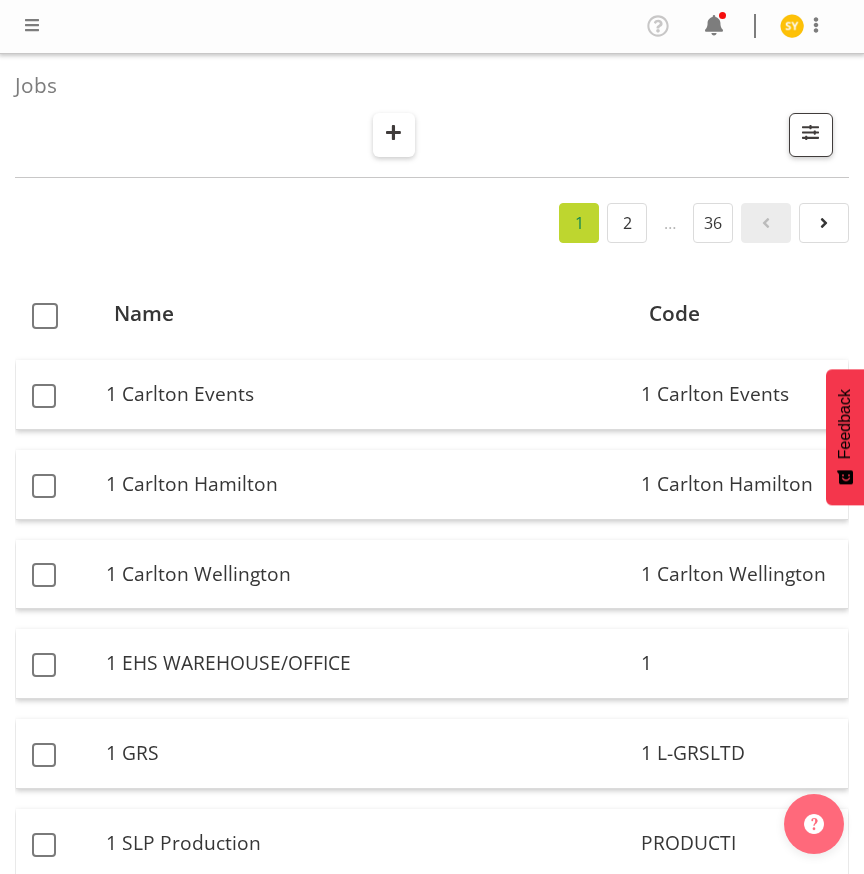 click at bounding box center [394, 132] 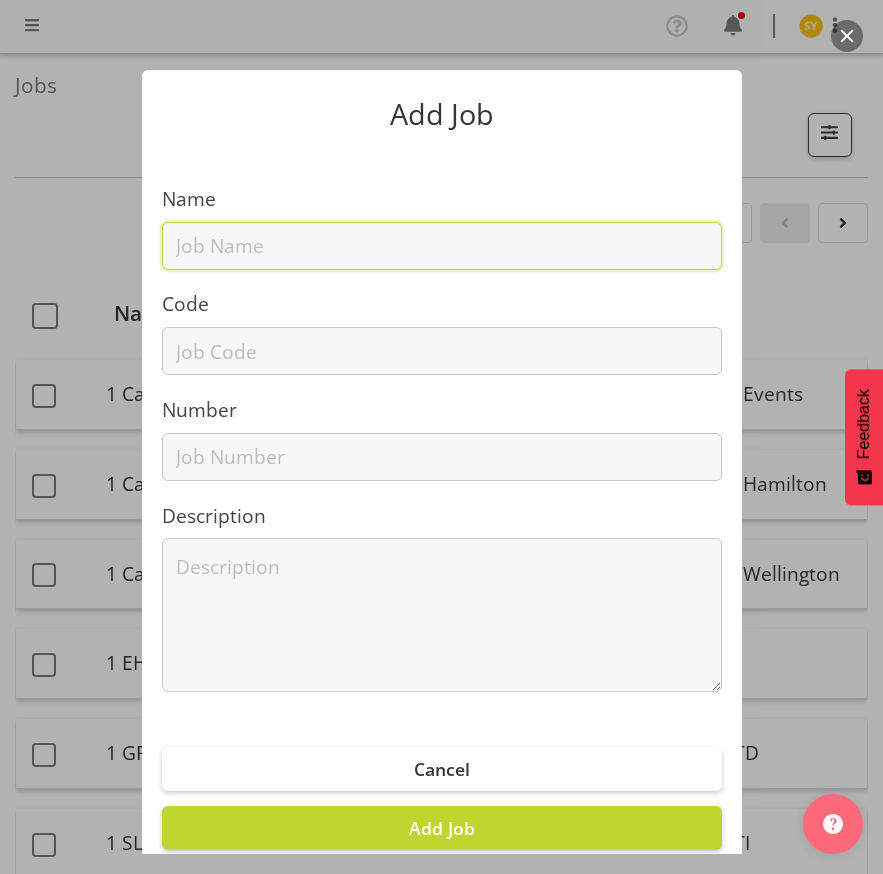 click at bounding box center [442, 246] 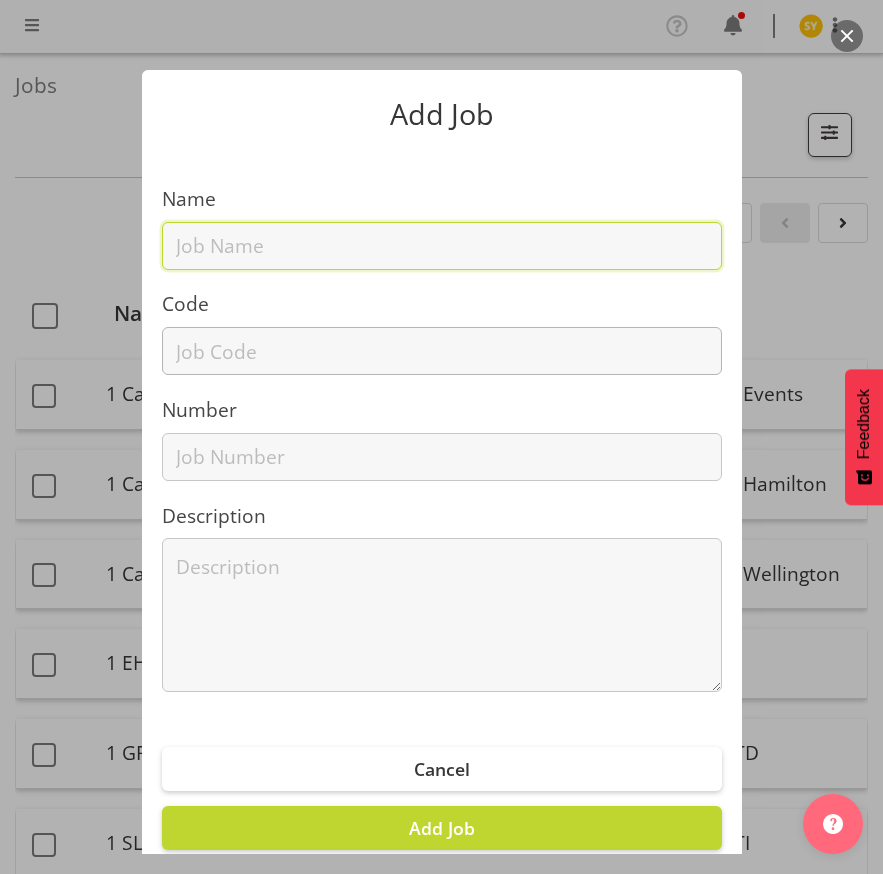 paste on "1250901E" 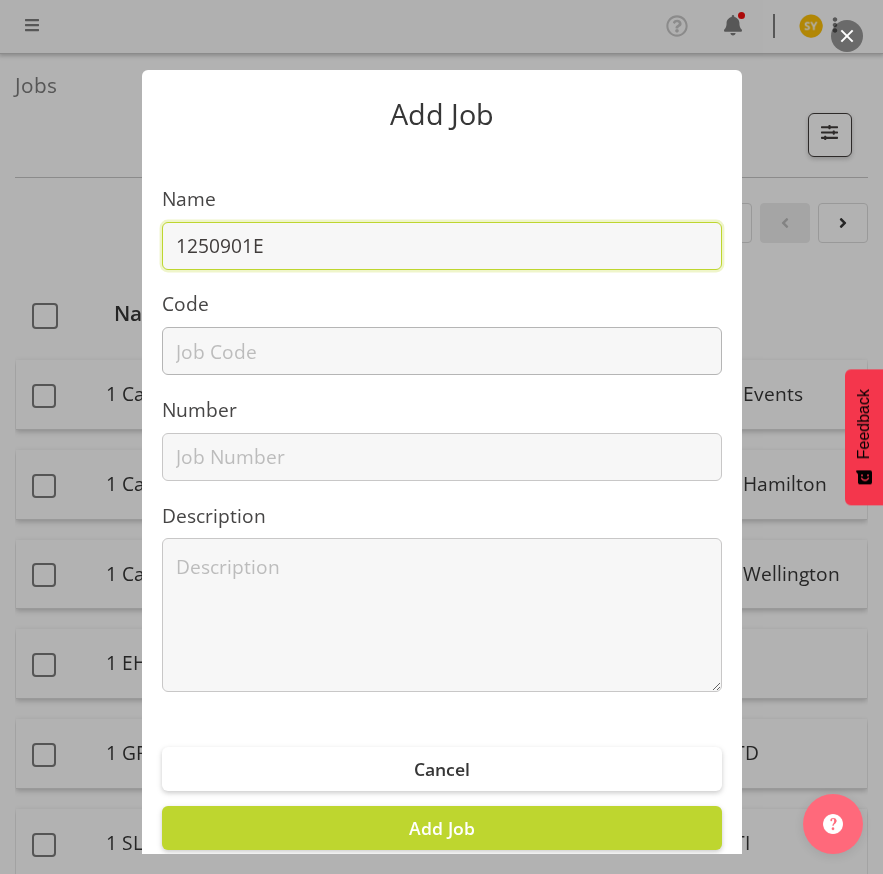 type on "1250901E" 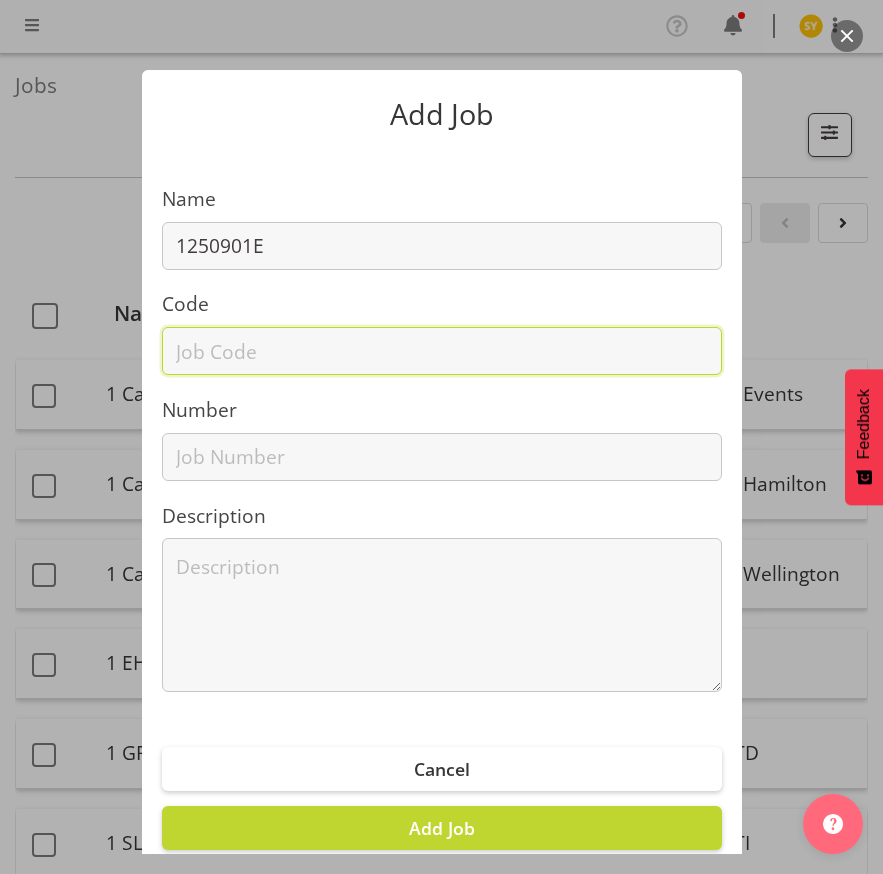 click at bounding box center (442, 351) 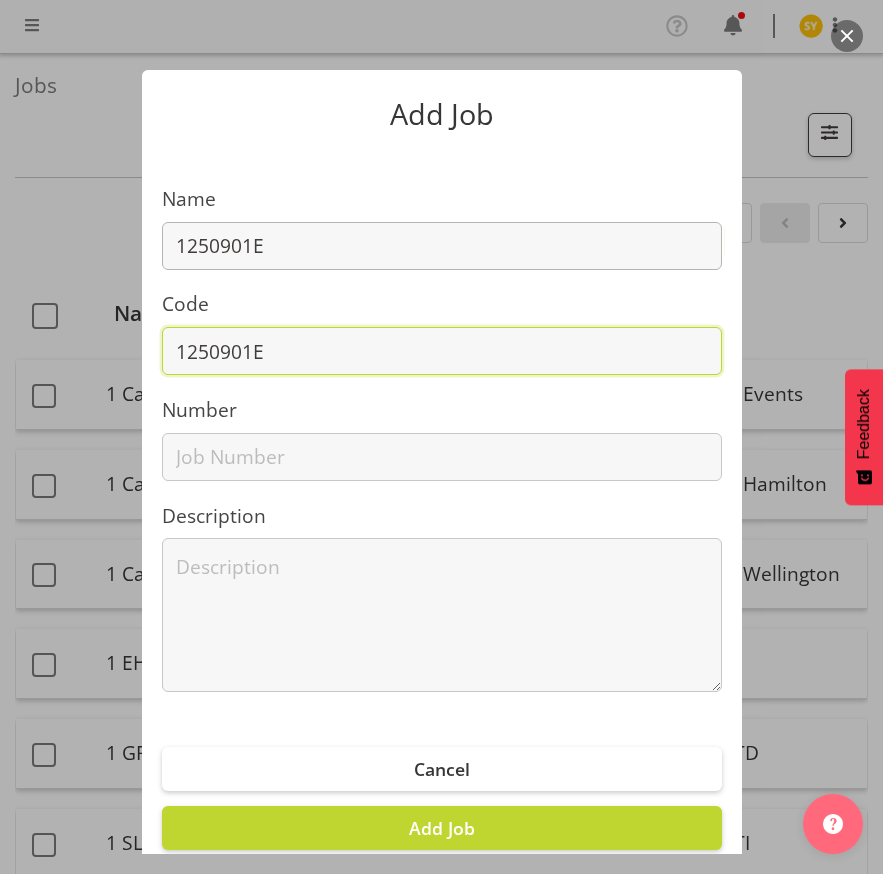 type on "1250901E" 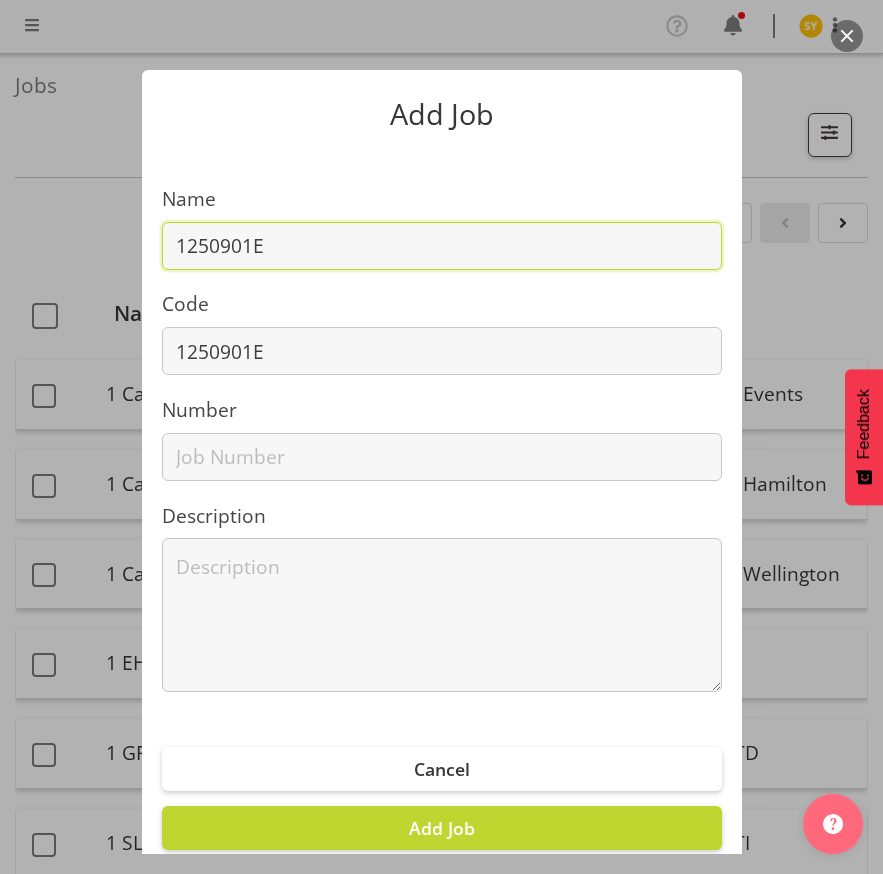 click on "1250901E" at bounding box center [442, 246] 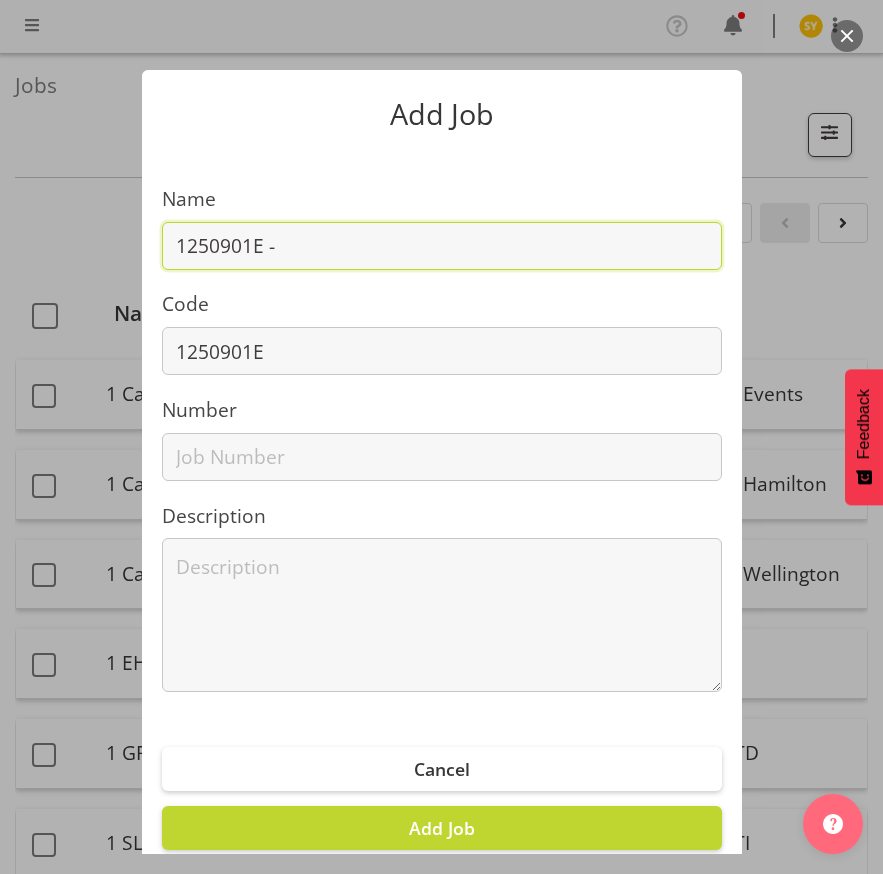 click on "1250901E -" at bounding box center (442, 246) 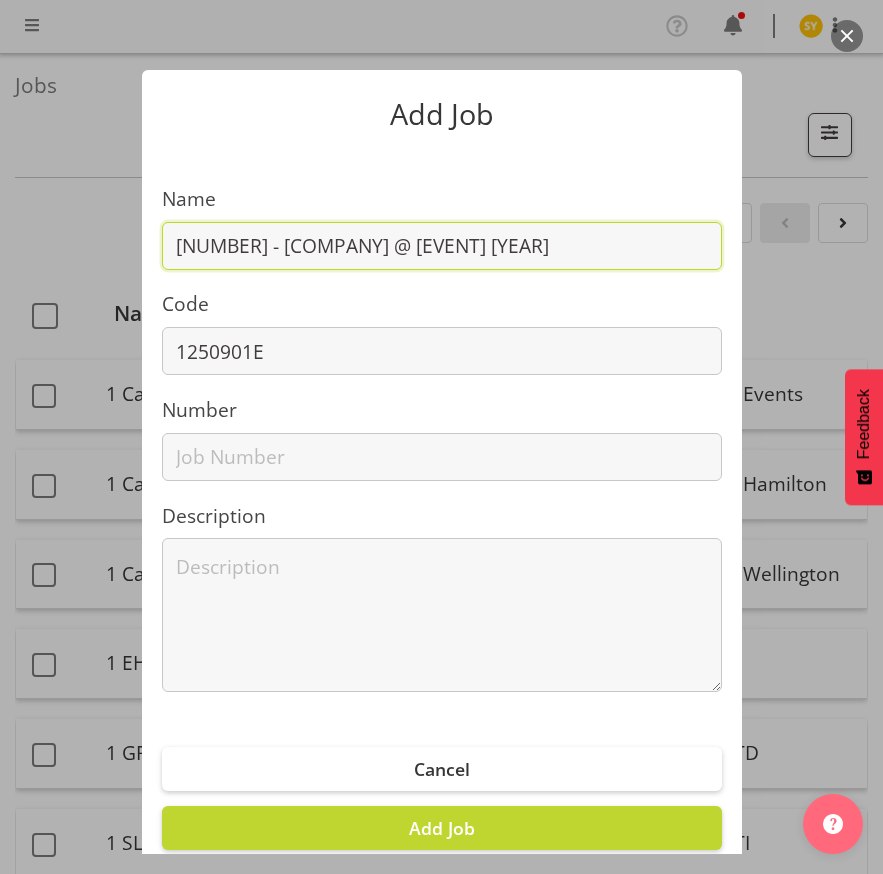 type on "1250901E - Salesforce @ TICT 2025" 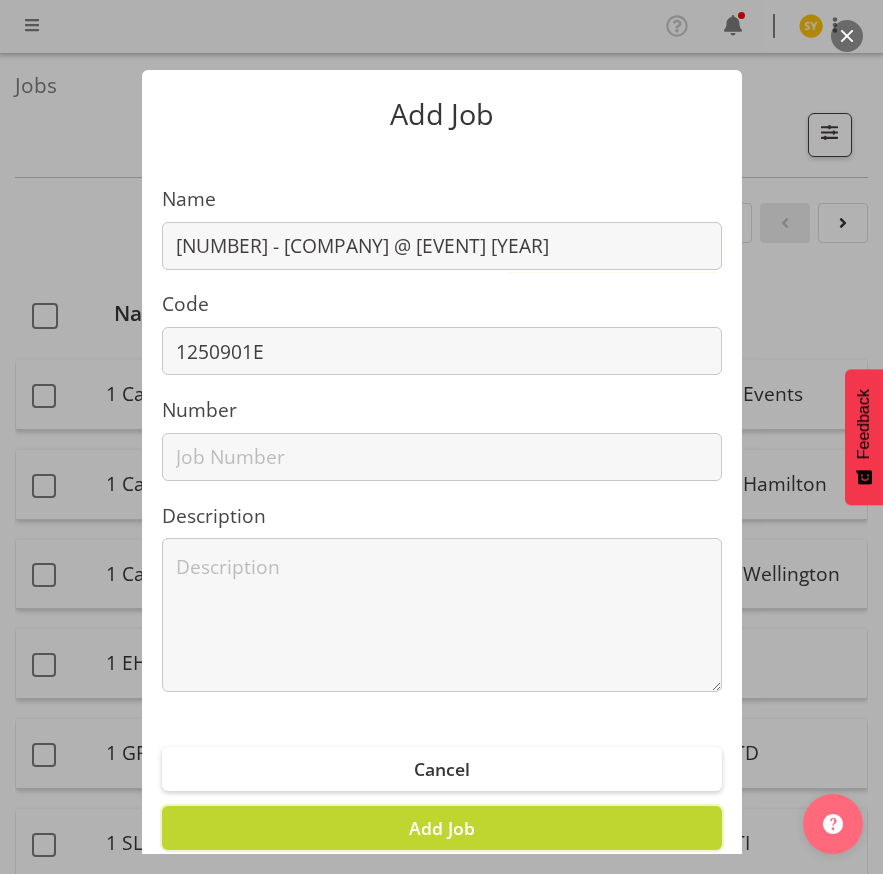 click on "Add Job" at bounding box center (442, 828) 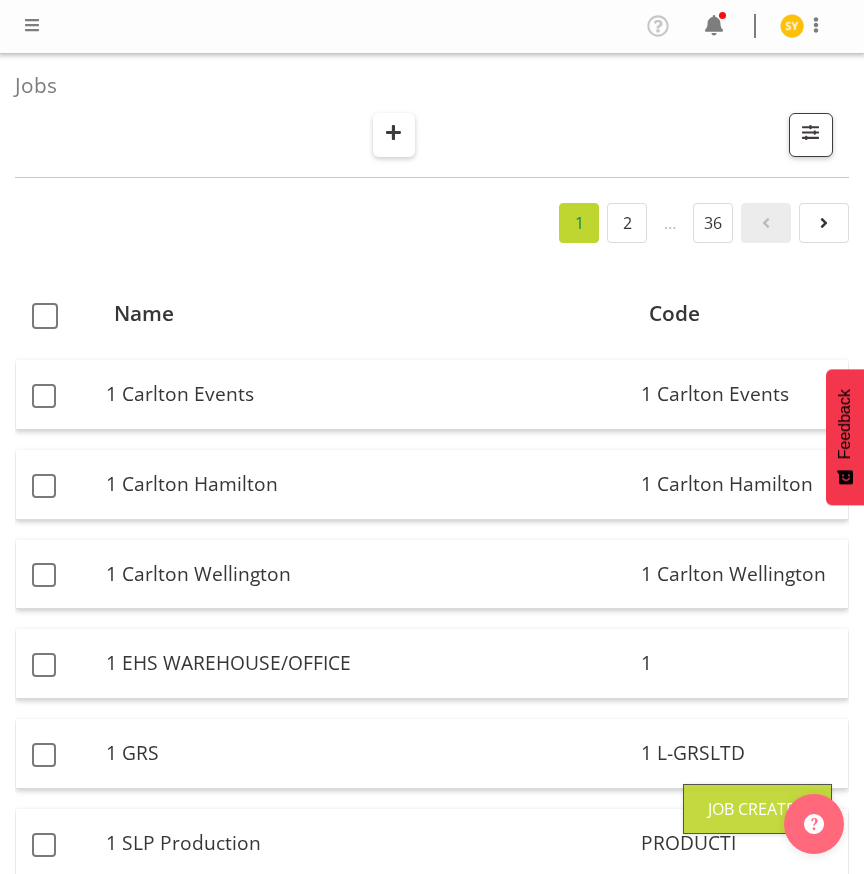click at bounding box center [394, 132] 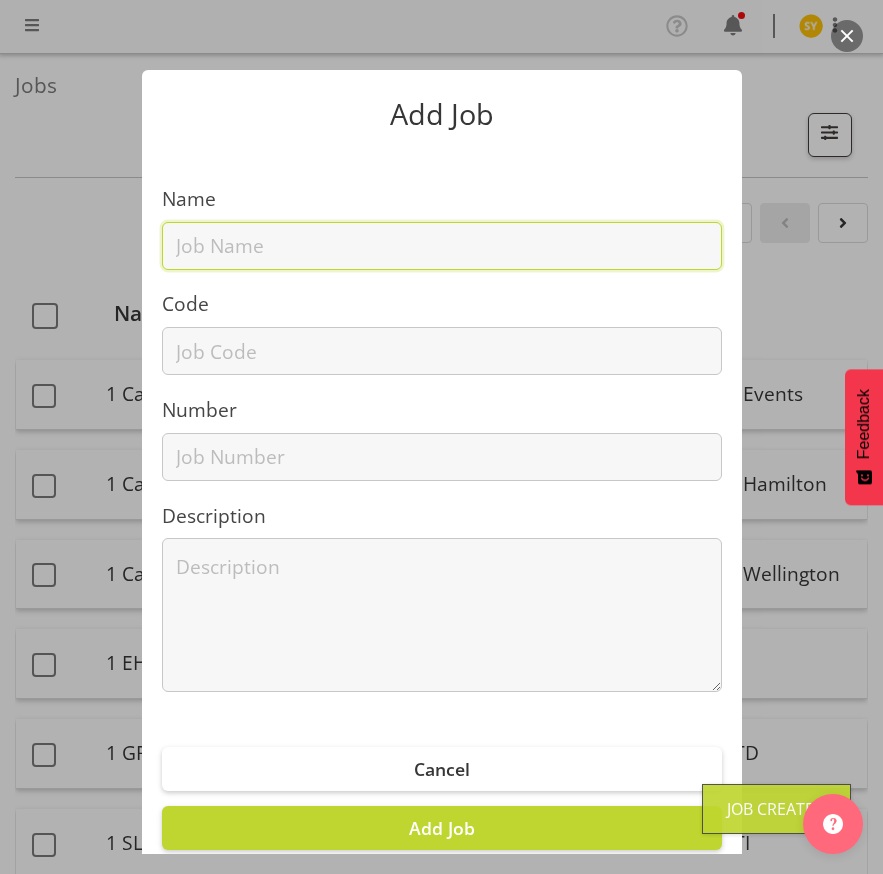 click at bounding box center [442, 246] 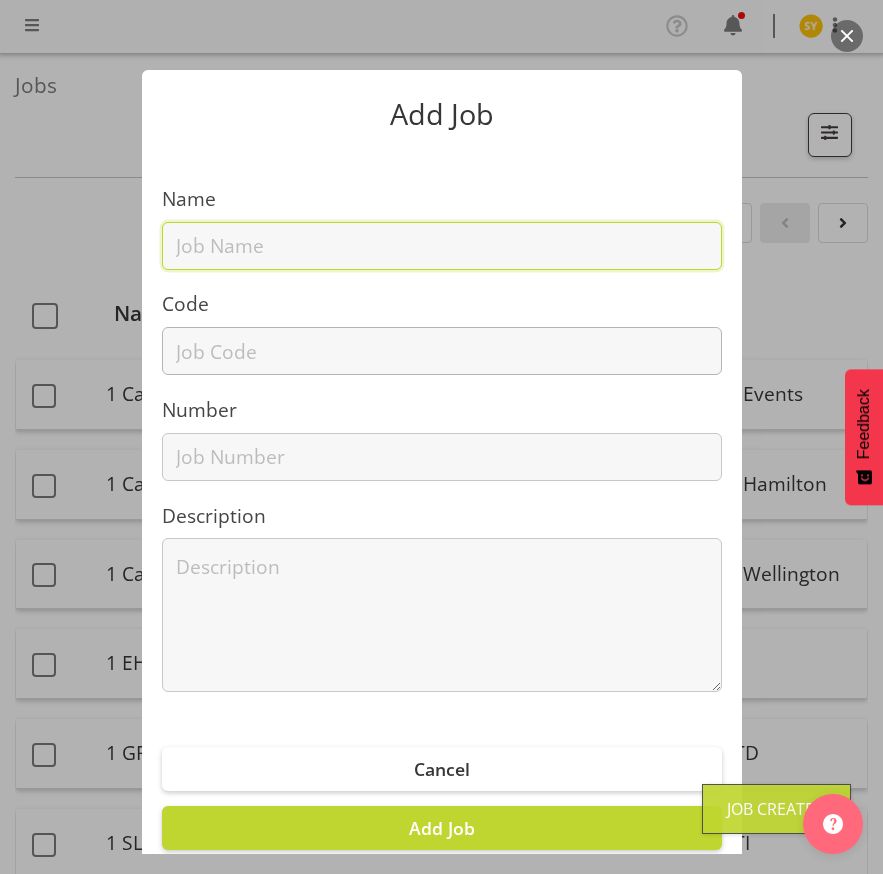 paste on "1250901F" 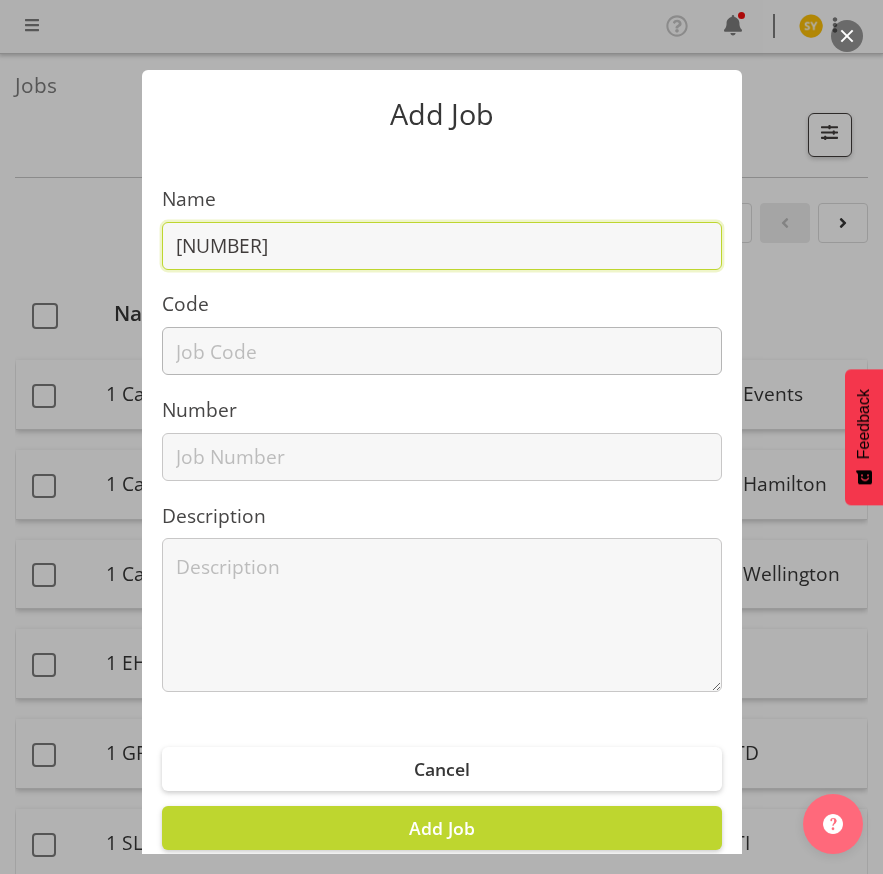type on "1250901F" 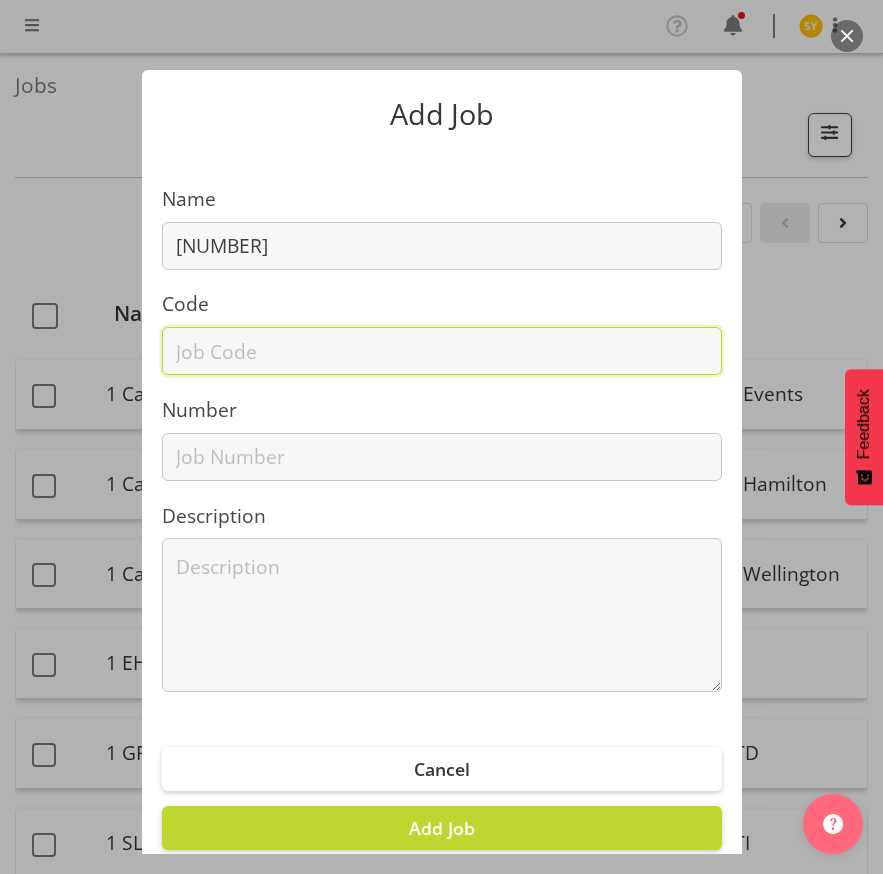click at bounding box center (442, 351) 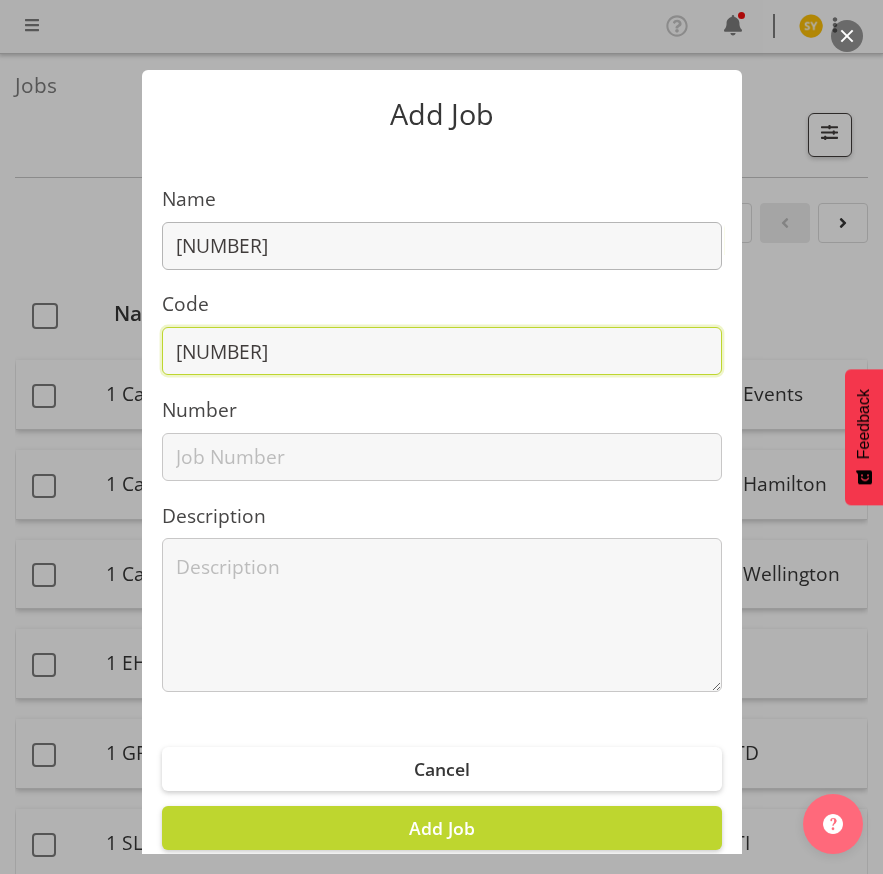 type on "1250901F" 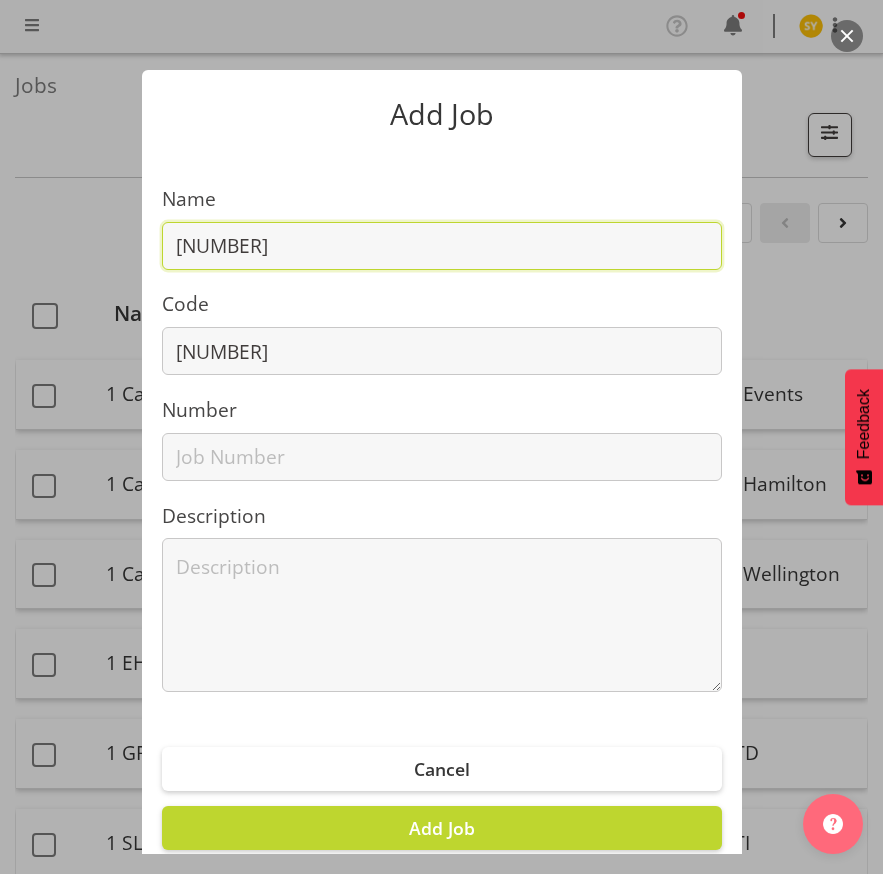 click on "1250901F" at bounding box center [442, 246] 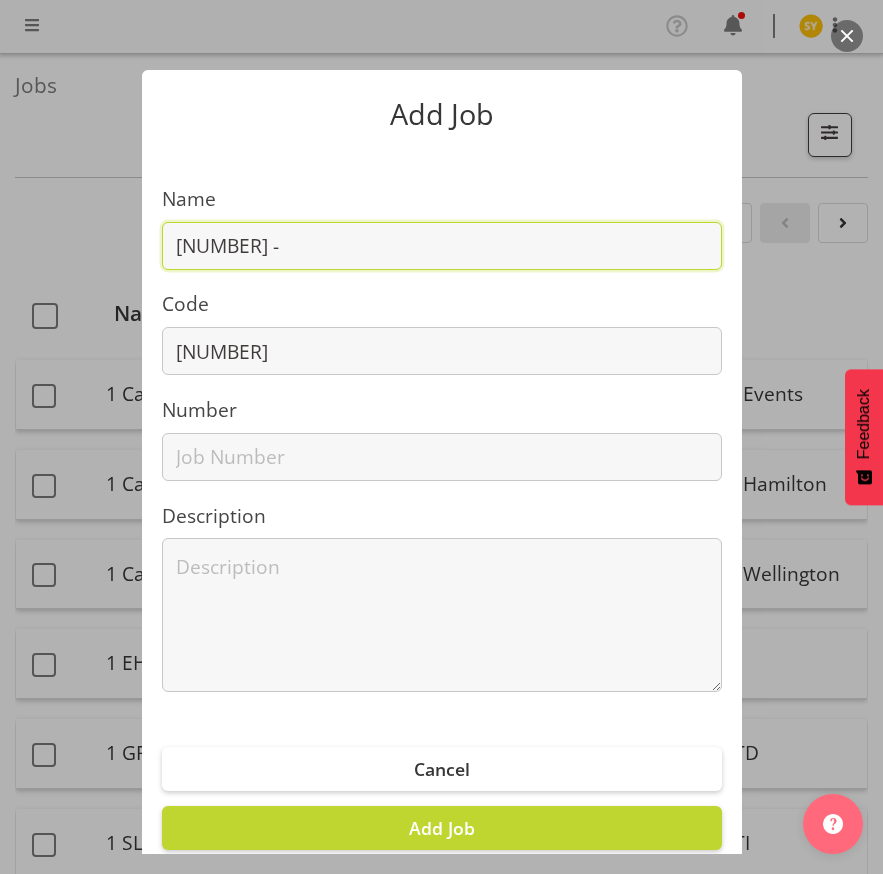 paste on "Creston @ TICT 2025" 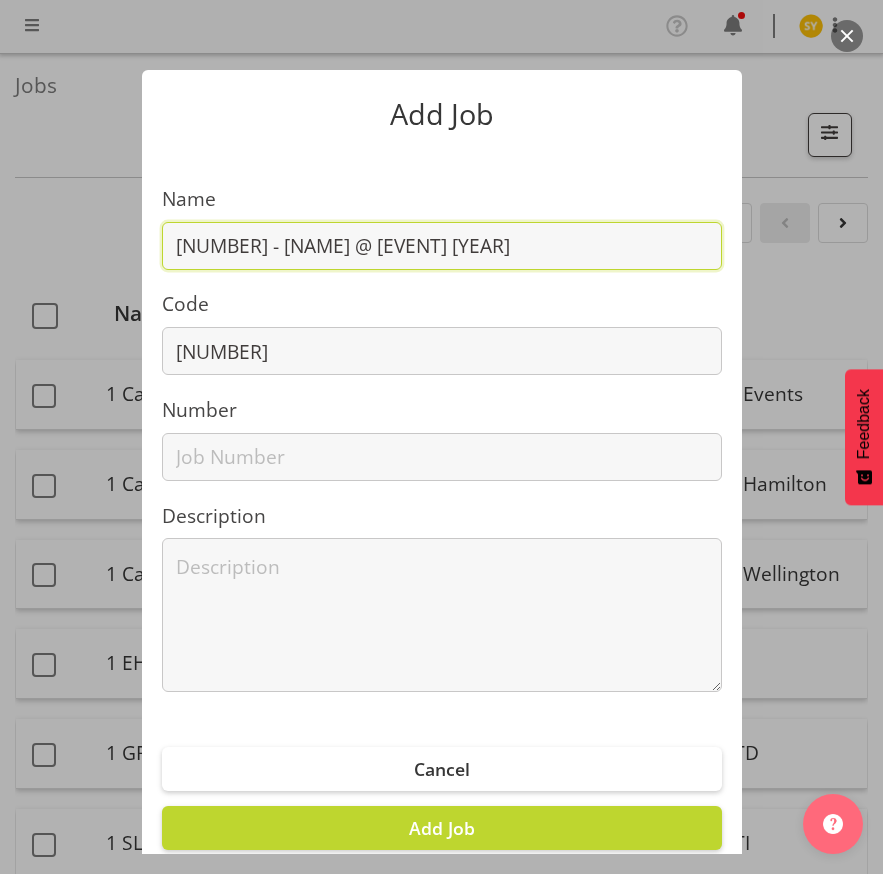 drag, startPoint x: 499, startPoint y: 246, endPoint x: -143, endPoint y: 255, distance: 642.0631 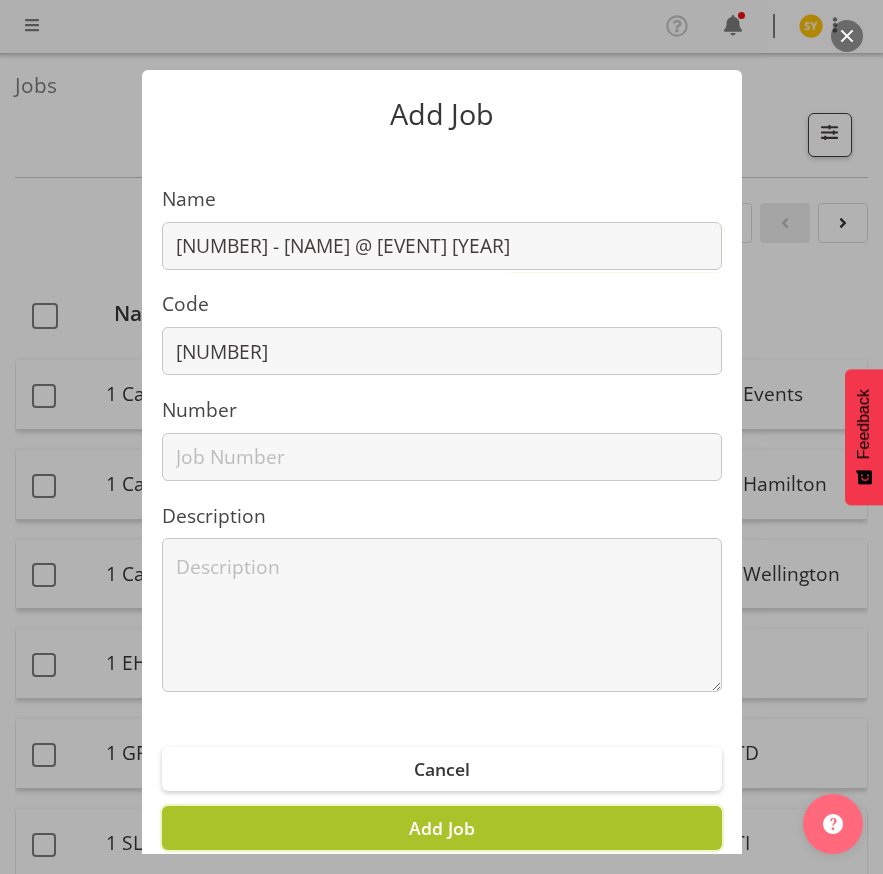 click on "Add Job" at bounding box center (442, 828) 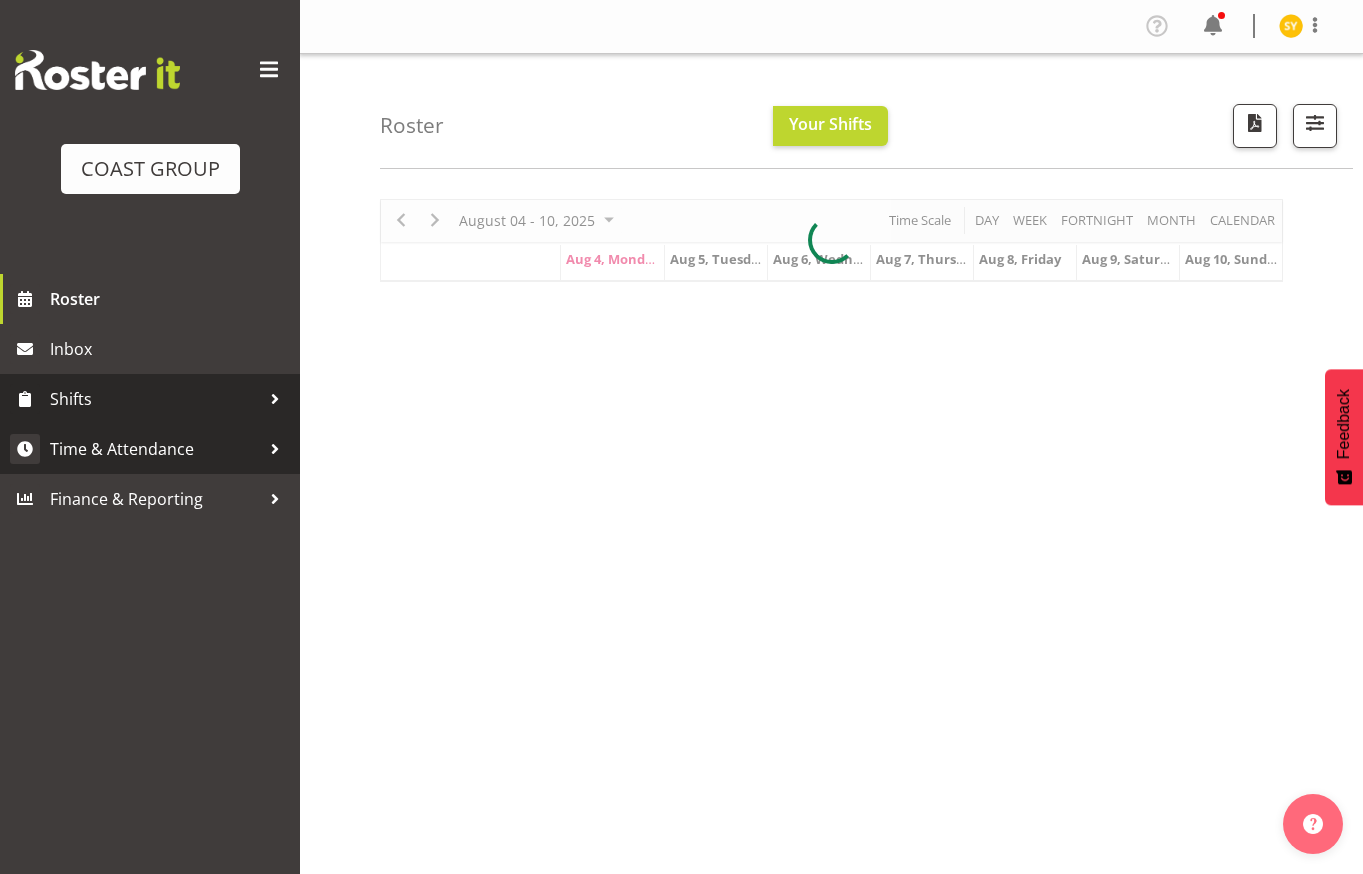 scroll, scrollTop: 0, scrollLeft: 0, axis: both 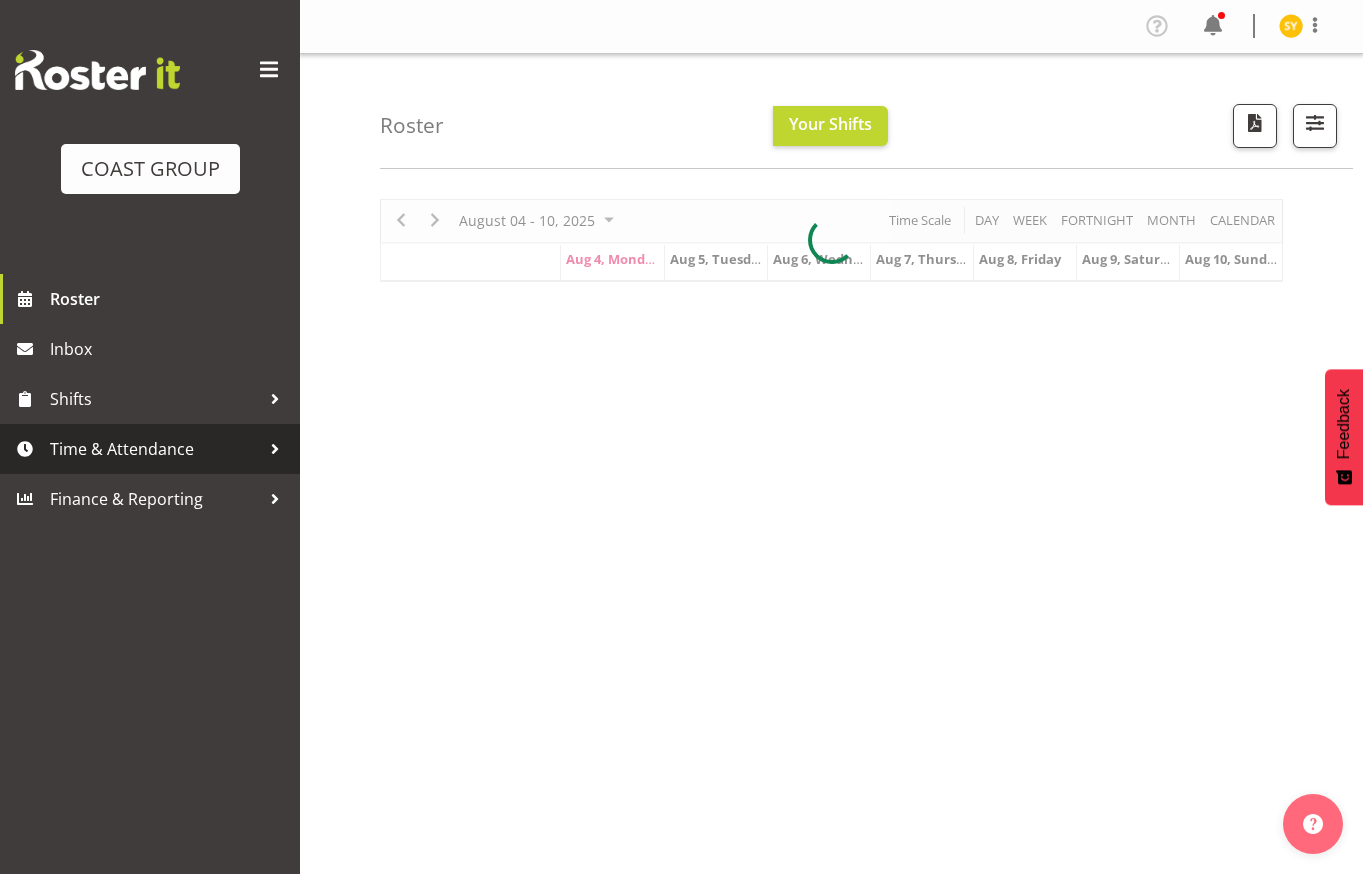 click on "Time & Attendance" at bounding box center (155, 449) 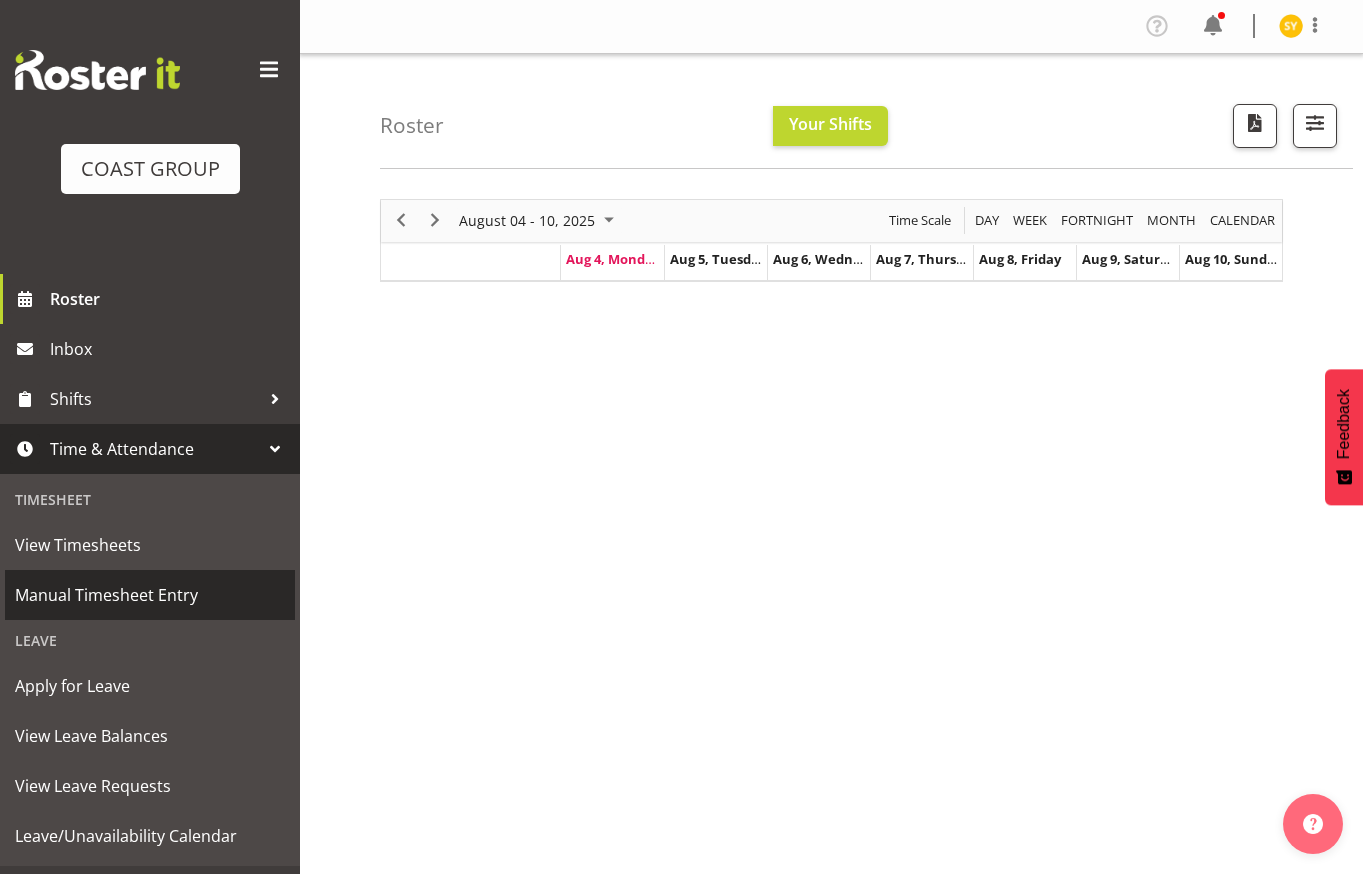 click on "Manual Timesheet Entry" at bounding box center [150, 595] 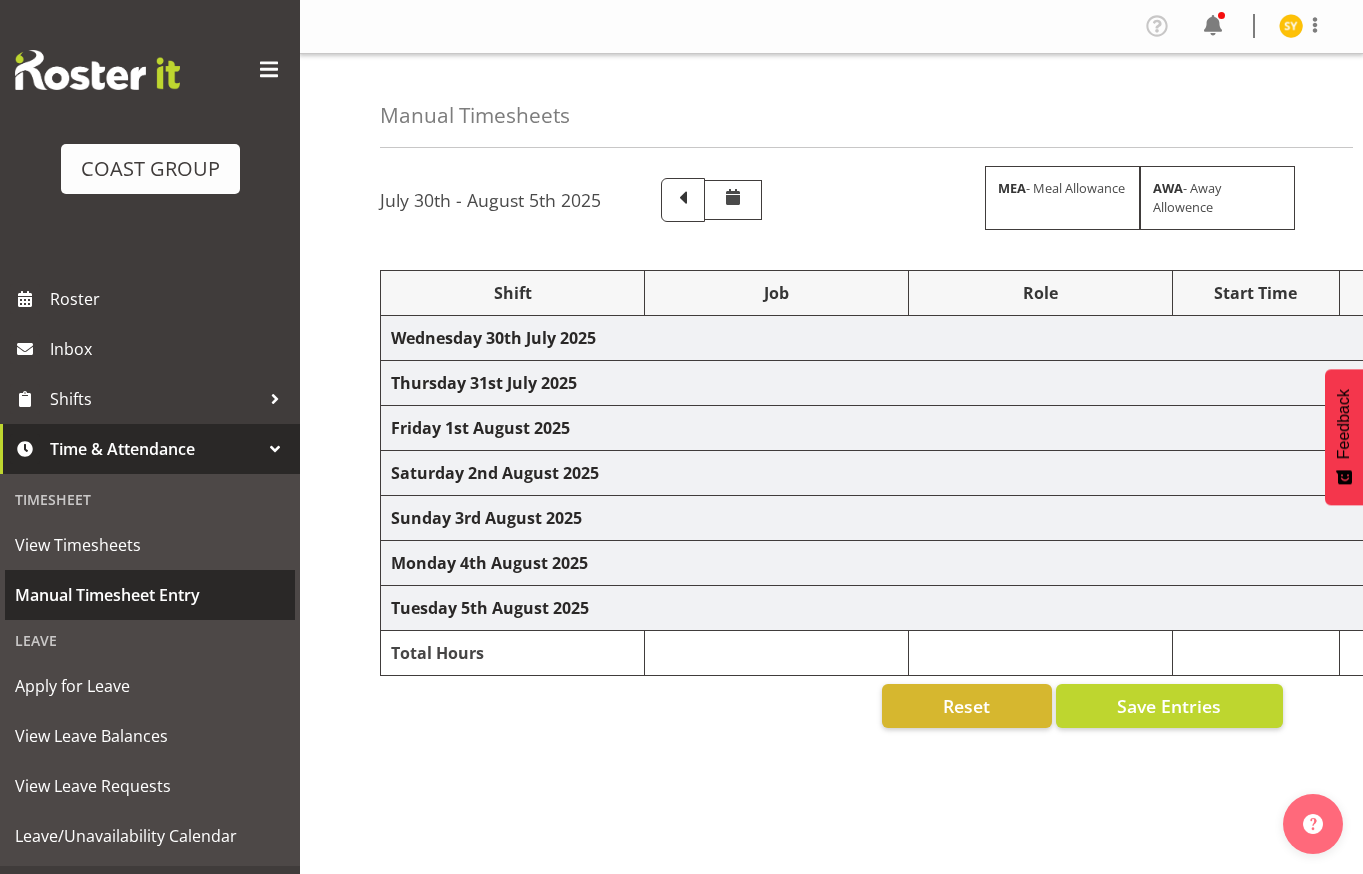scroll, scrollTop: 0, scrollLeft: 0, axis: both 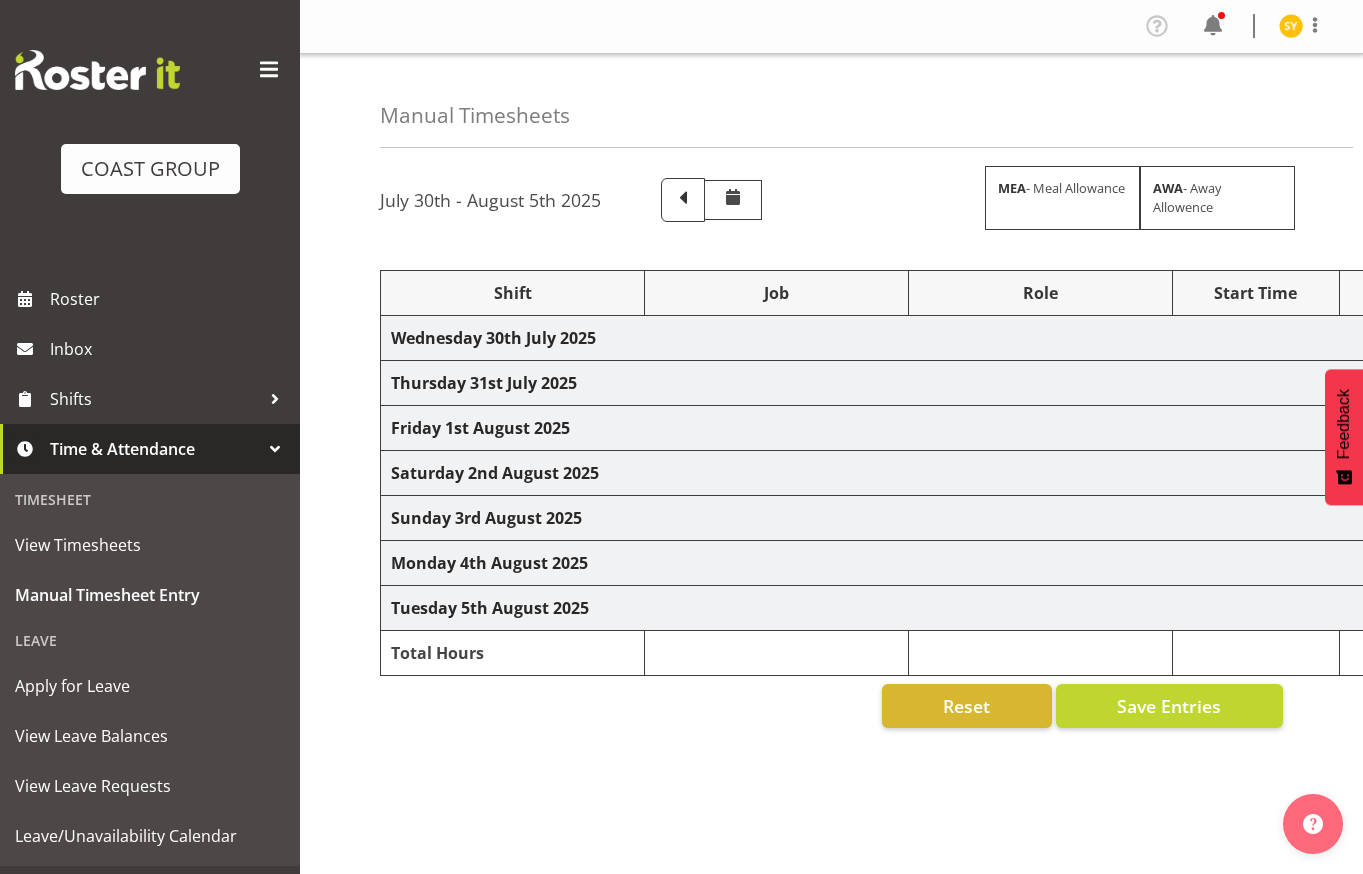 select on "69" 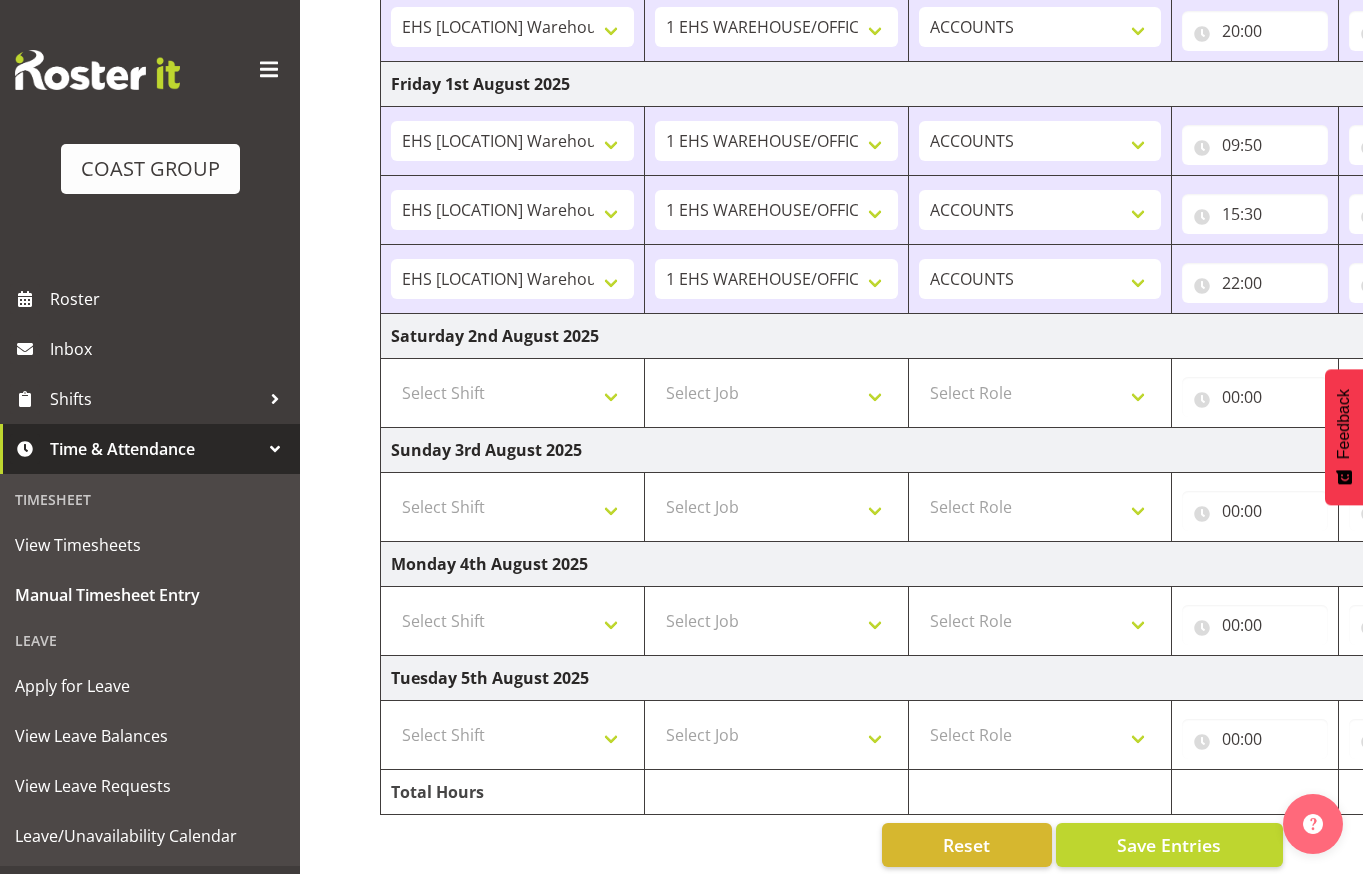 scroll, scrollTop: 716, scrollLeft: 0, axis: vertical 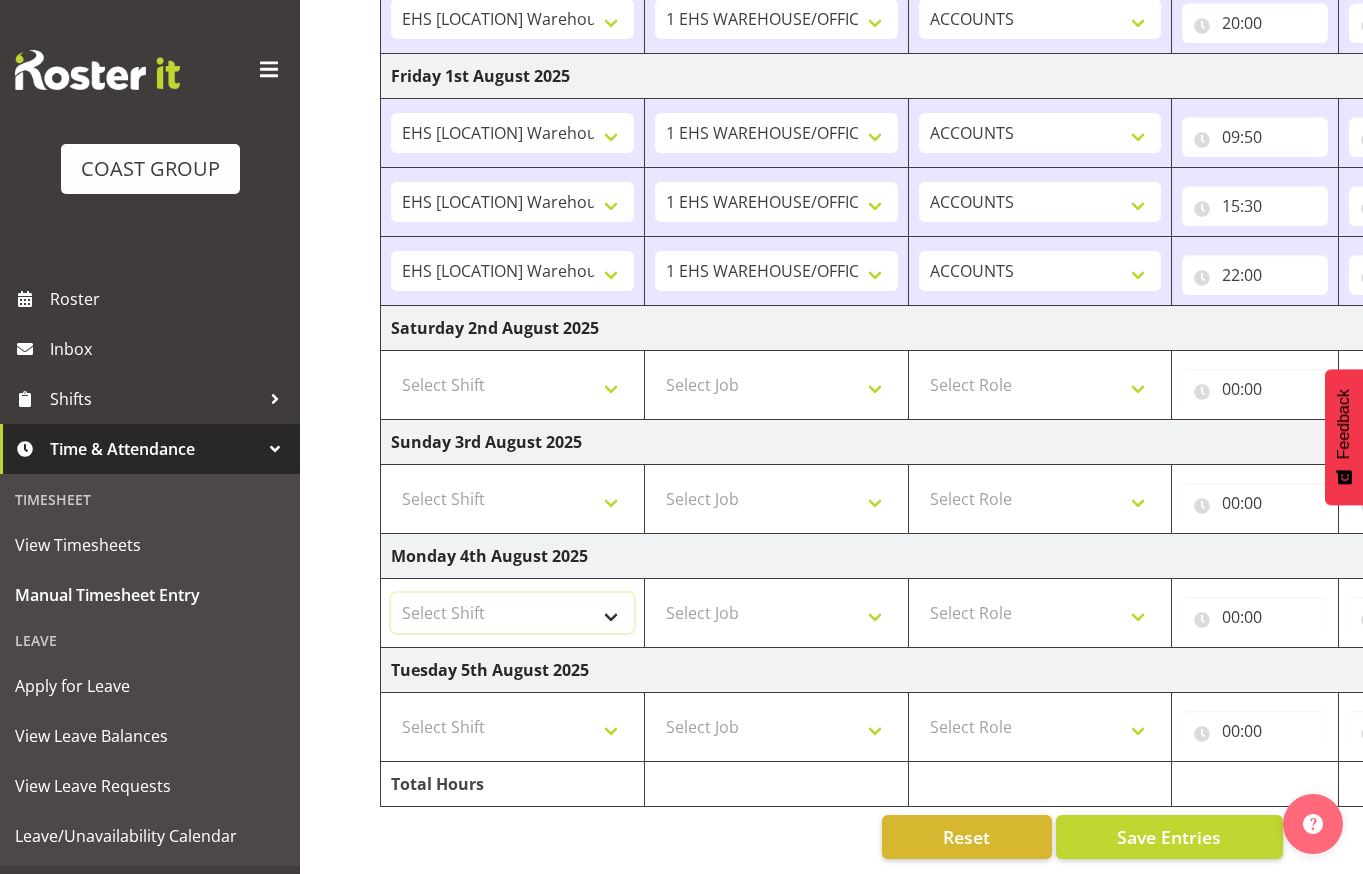 click on "Select Shift  EHS AKL Warehouse/Office" at bounding box center [512, 613] 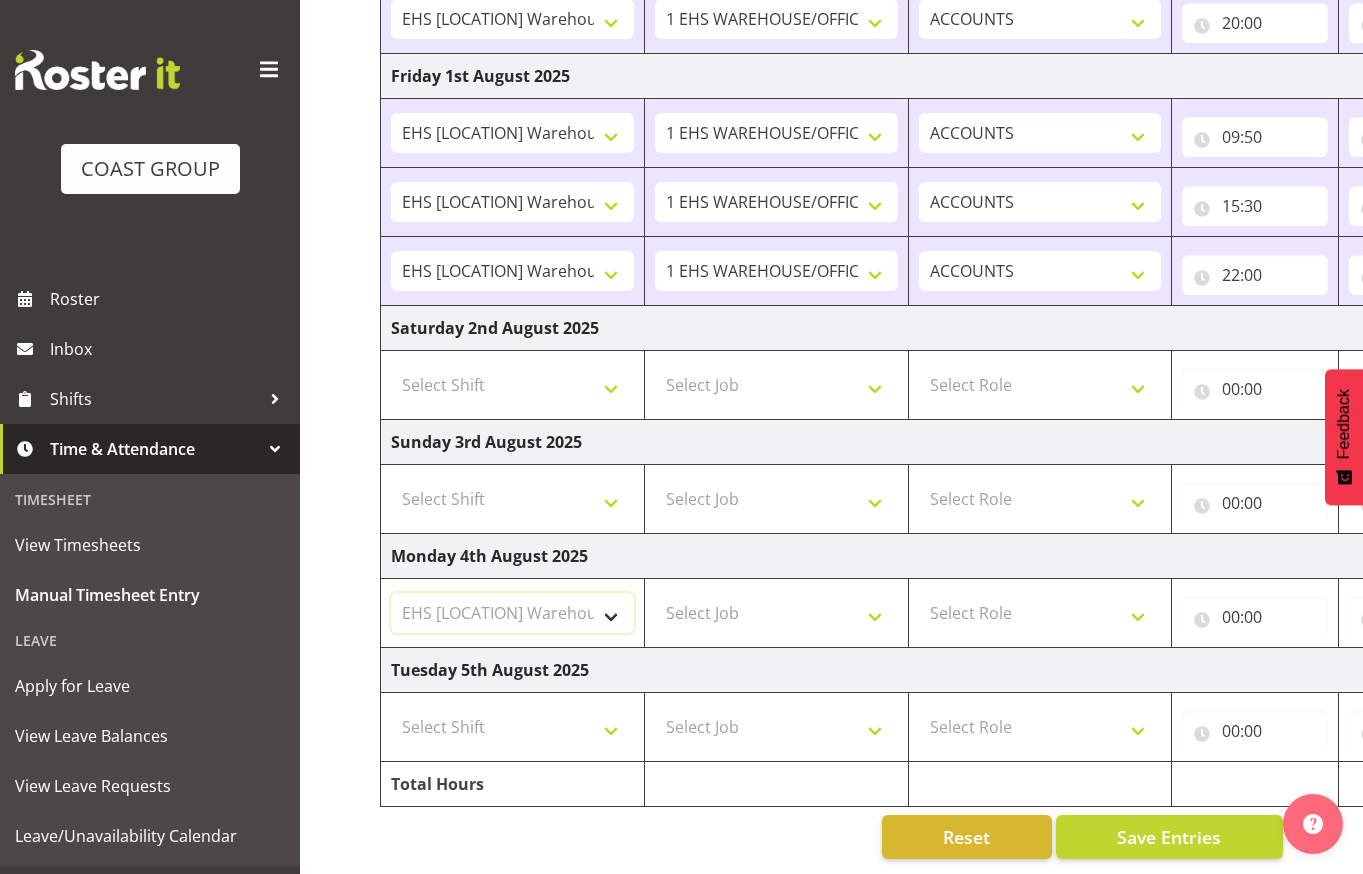 click on "Select Shift  EHS AKL Warehouse/Office" at bounding box center (512, 613) 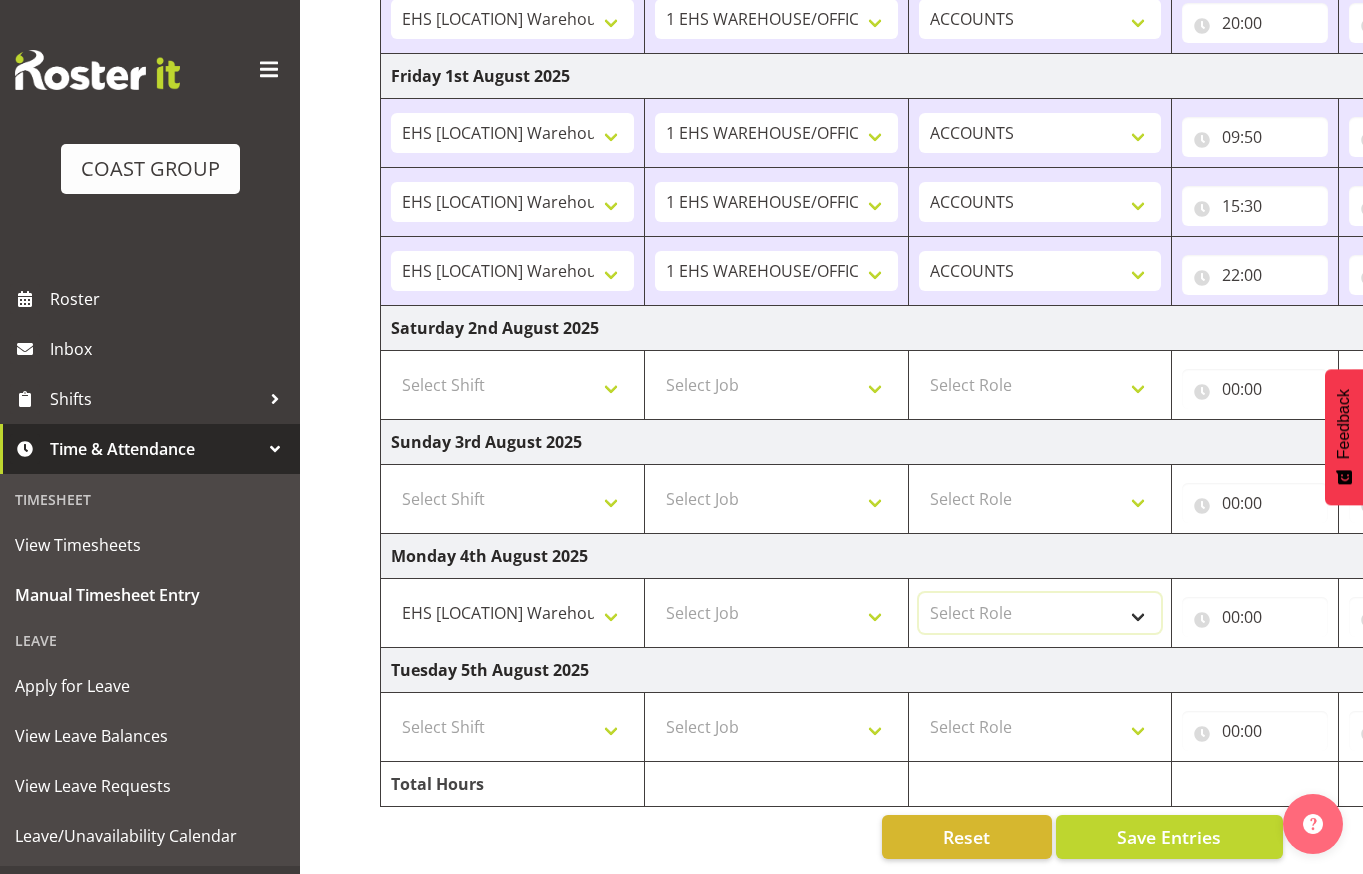 click on "Select Role  ACCOUNTS" at bounding box center [1040, 613] 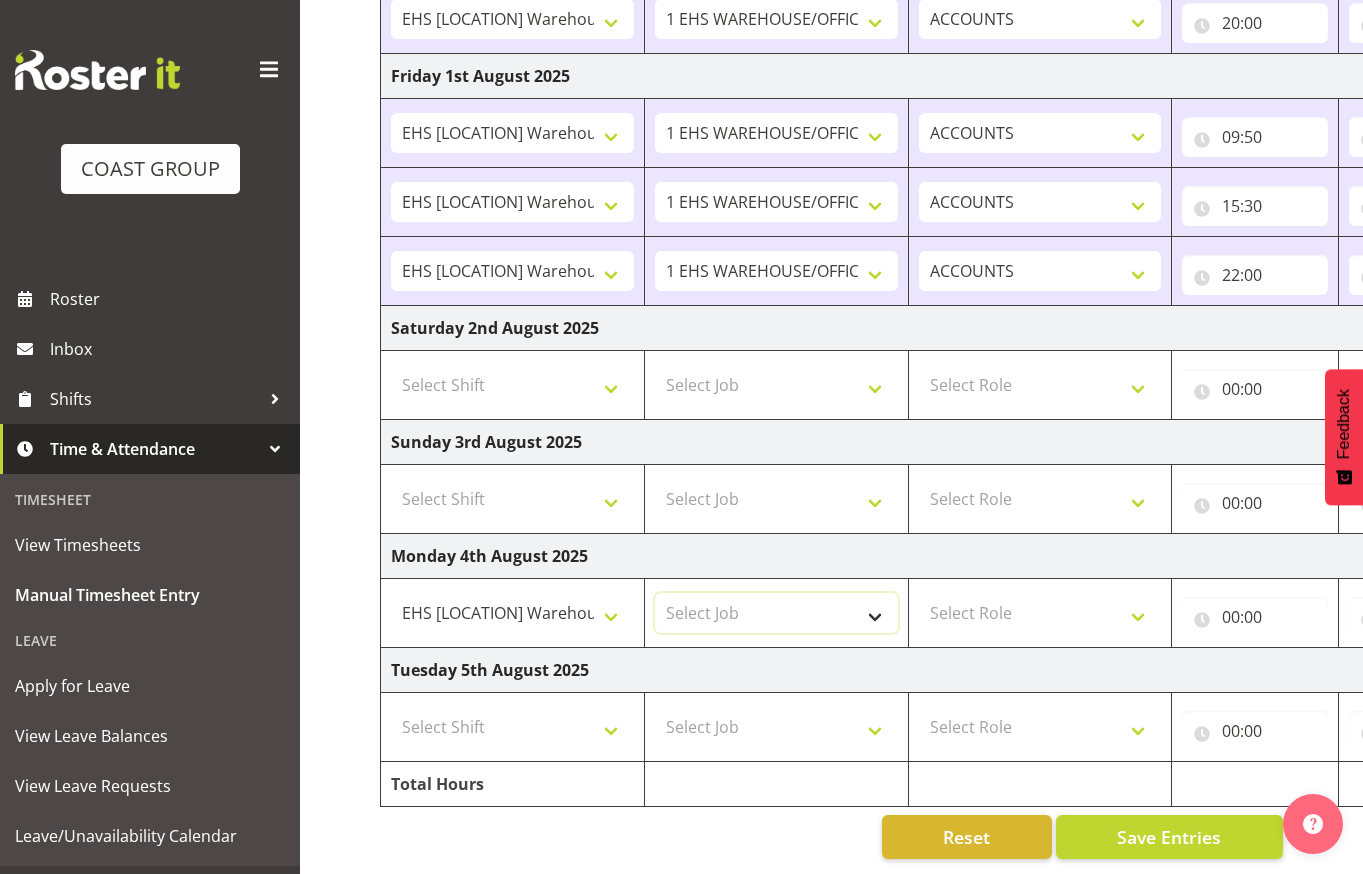 click on "Select Job  1 Carlton Events 1 Carlton Hamilton 1 Carlton Wellington 1 EHS WAREHOUSE/OFFICE 1 GRS 1 SLP Production 1 SLP Tradeshows 12507000 - AKL Casual Jul 2025 1250700R - July Casual C&R 2025 12507010 - NASDAP Conference 2025 12507030 - Auckland Food Show 2025 12507050 - CDES Internship & Graduate Expo 2025 12507100 - NZCB Education Day 2025 12507110 - CCNZ 2025 1250711A - CCNZ25-Accordant GroupServices 12507120 - NZACA Symposium 2025 12507130 - Risk & Resilience 2025 1250713A - Risk 2025 - Protecht 1250713B - RISK 2025 - Camms 12507140 - Jobs Expo in NZ 2025 12507150 - Crane 2025 1250715A - Crane 2025 - UAA 12507160 - BestStart conference 25 12507170 - UoA - T-Tech 2025 12507180 - Banks Art Exhibition 25 12507190 - GSA 2025 12507200 - UoA Clubs Expo Semster 2 2025 12507210 - All Black Tour 2025 - Hamilton 12507220 - All Blacks Stock Purchasing 25 12508000 - AKL Casual Aug 2025 1250800R - August Casual C&R 2025 12508010 - Spring Gift Fair 2025 1250801A - Jty Imports/Exports-SpringGift 12508080 - FANZ 2025" at bounding box center [776, 613] 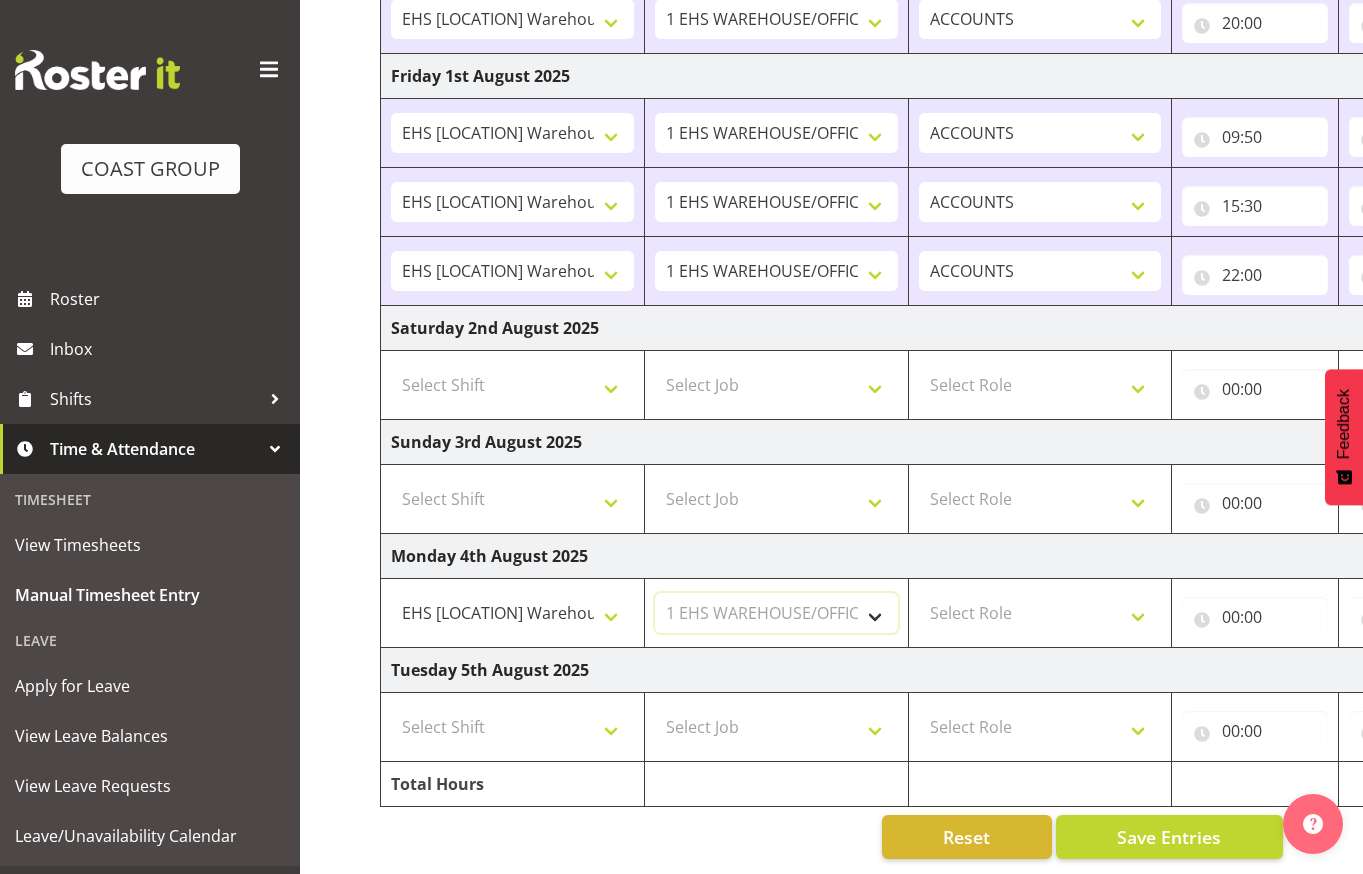 click on "Select Job  1 Carlton Events 1 Carlton Hamilton 1 Carlton Wellington 1 EHS WAREHOUSE/OFFICE 1 GRS 1 SLP Production 1 SLP Tradeshows 12507000 - AKL Casual Jul 2025 1250700R - July Casual C&R 2025 12507010 - NASDAP Conference 2025 12507030 - Auckland Food Show 2025 12507050 - CDES Internship & Graduate Expo 2025 12507100 - NZCB Education Day 2025 12507110 - CCNZ 2025 1250711A - CCNZ25-Accordant GroupServices 12507120 - NZACA Symposium 2025 12507130 - Risk & Resilience 2025 1250713A - Risk 2025 - Protecht 1250713B - RISK 2025 - Camms 12507140 - Jobs Expo in NZ 2025 12507150 - Crane 2025 1250715A - Crane 2025 - UAA 12507160 - BestStart conference 25 12507170 - UoA - T-Tech 2025 12507180 - Banks Art Exhibition 25 12507190 - GSA 2025 12507200 - UoA Clubs Expo Semster 2 2025 12507210 - All Black Tour 2025 - Hamilton 12507220 - All Blacks Stock Purchasing 25 12508000 - AKL Casual Aug 2025 1250800R - August Casual C&R 2025 12508010 - Spring Gift Fair 2025 1250801A - Jty Imports/Exports-SpringGift 12508080 - FANZ 2025" at bounding box center [776, 613] 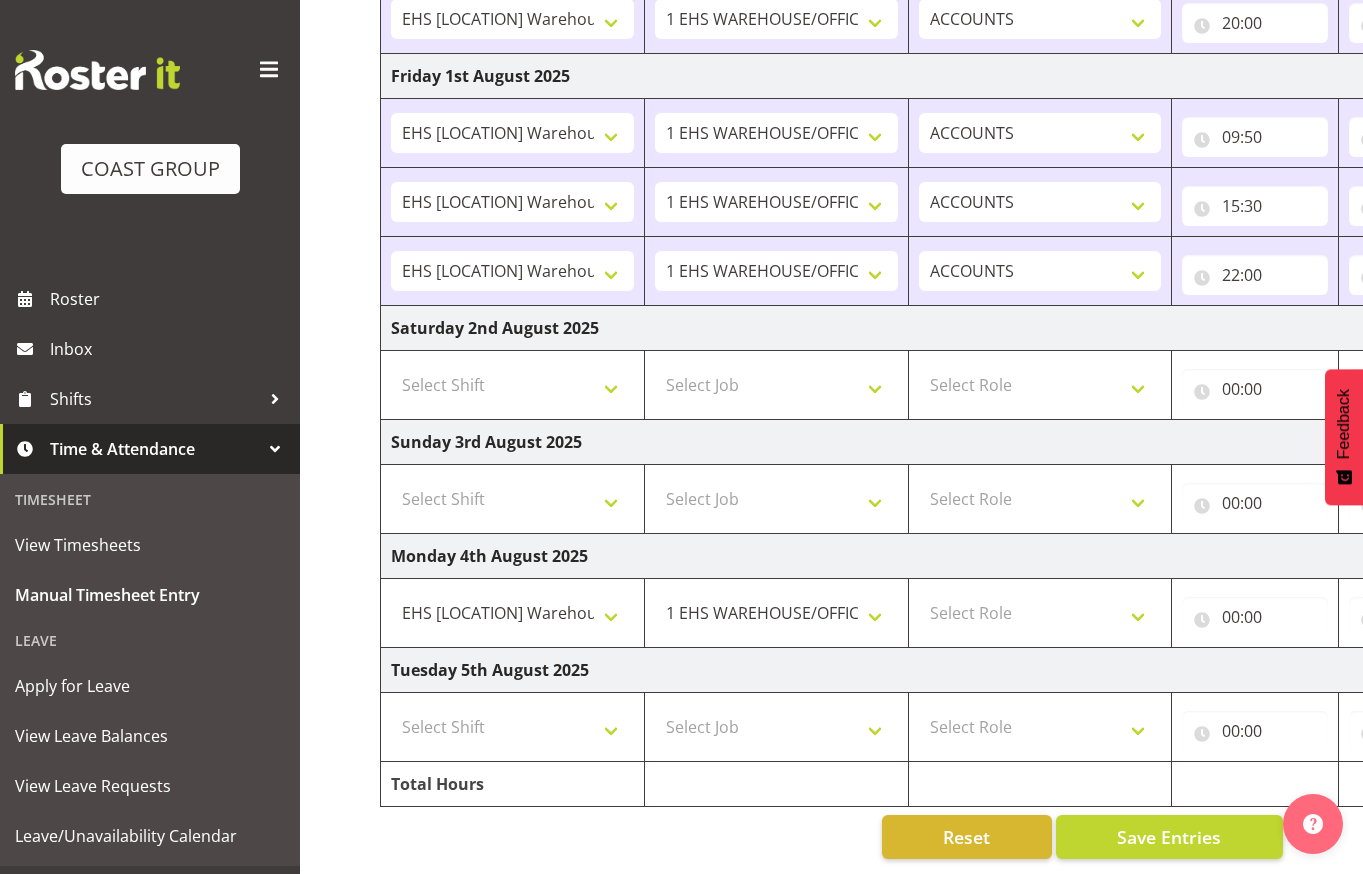 click on "Select Role  ACCOUNTS" at bounding box center (1040, 613) 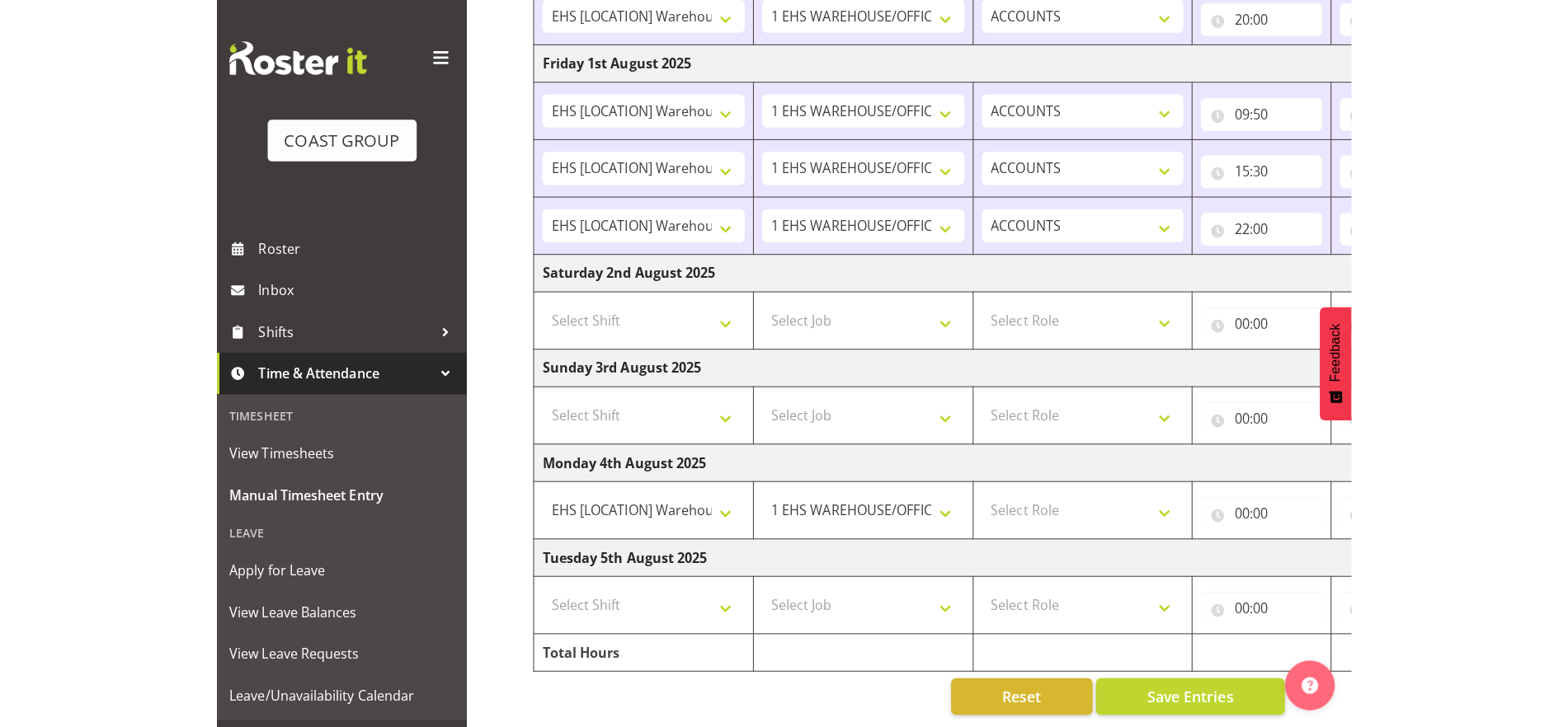 scroll, scrollTop: 584, scrollLeft: 0, axis: vertical 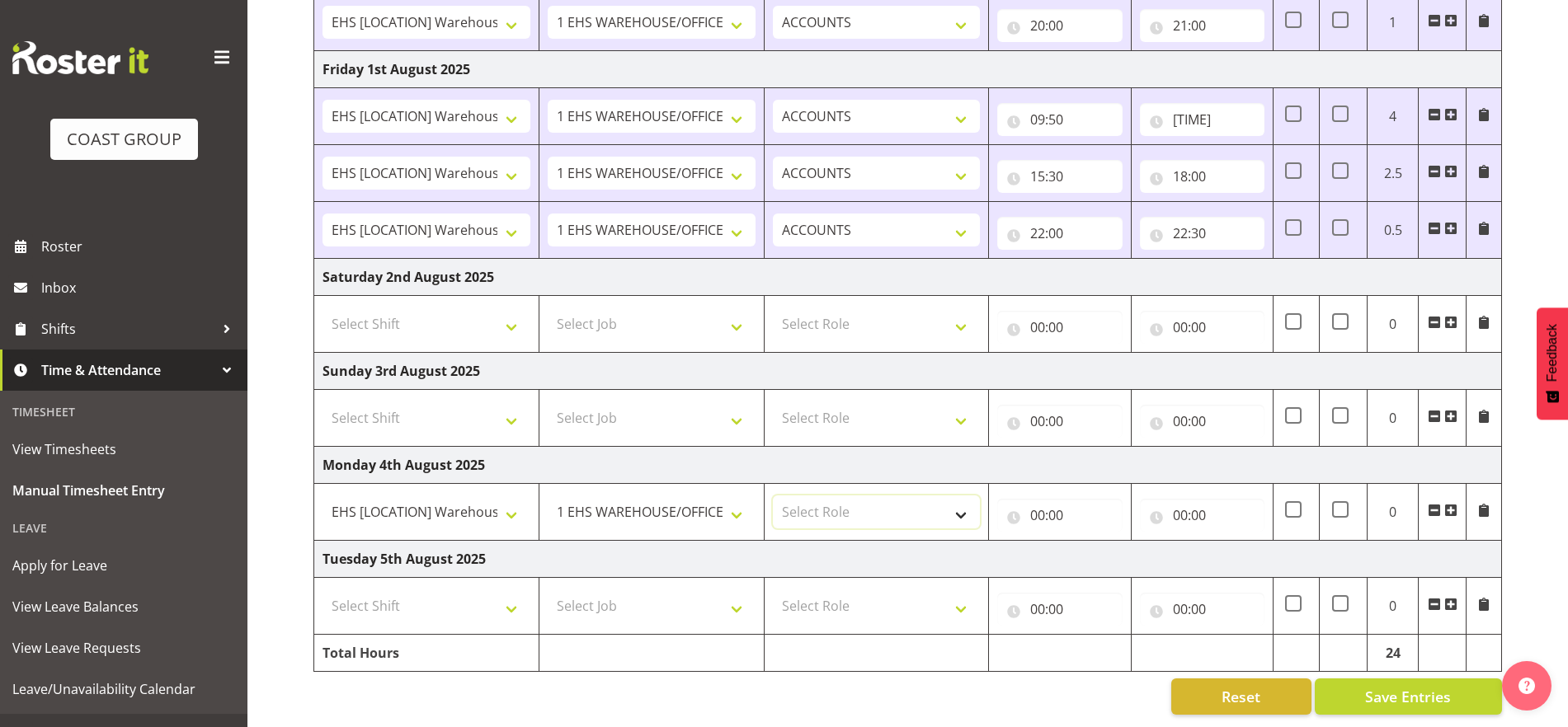 click on "Select Role  ACCOUNTS" at bounding box center [877, 512] 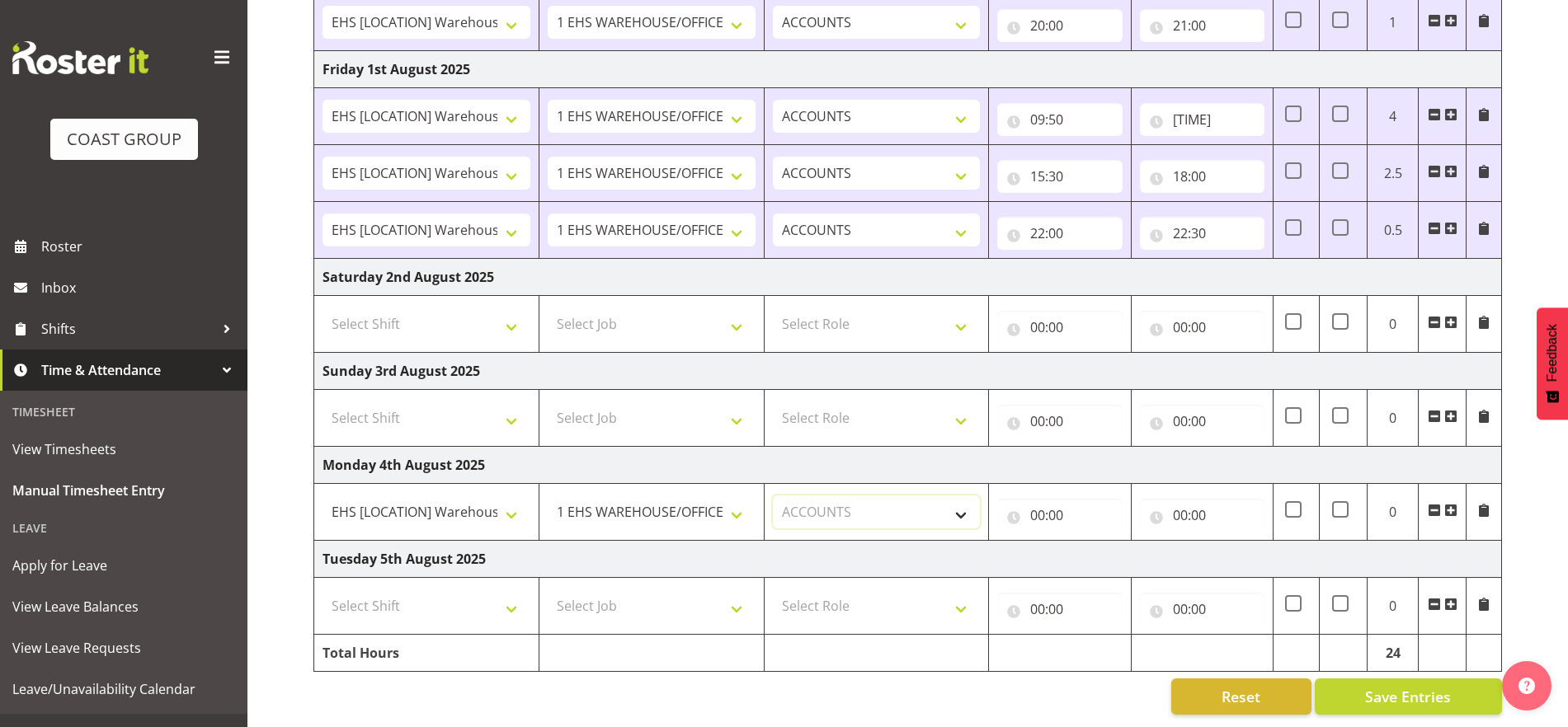 click on "Select Role  ACCOUNTS" at bounding box center [877, 512] 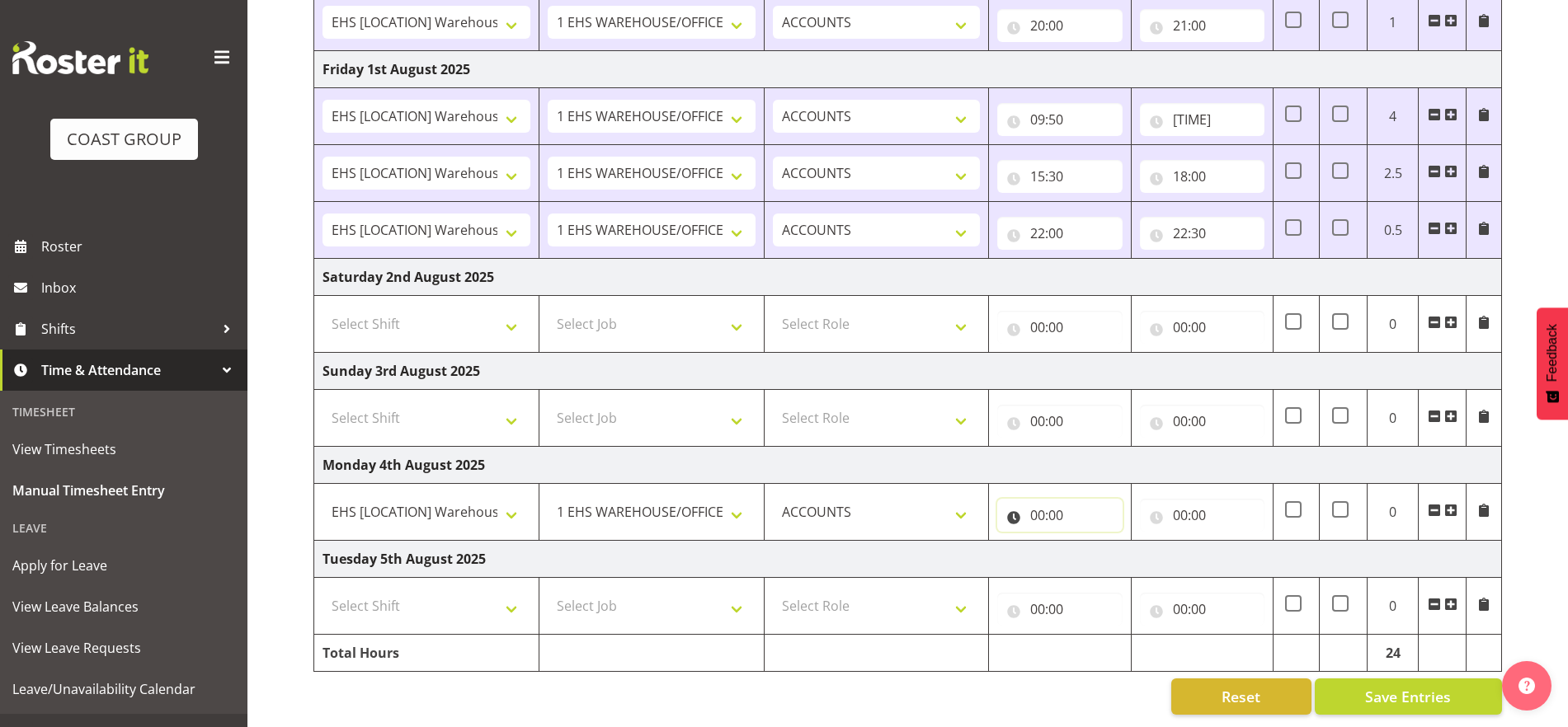 click on "00:00" at bounding box center [1059, 515] 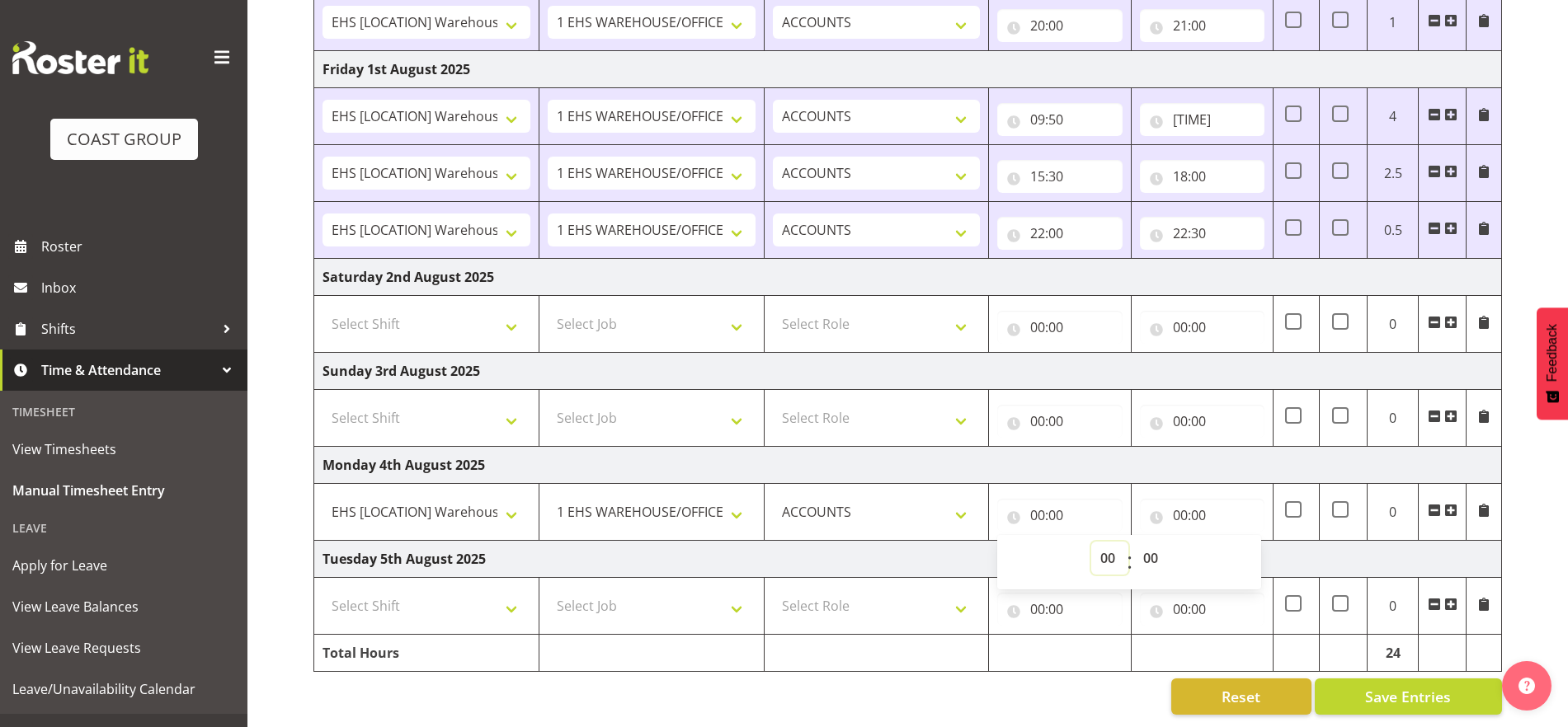 click on "00   01   02   03   04   05   06   07   08   09   10   11   12   13   14   15   16   17   18   19   20   21   22   23" at bounding box center (1109, 558) 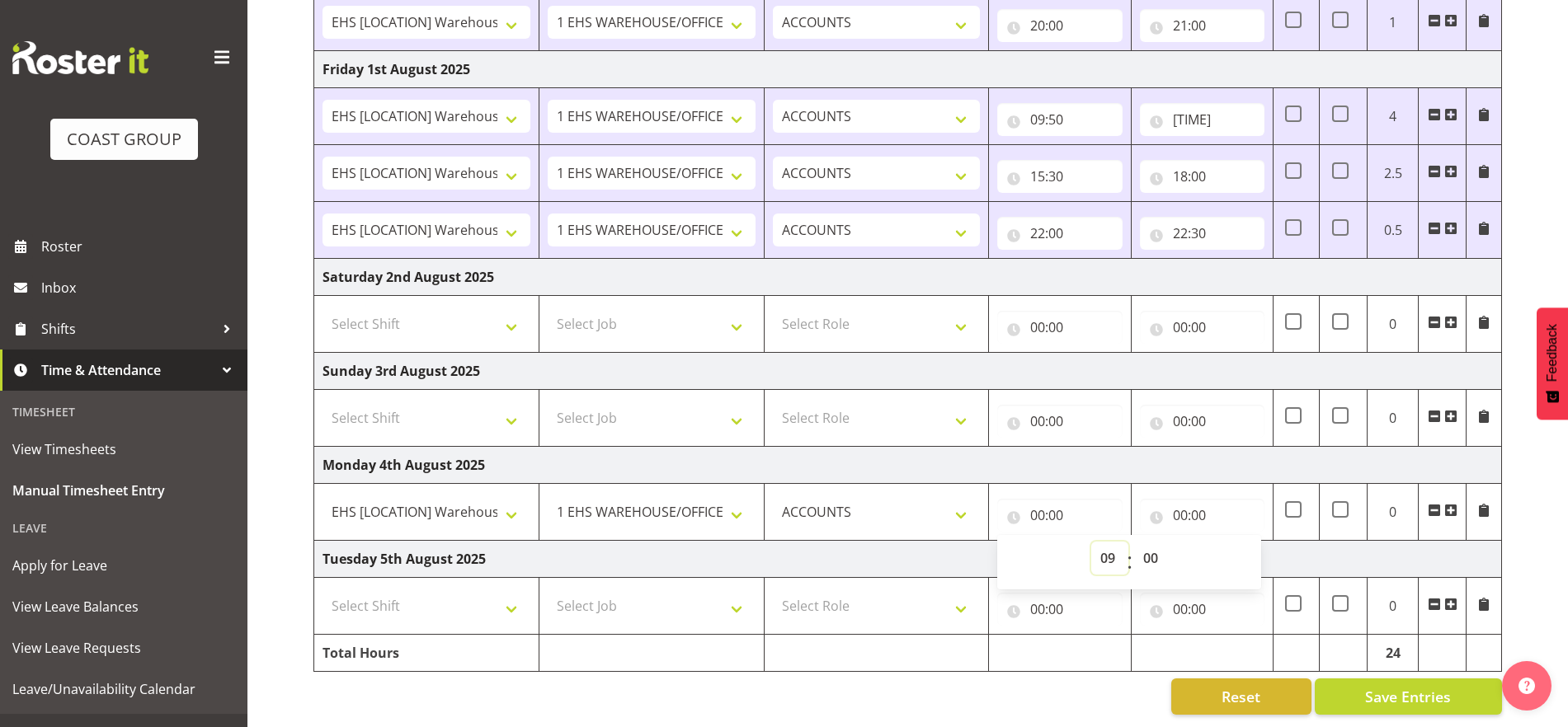 click on "00   01   02   03   04   05   06   07   08   09   10   11   12   13   14   15   16   17   18   19   20   21   22   23" at bounding box center [1109, 558] 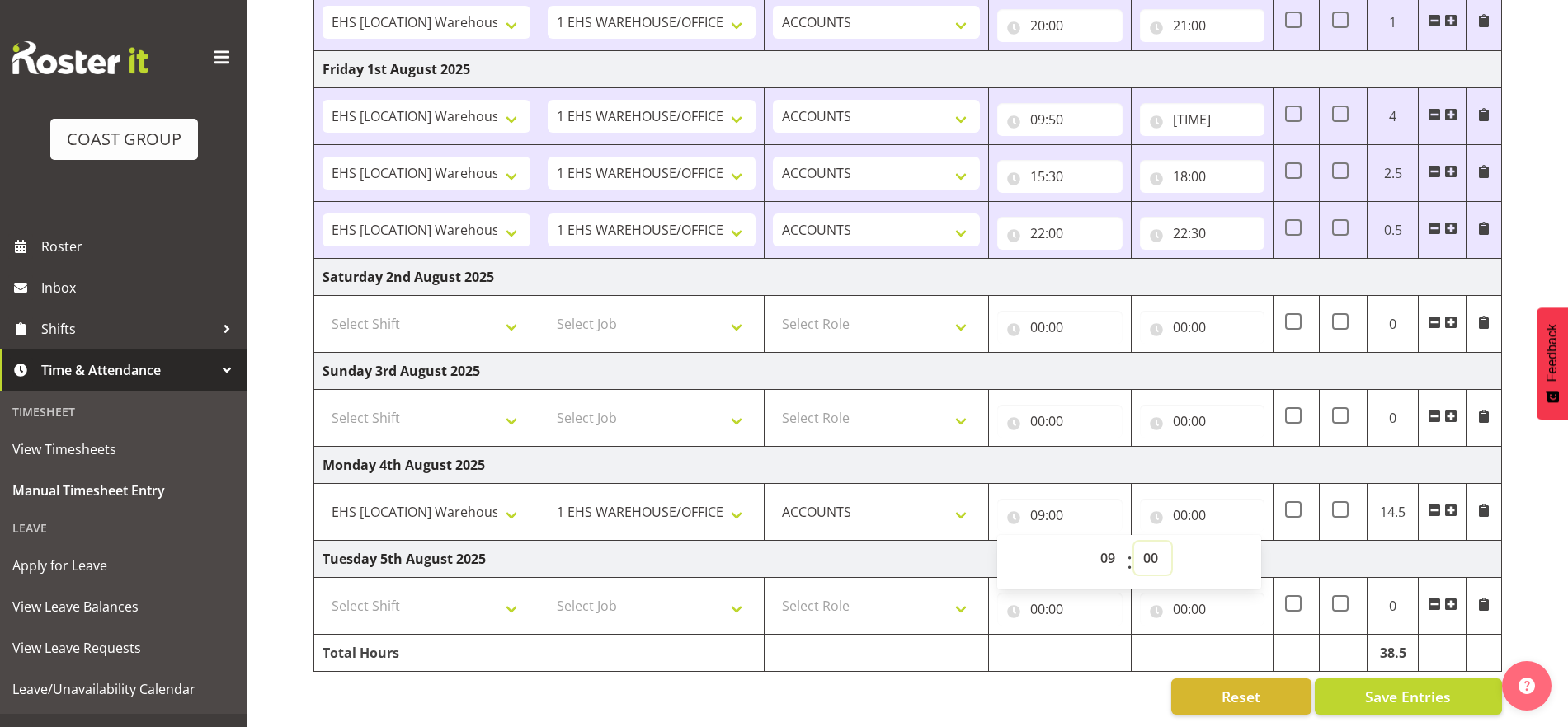 click on "00   01   02   03   04   05   06   07   08   09   10   11   12   13   14   15   16   17   18   19   20   21   22   23   24   25   26   27   28   29   30   31   32   33   34   35   36   37   38   39   40   41   42   43   44   45   46   47   48   49   50   51   52   53   54   55   56   57   58   59" at bounding box center (1152, 558) 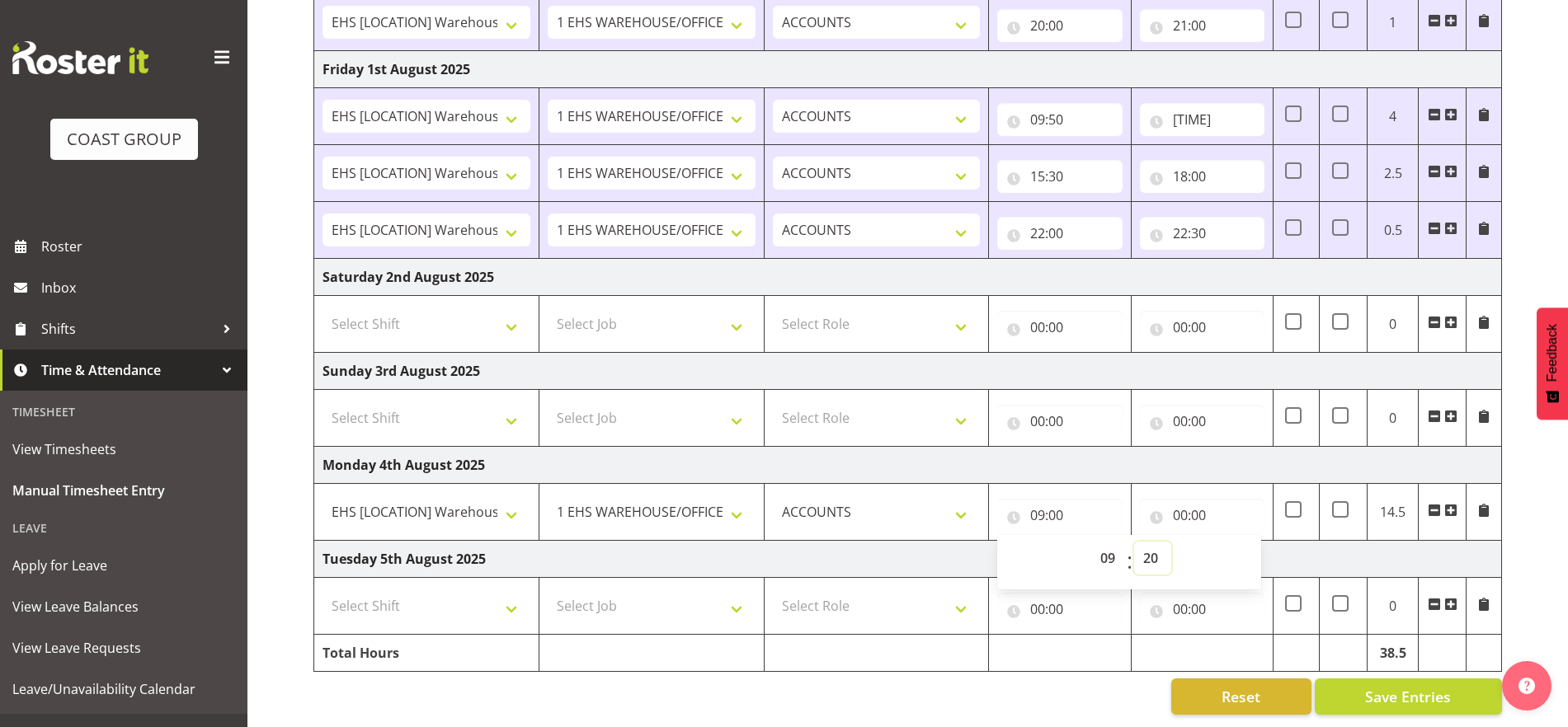 click on "00   01   02   03   04   05   06   07   08   09   10   11   12   13   14   15   16   17   18   19   20   21   22   23   24   25   26   27   28   29   30   31   32   33   34   35   36   37   38   39   40   41   42   43   44   45   46   47   48   49   50   51   52   53   54   55   56   57   58   59" at bounding box center (1152, 558) 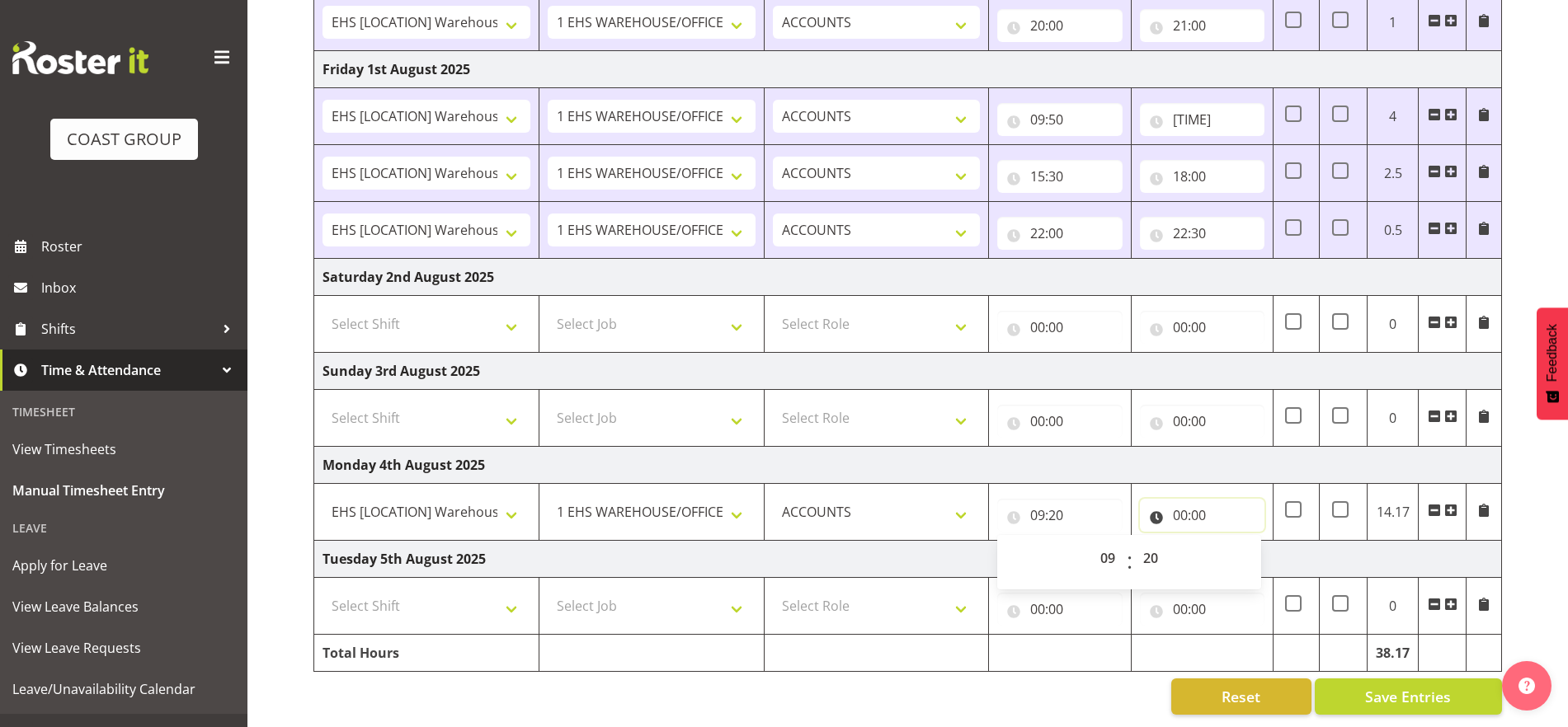 click on "00:00" at bounding box center [1202, 515] 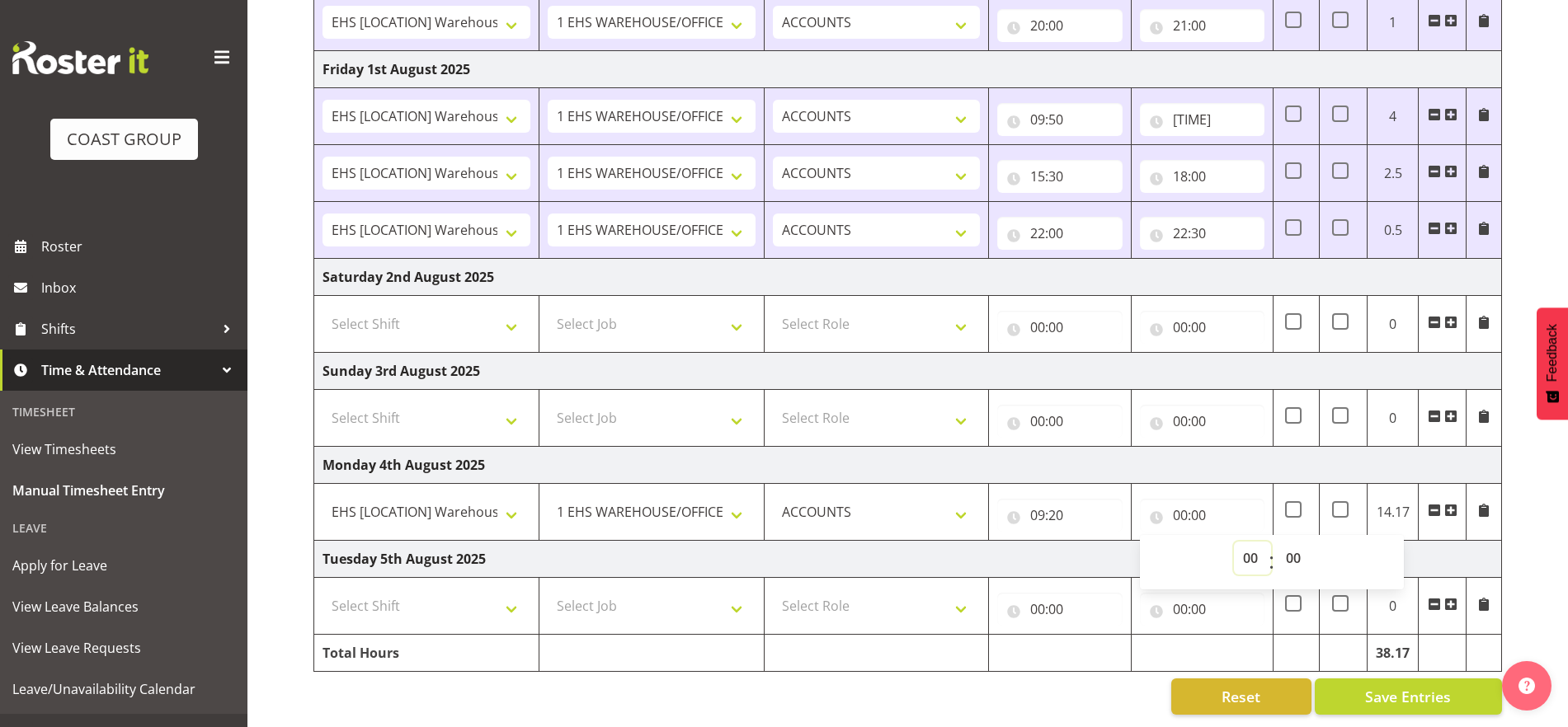 click on "00   01   02   03   04   05   06   07   08   09   10   11   12   13   14   15   16   17   18   19   20   21   22   23" at bounding box center [1252, 558] 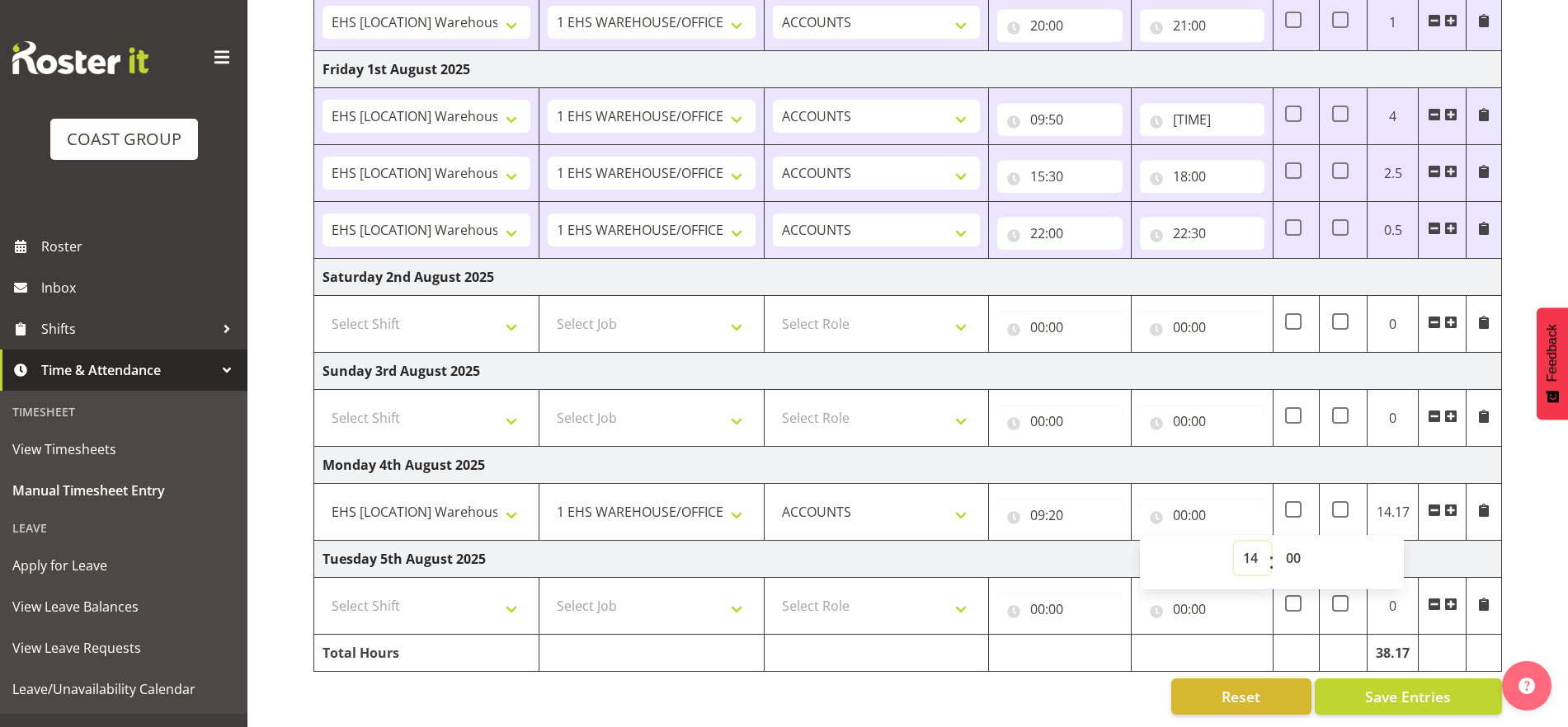 click on "00   01   02   03   04   05   06   07   08   09   10   11   12   13   14   15   16   17   18   19   20   21   22   23" at bounding box center [1252, 558] 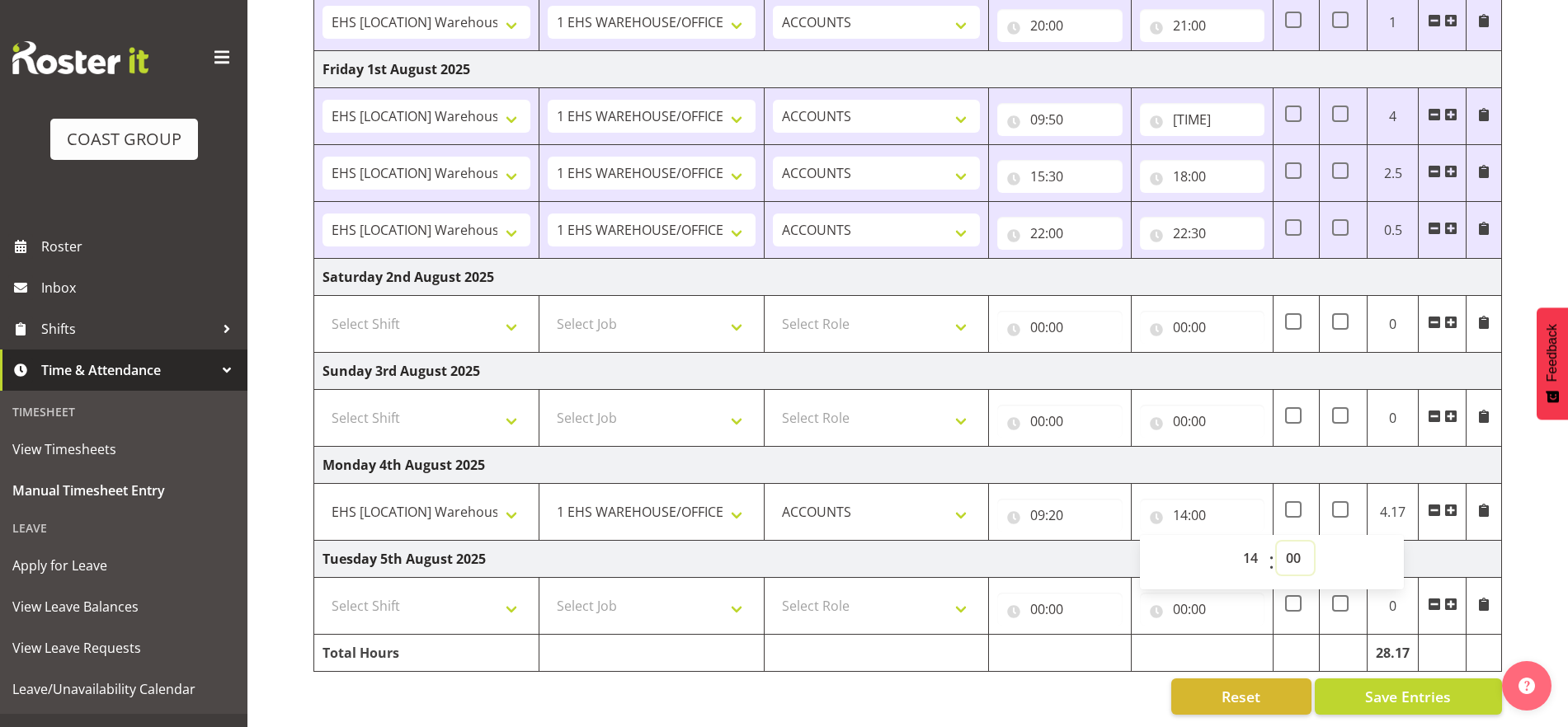 click on "00   01   02   03   04   05   06   07   08   09   10   11   12   13   14   15   16   17   18   19   20   21   22   23   24   25   26   27   28   29   30   31   32   33   34   35   36   37   38   39   40   41   42   43   44   45   46   47   48   49   50   51   52   53   54   55   56   57   58   59" at bounding box center (1295, 558) 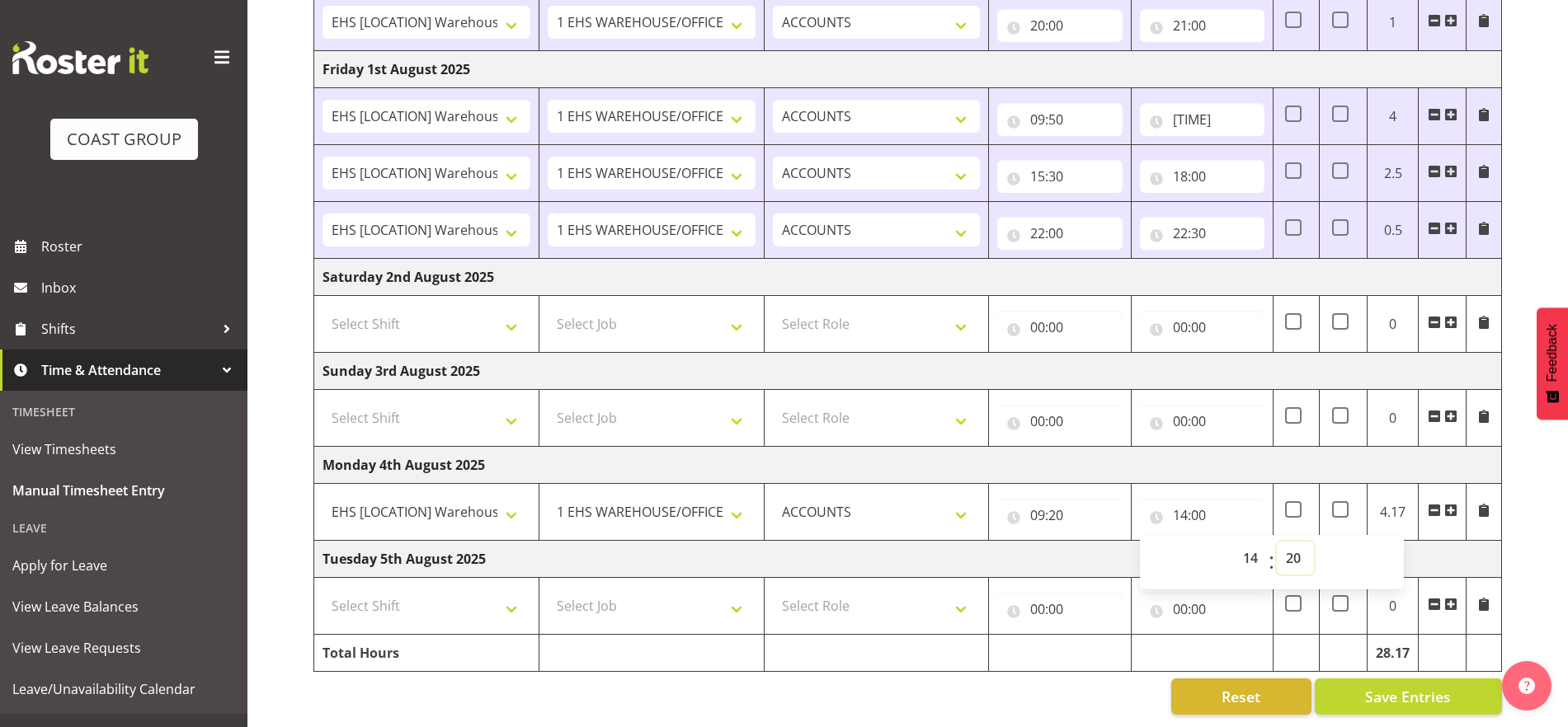 click on "00   01   02   03   04   05   06   07   08   09   10   11   12   13   14   15   16   17   18   19   20   21   22   23   24   25   26   27   28   29   30   31   32   33   34   35   36   37   38   39   40   41   42   43   44   45   46   47   48   49   50   51   52   53   54   55   56   57   58   59" at bounding box center (1295, 558) 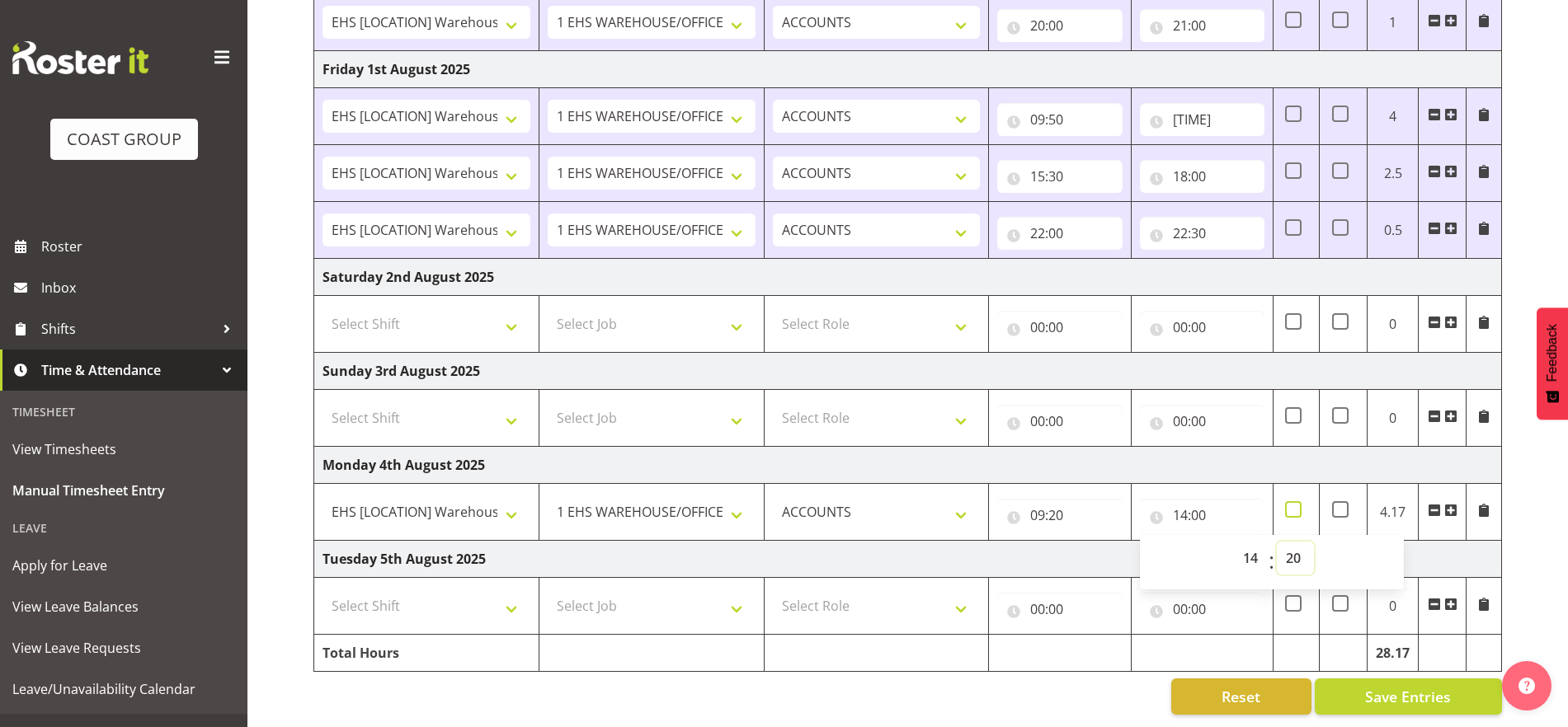 type on "14:20" 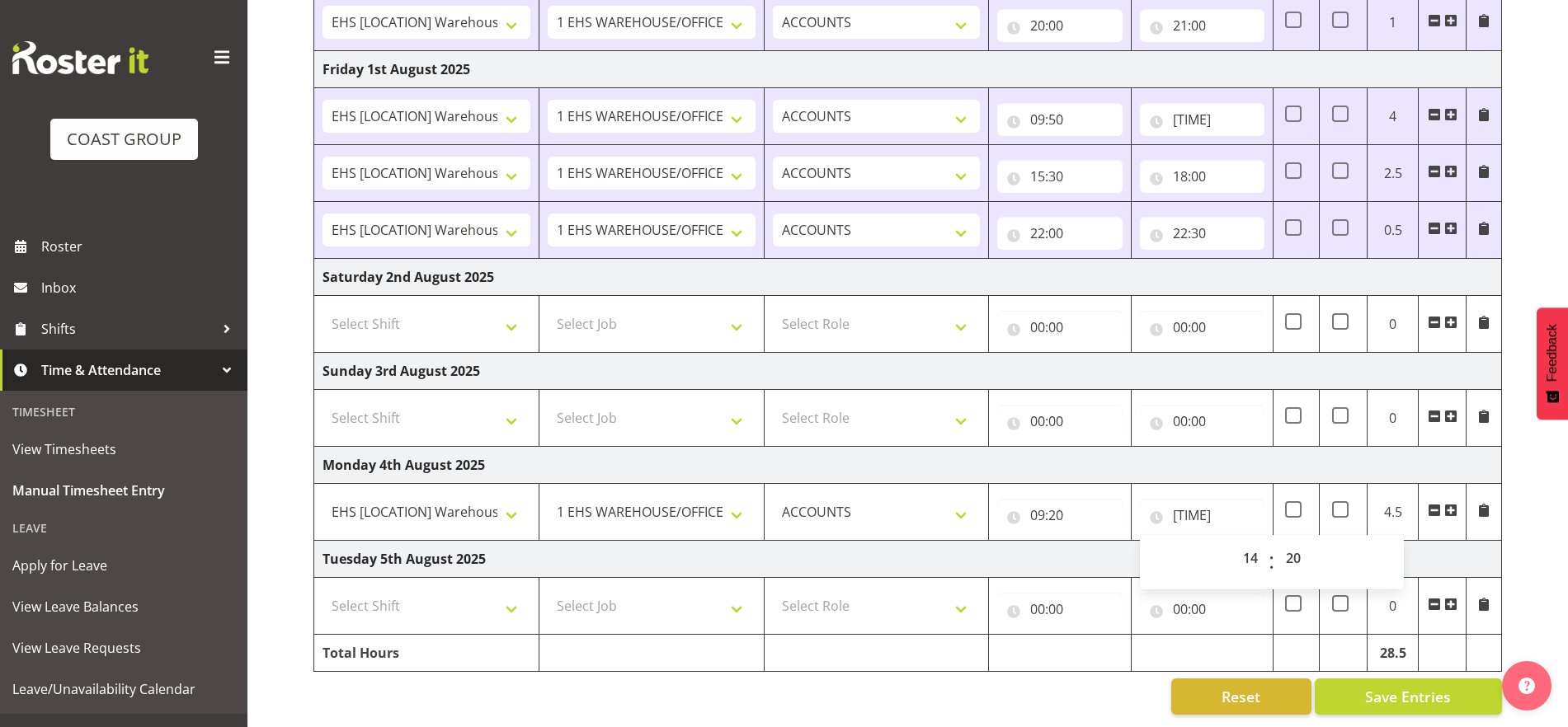 click at bounding box center [1451, 510] 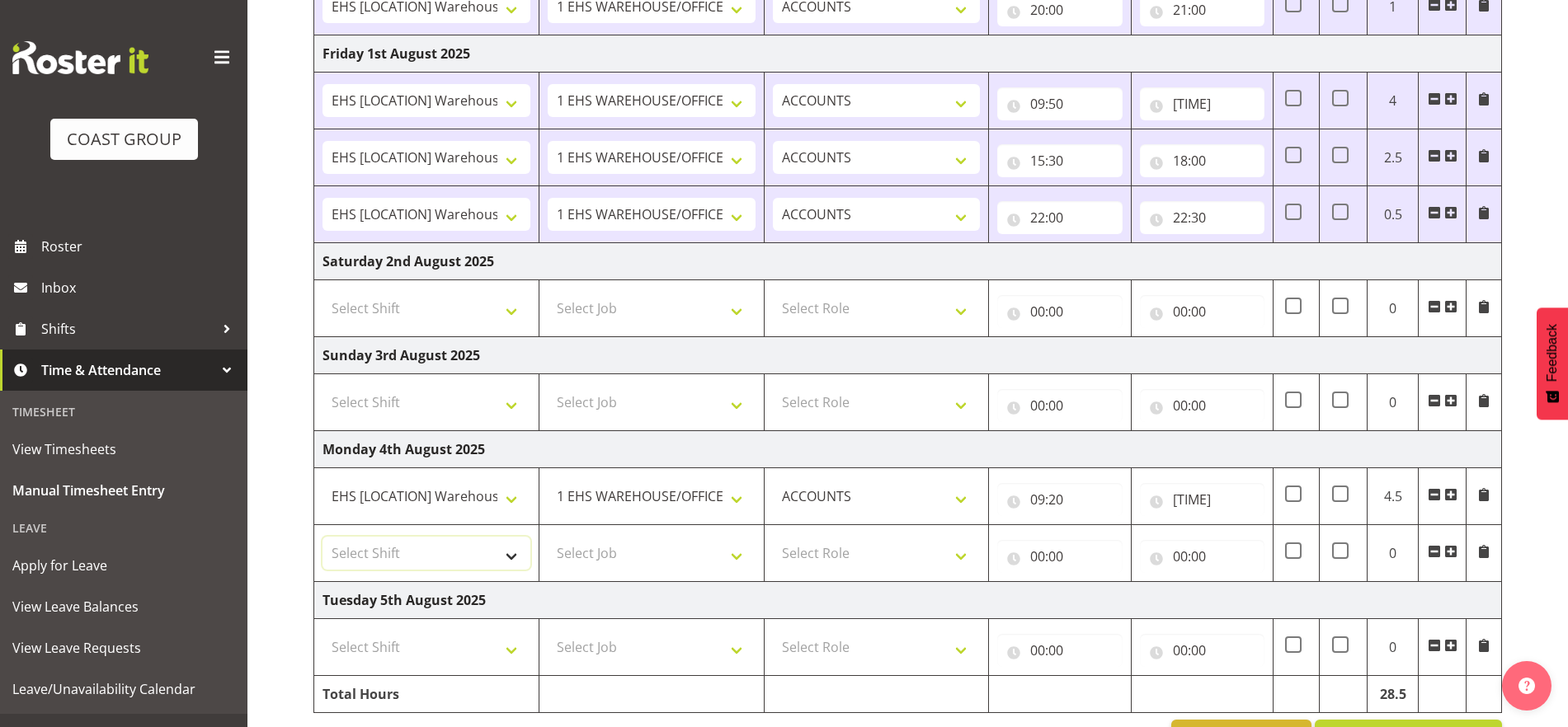 click on "Select Shift  EHS AKL Warehouse/Office" at bounding box center [426, 553] 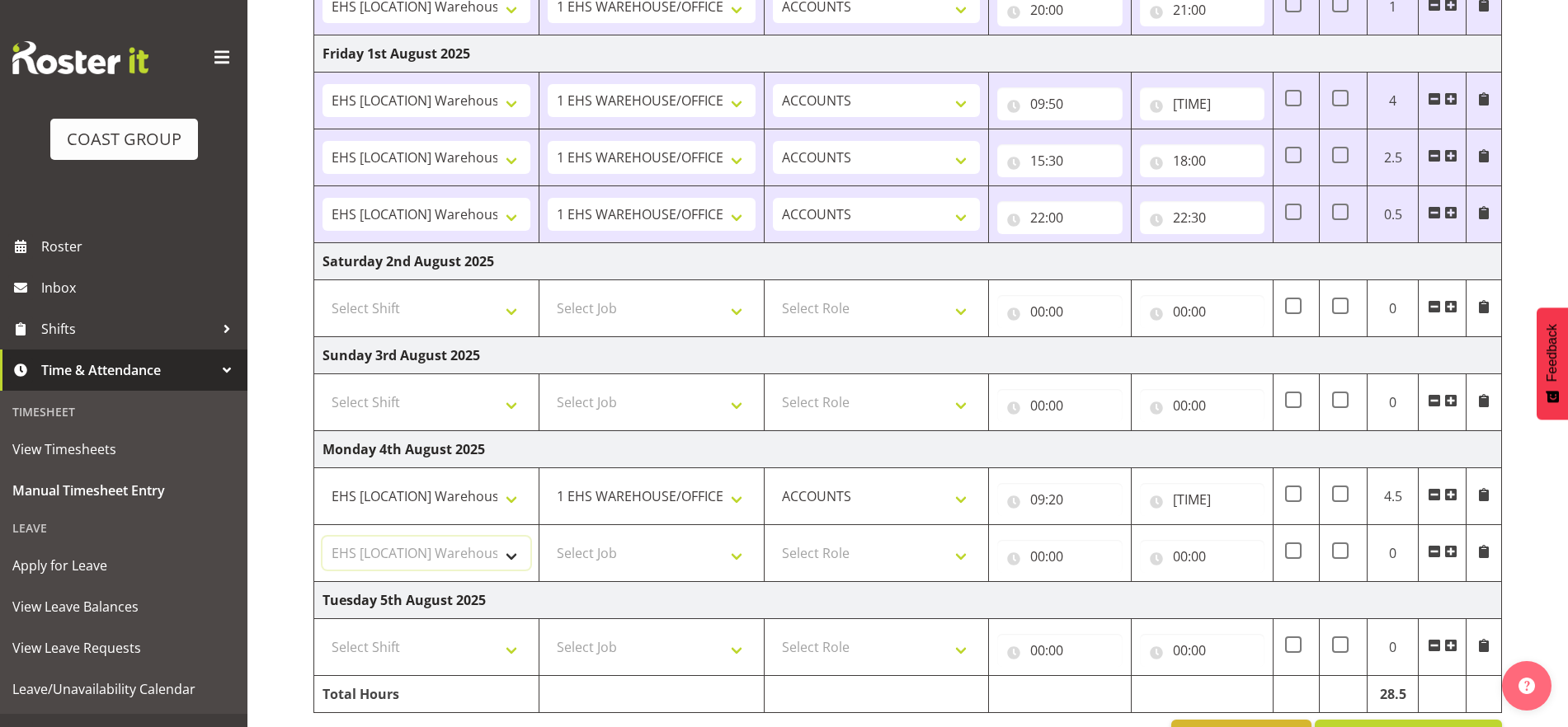 click on "Select Shift  EHS AKL Warehouse/Office" at bounding box center [426, 553] 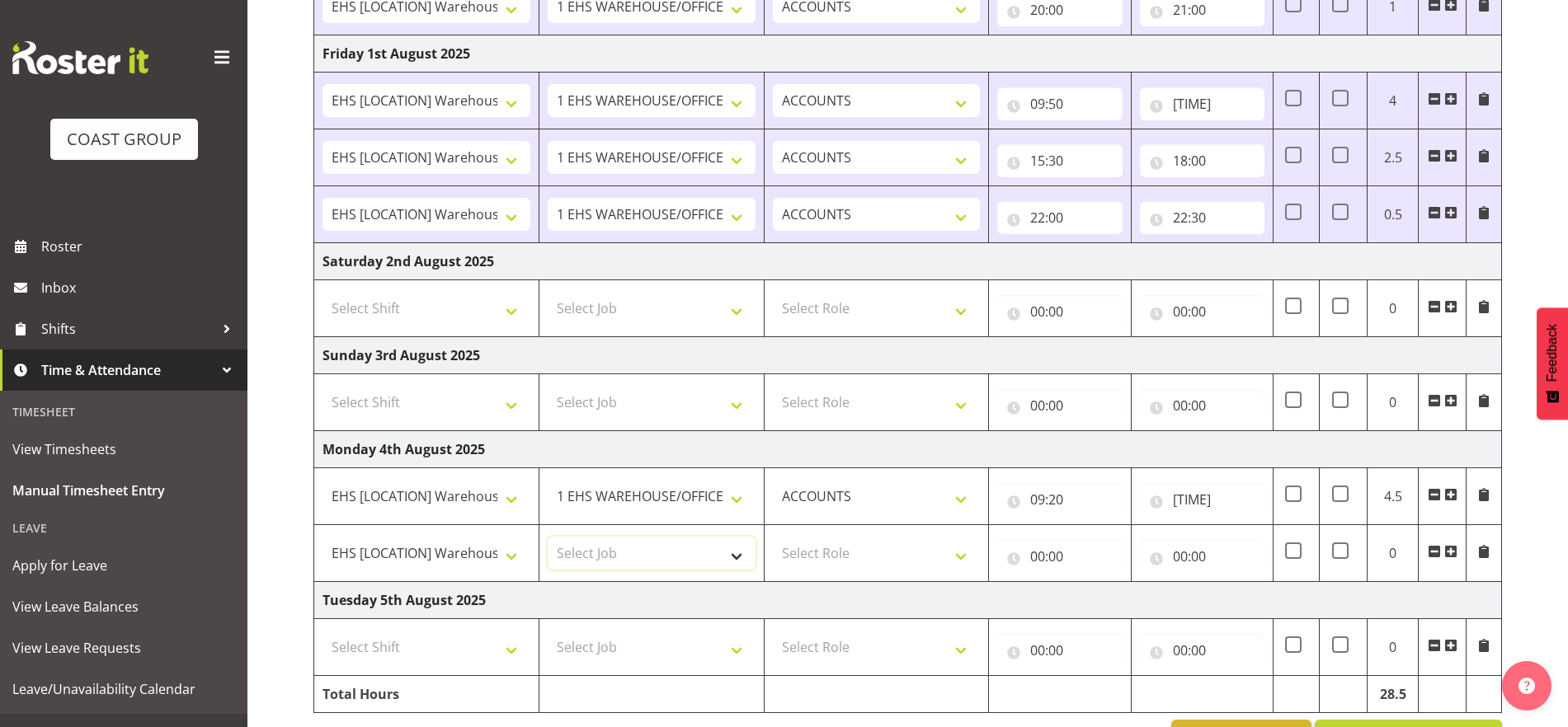 click on "Select Job  1 Carlton Events 1 Carlton Hamilton 1 Carlton Wellington 1 EHS WAREHOUSE/OFFICE 1 GRS 1 SLP Production 1 SLP Tradeshows 12507000 - AKL Casual Jul 2025 1250700R - July Casual C&R 2025 12507010 - NASDAP Conference 2025 12507030 - Auckland Food Show 2025 12507050 - CDES Internship & Graduate Expo 2025 12507100 - NZCB Education Day 2025 12507110 - CCNZ 2025 1250711A - CCNZ25-Accordant GroupServices 12507120 - NZACA Symposium 2025 12507130 - Risk & Resilience 2025 1250713A - Risk 2025 - Protecht 1250713B - RISK 2025 - Camms 12507140 - Jobs Expo in NZ 2025 12507150 - Crane 2025 1250715A - Crane 2025 - UAA 12507160 - BestStart conference 25 12507170 - UoA - T-Tech 2025 12507180 - Banks Art Exhibition 25 12507190 - GSA 2025 12507200 - UoA Clubs Expo Semster 2 2025 12507210 - All Black Tour 2025 - Hamilton 12507220 - All Blacks Stock Purchasing 25 12508000 - AKL Casual Aug 2025 1250800R - August Casual C&R 2025 12508010 - Spring Gift Fair 2025 1250801A - Jty Imports/Exports-SpringGift 12508080 - FANZ 2025" at bounding box center [652, 553] 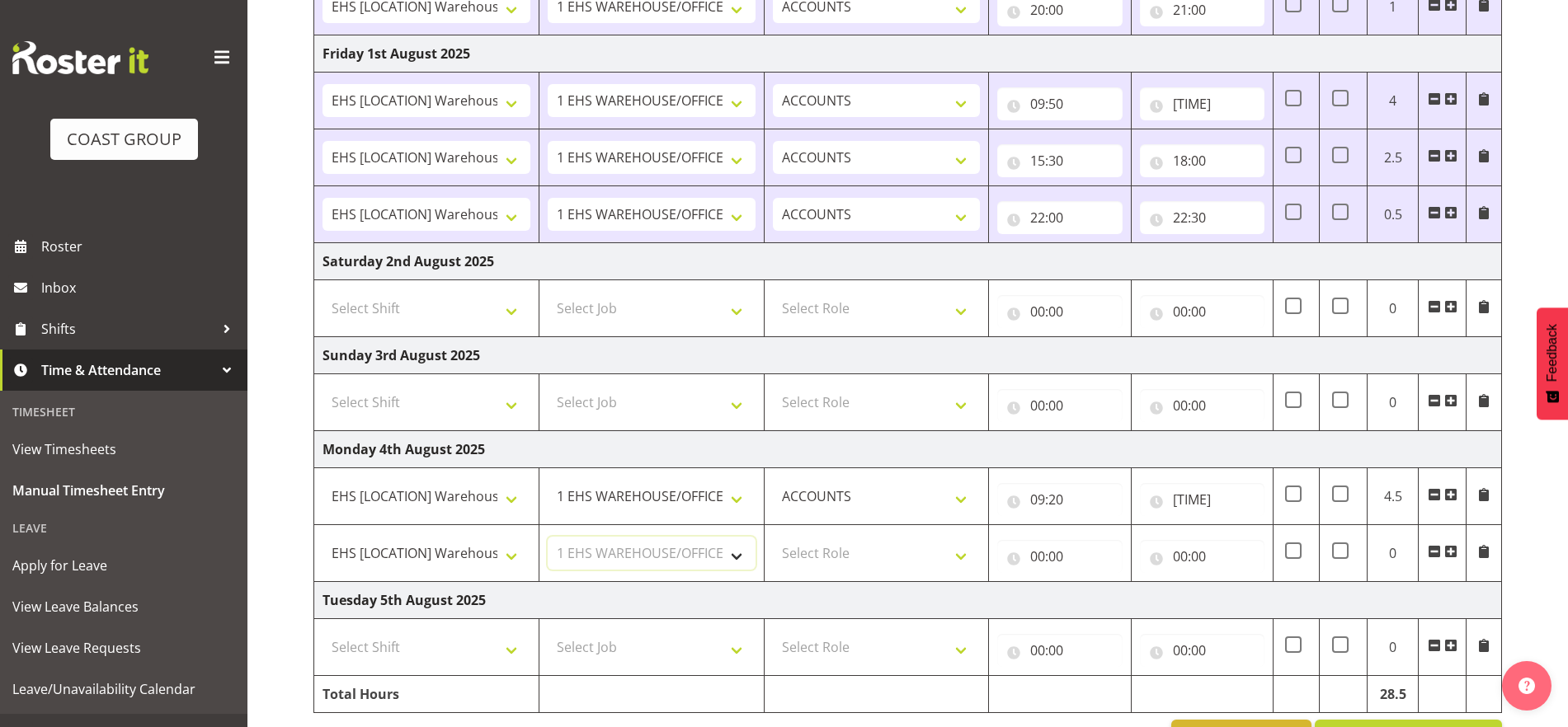 click on "Select Job  1 Carlton Events 1 Carlton Hamilton 1 Carlton Wellington 1 EHS WAREHOUSE/OFFICE 1 GRS 1 SLP Production 1 SLP Tradeshows 12507000 - AKL Casual Jul 2025 1250700R - July Casual C&R 2025 12507010 - NASDAP Conference 2025 12507030 - Auckland Food Show 2025 12507050 - CDES Internship & Graduate Expo 2025 12507100 - NZCB Education Day 2025 12507110 - CCNZ 2025 1250711A - CCNZ25-Accordant GroupServices 12507120 - NZACA Symposium 2025 12507130 - Risk & Resilience 2025 1250713A - Risk 2025 - Protecht 1250713B - RISK 2025 - Camms 12507140 - Jobs Expo in NZ 2025 12507150 - Crane 2025 1250715A - Crane 2025 - UAA 12507160 - BestStart conference 25 12507170 - UoA - T-Tech 2025 12507180 - Banks Art Exhibition 25 12507190 - GSA 2025 12507200 - UoA Clubs Expo Semster 2 2025 12507210 - All Black Tour 2025 - Hamilton 12507220 - All Blacks Stock Purchasing 25 12508000 - AKL Casual Aug 2025 1250800R - August Casual C&R 2025 12508010 - Spring Gift Fair 2025 1250801A - Jty Imports/Exports-SpringGift 12508080 - FANZ 2025" at bounding box center [652, 553] 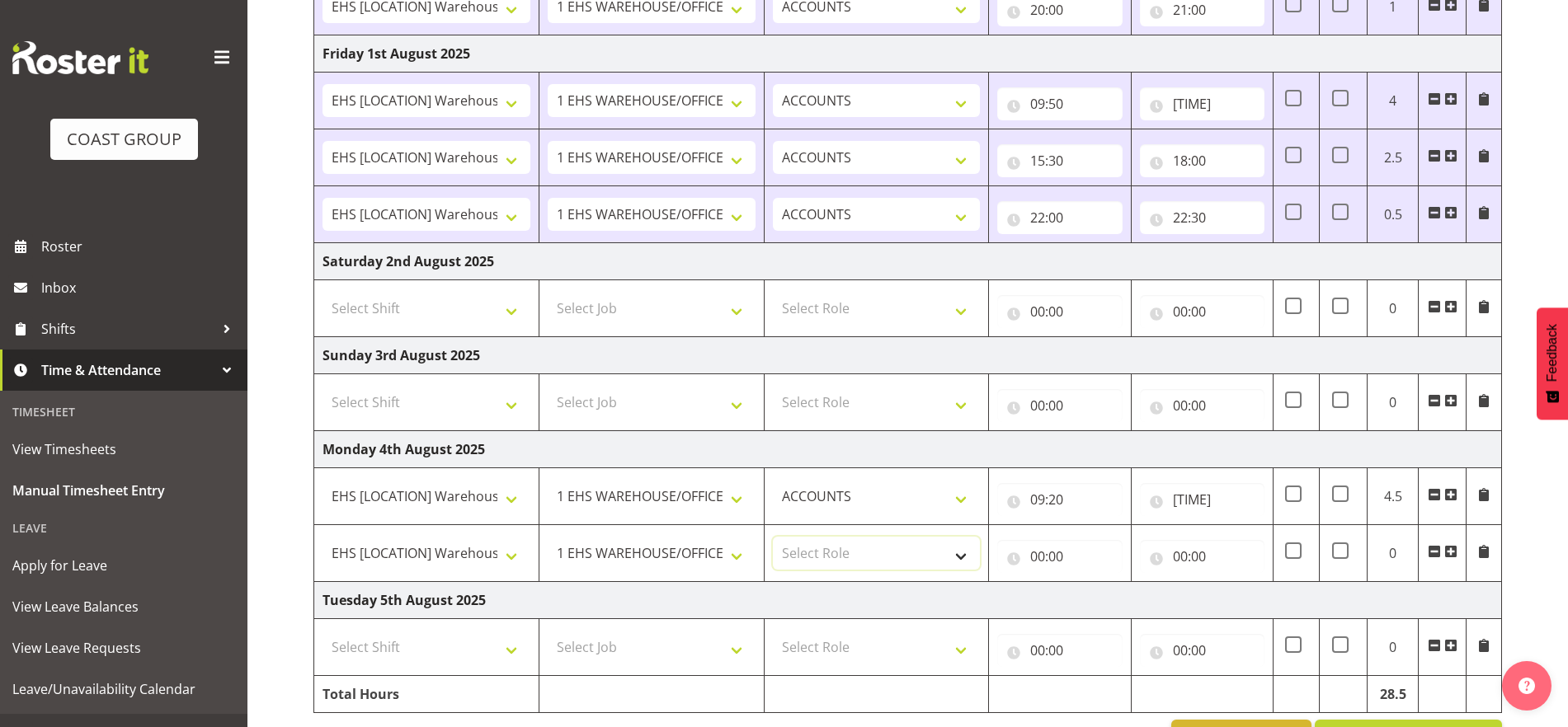 click on "Select Role  ACCOUNTS" at bounding box center (877, 553) 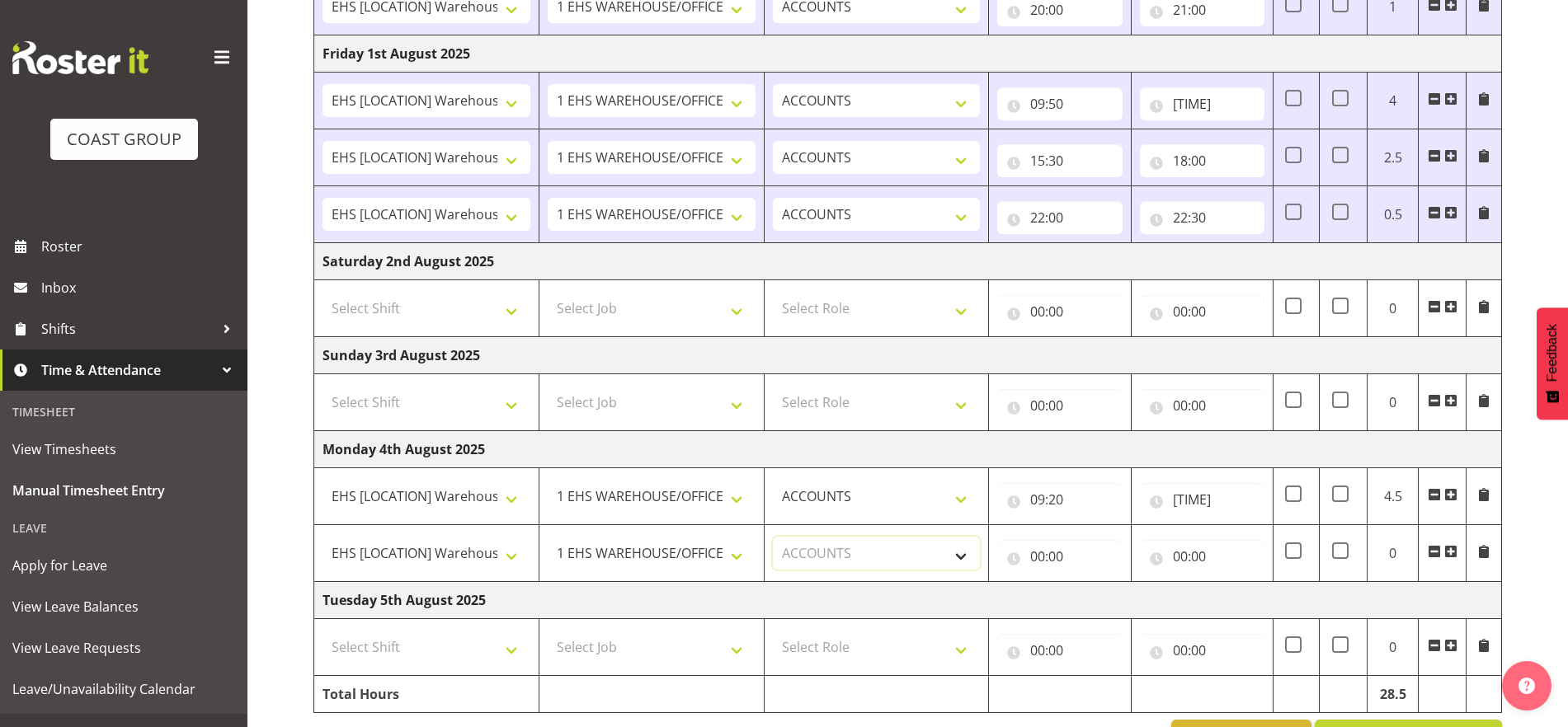click on "Select Role  ACCOUNTS" at bounding box center [877, 553] 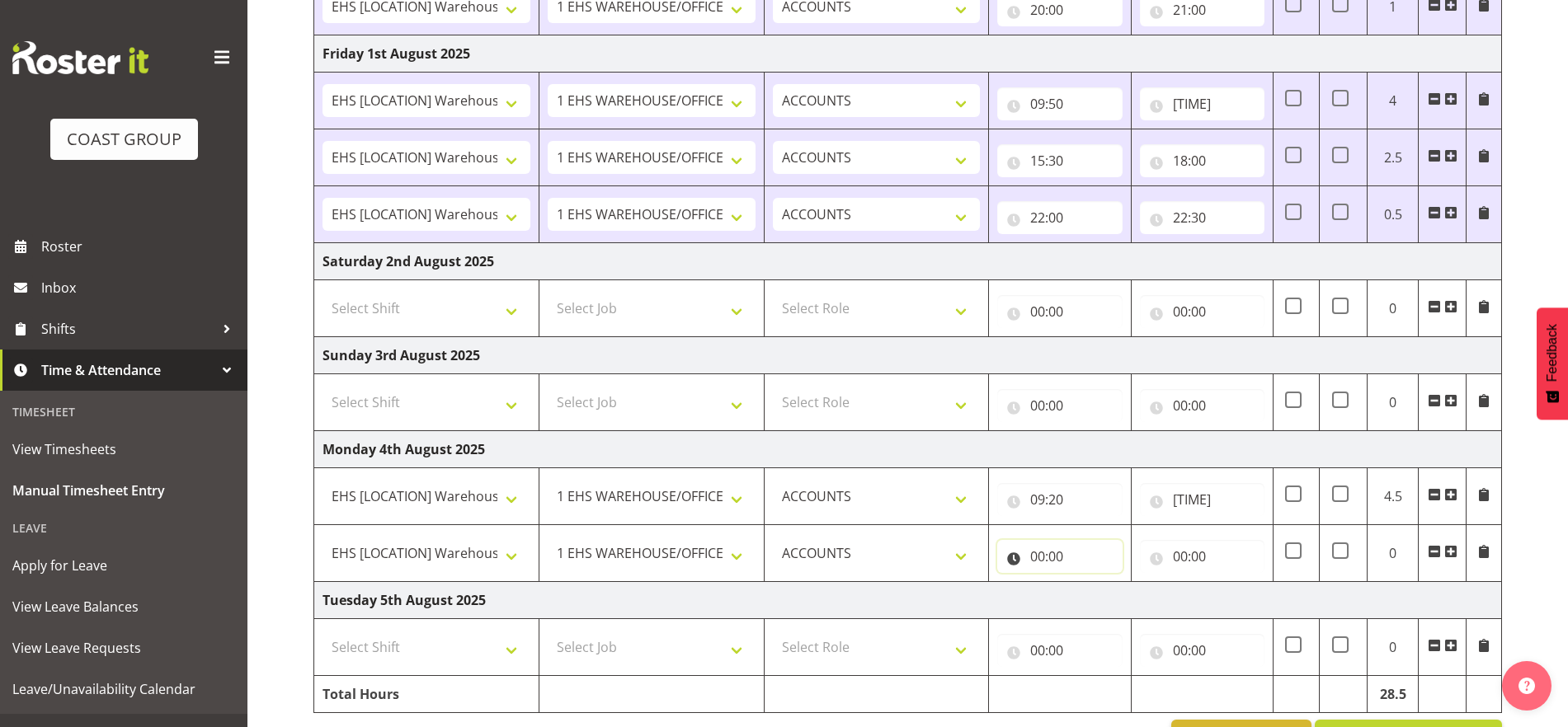 click on "00:00" at bounding box center (1059, 556) 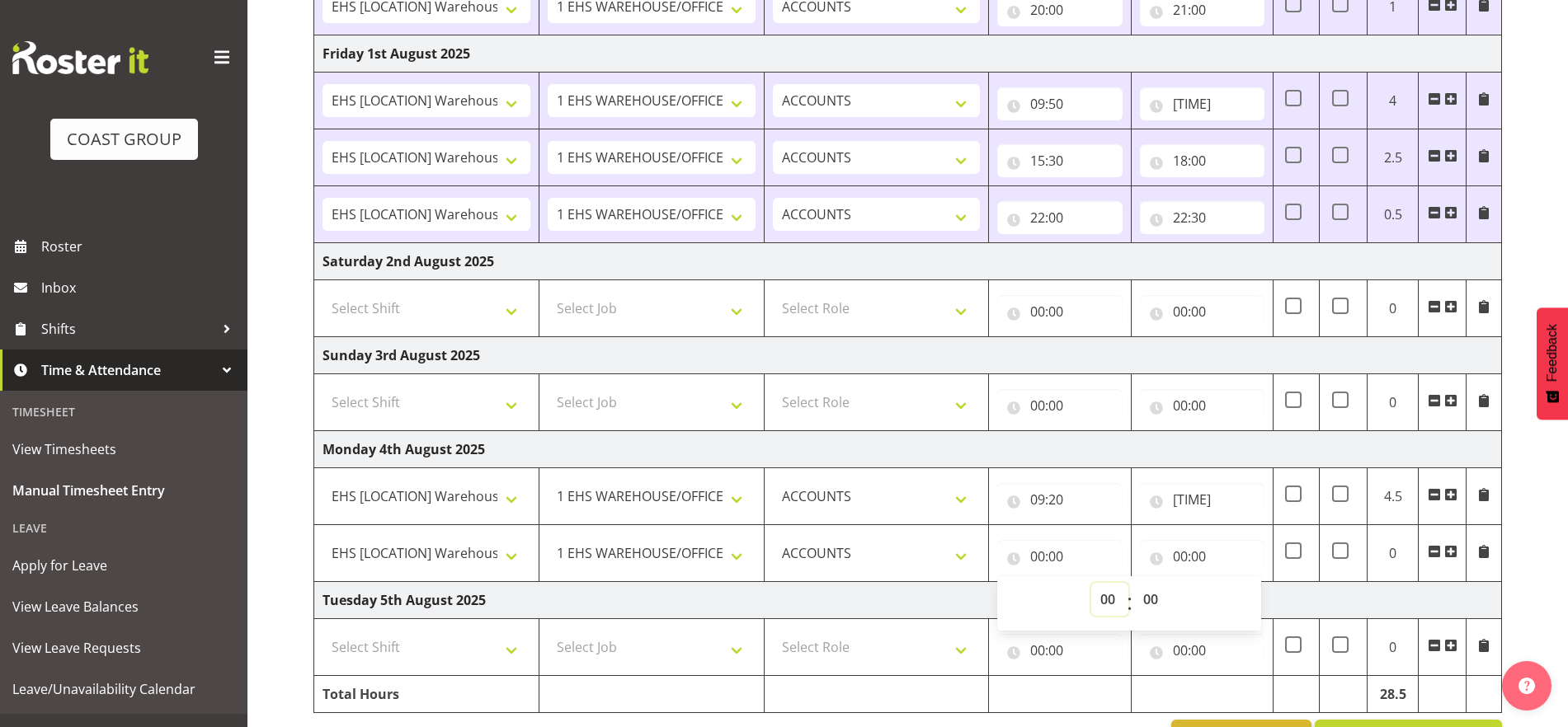 click on "00   01   02   03   04   05   06   07   08   09   10   11   12   13   14   15   16   17   18   19   20   21   22   23" at bounding box center (1109, 599) 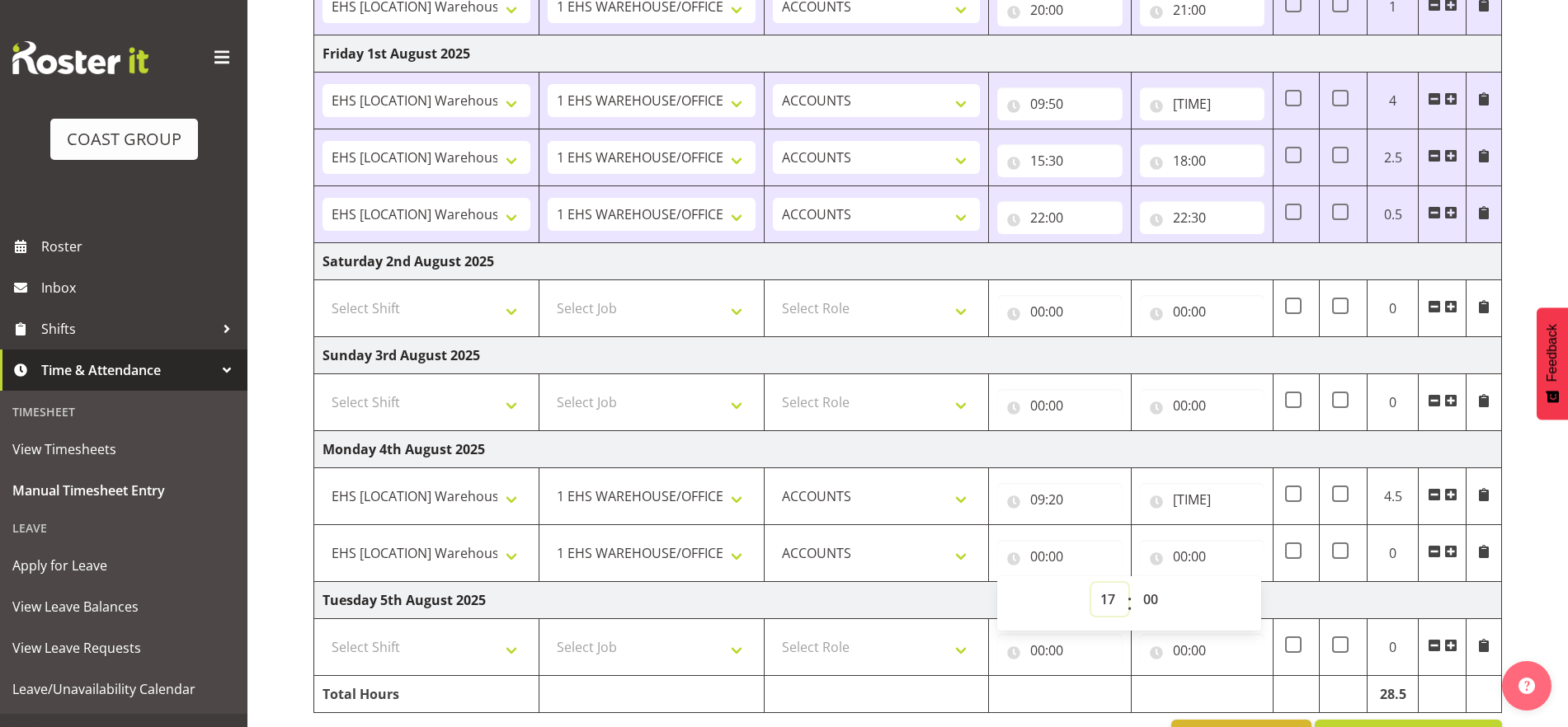 click on "00   01   02   03   04   05   06   07   08   09   10   11   12   13   14   15   16   17   18   19   20   21   22   23" at bounding box center (1109, 599) 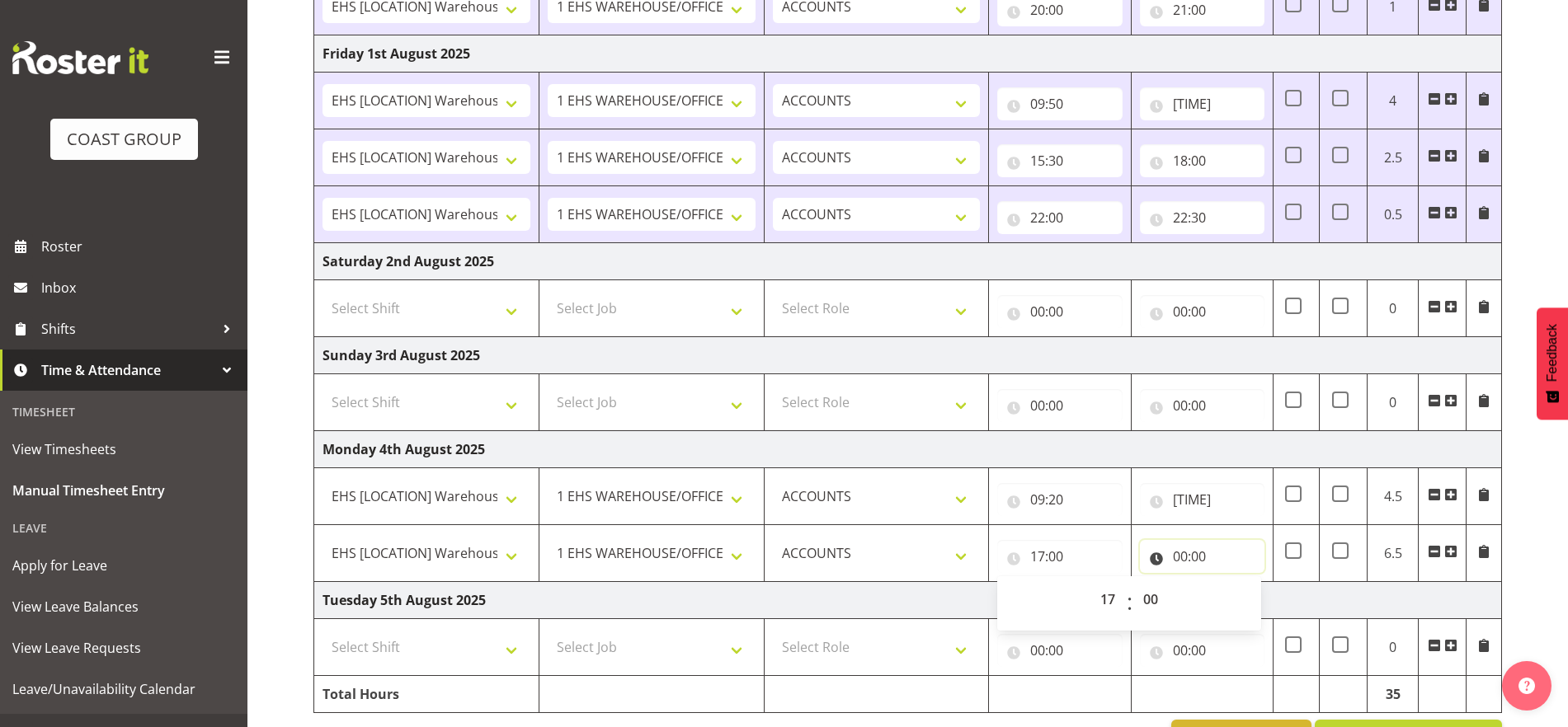 click on "00:00" at bounding box center [1202, 556] 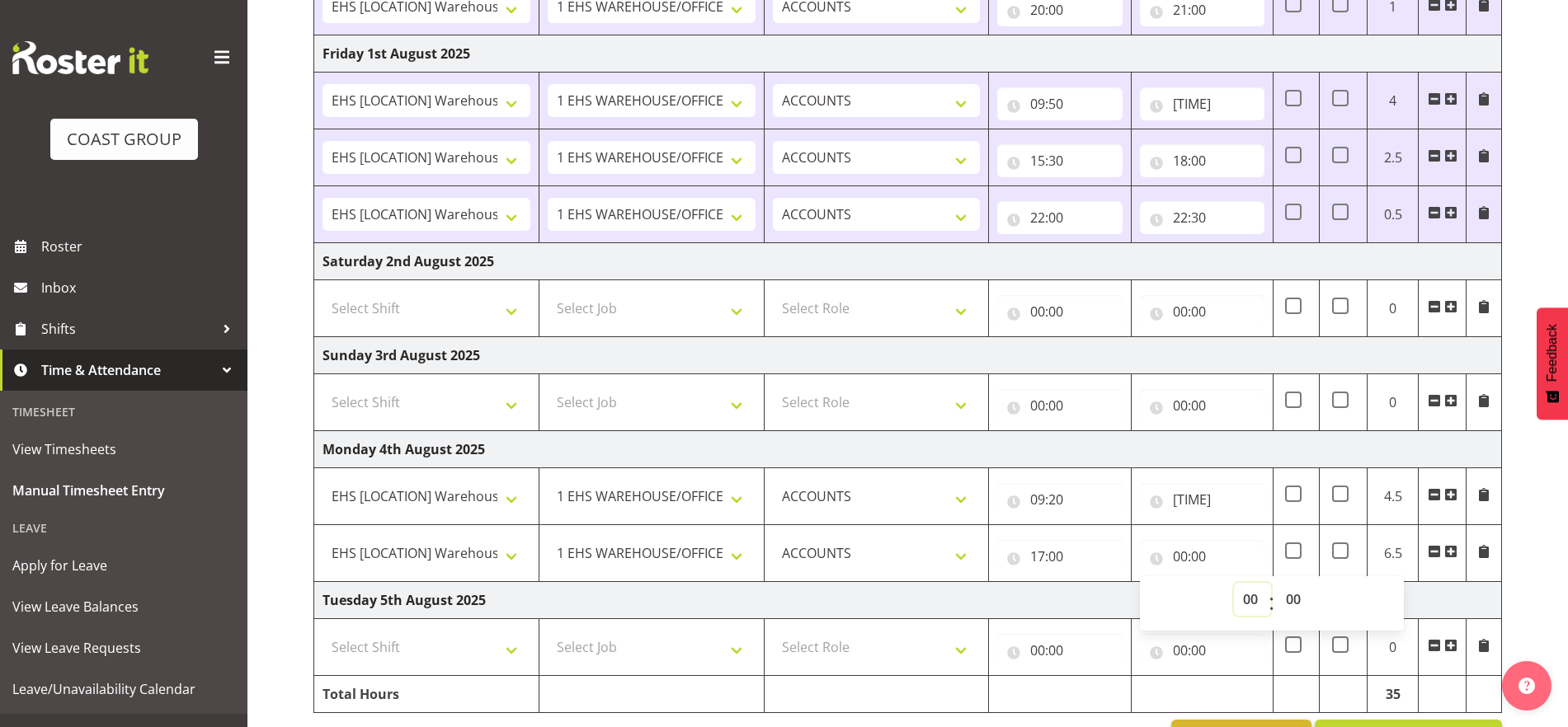 click on "00   01   02   03   04   05   06   07   08   09   10   11   12   13   14   15   16   17   18   19   20   21   22   23" at bounding box center (1252, 599) 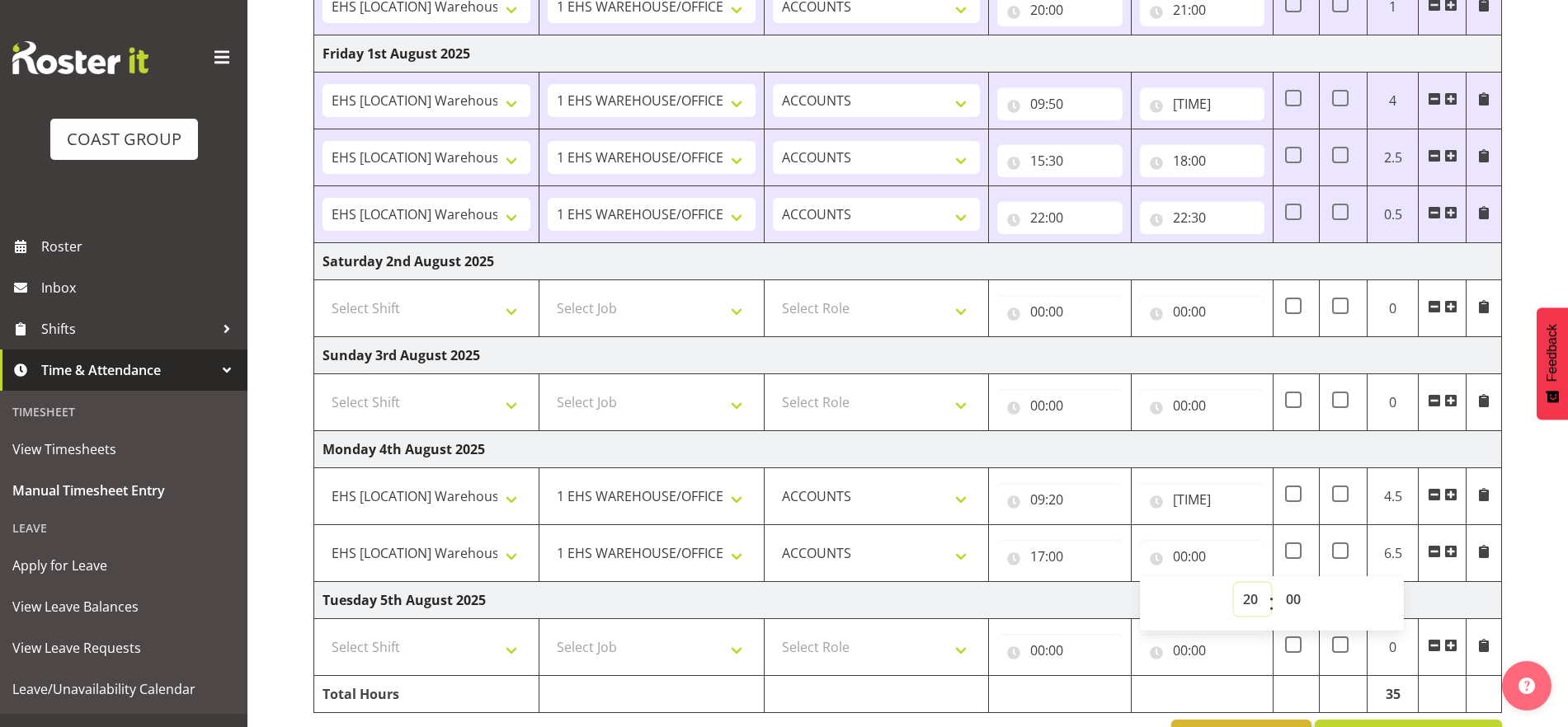 click on "00   01   02   03   04   05   06   07   08   09   10   11   12   13   14   15   16   17   18   19   20   21   22   23" at bounding box center (1252, 599) 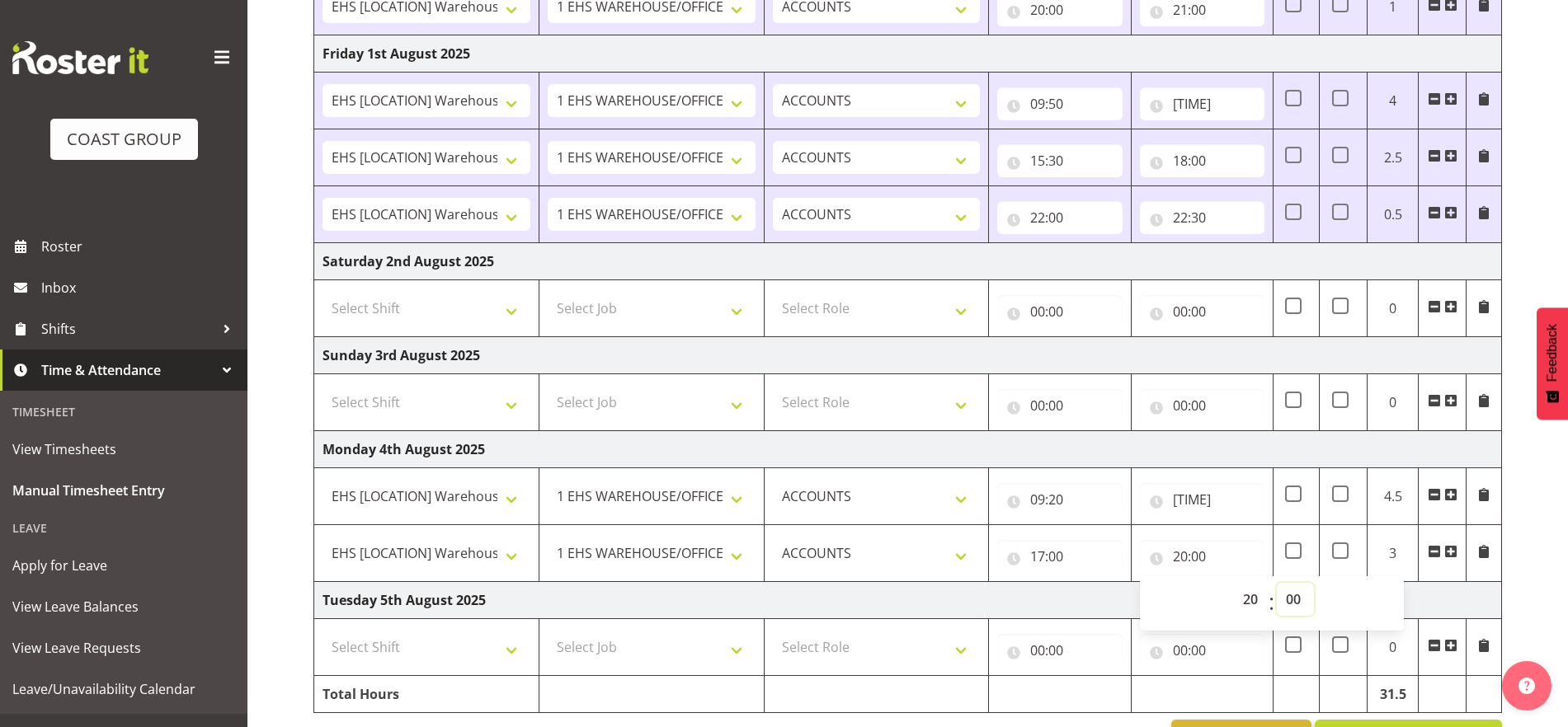 click on "00   01   02   03   04   05   06   07   08   09   10   11   12   13   14   15   16   17   18   19   20   21   22   23   24   25   26   27   28   29   30   31   32   33   34   35   36   37   38   39   40   41   42   43   44   45   46   47   48   49   50   51   52   53   54   55   56   57   58   59" at bounding box center (1295, 599) 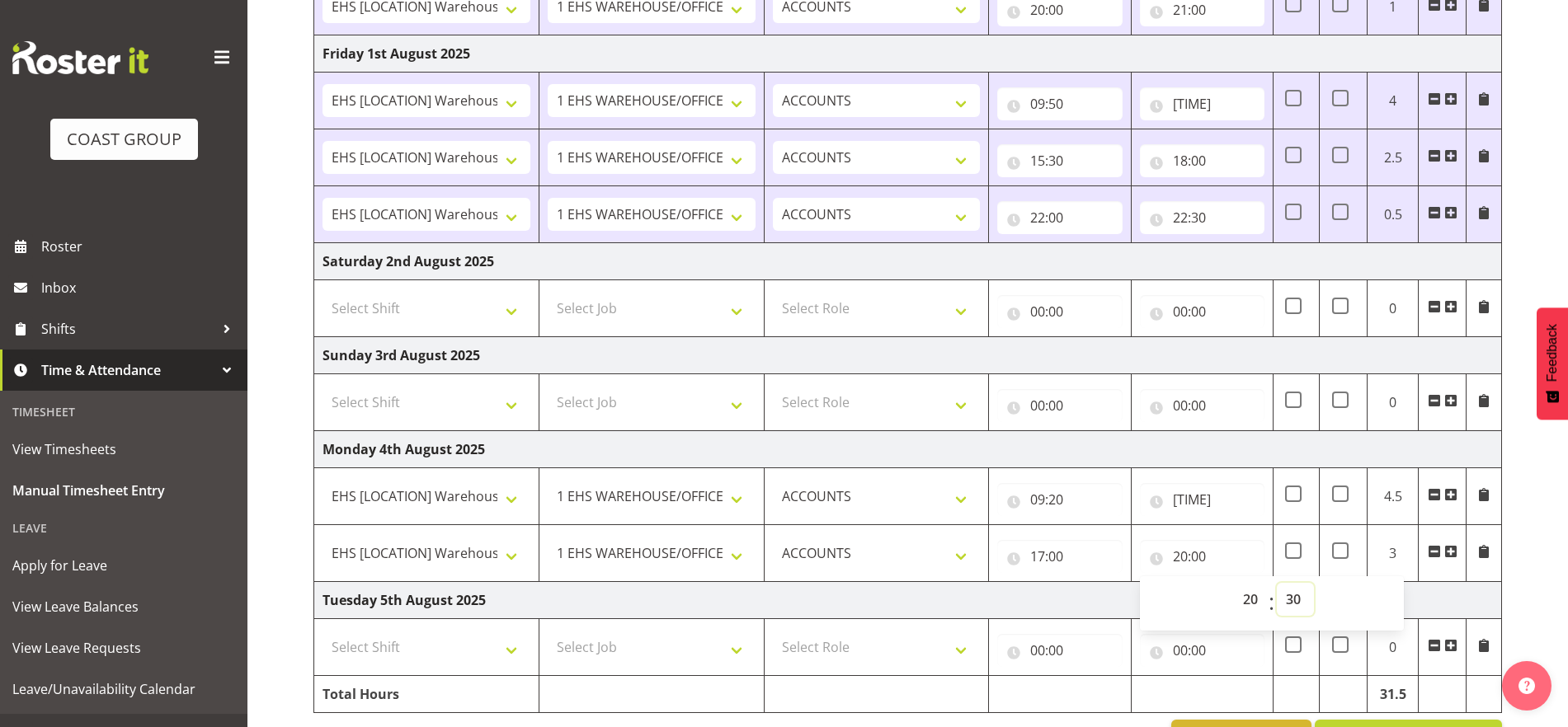 click on "00   01   02   03   04   05   06   07   08   09   10   11   12   13   14   15   16   17   18   19   20   21   22   23   24   25   26   27   28   29   30   31   32   33   34   35   36   37   38   39   40   41   42   43   44   45   46   47   48   49   50   51   52   53   54   55   56   57   58   59" at bounding box center [1295, 599] 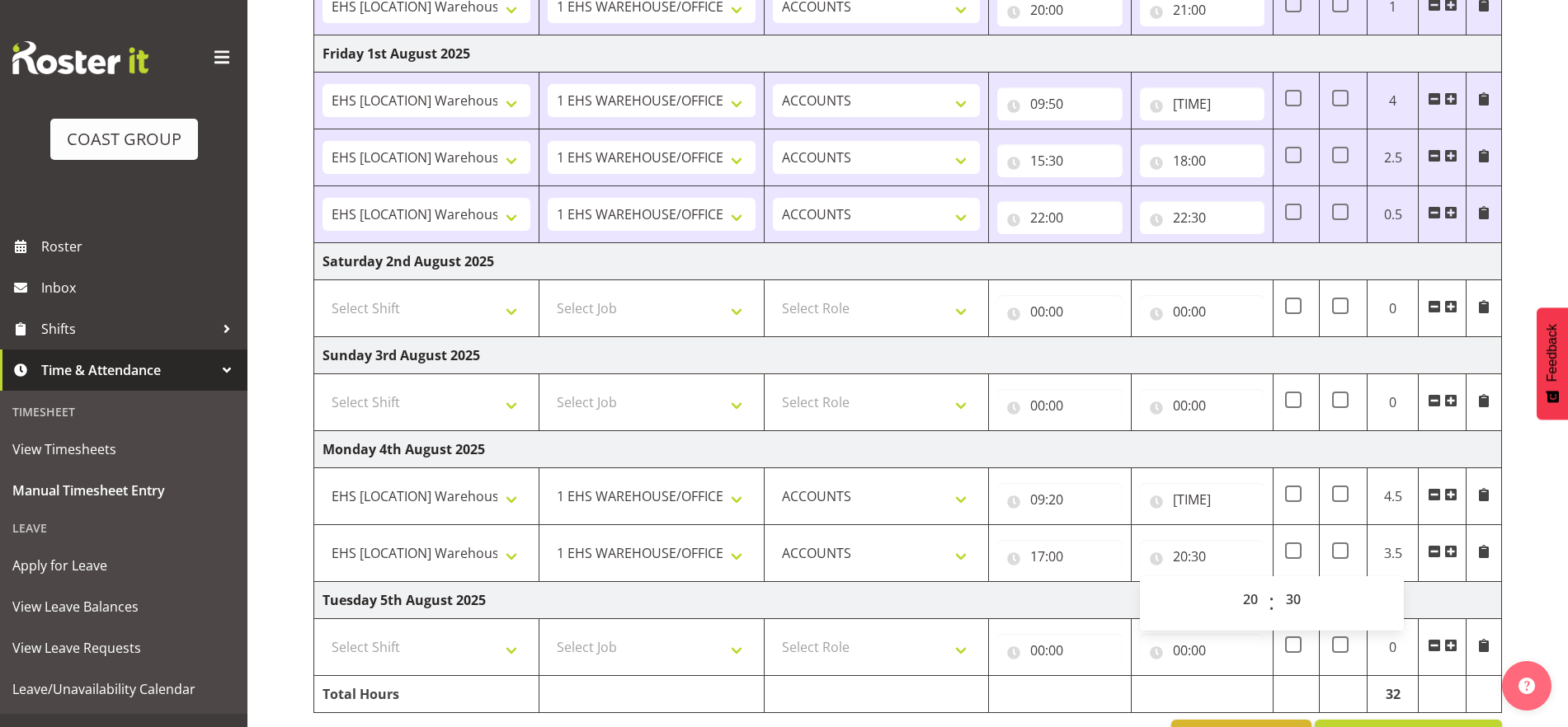 click on "Tuesday 5th August 2025" at bounding box center [908, 600] 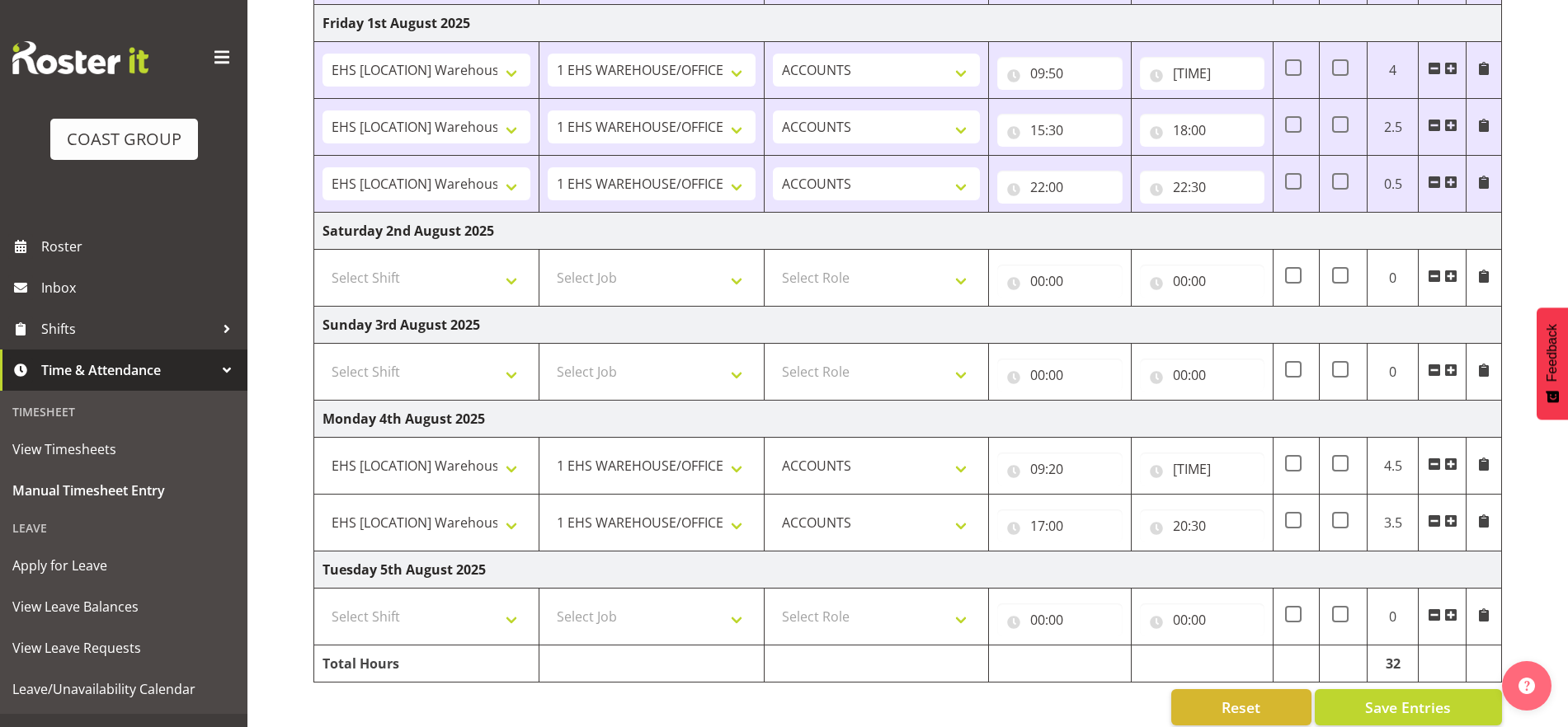 scroll, scrollTop: 640, scrollLeft: 0, axis: vertical 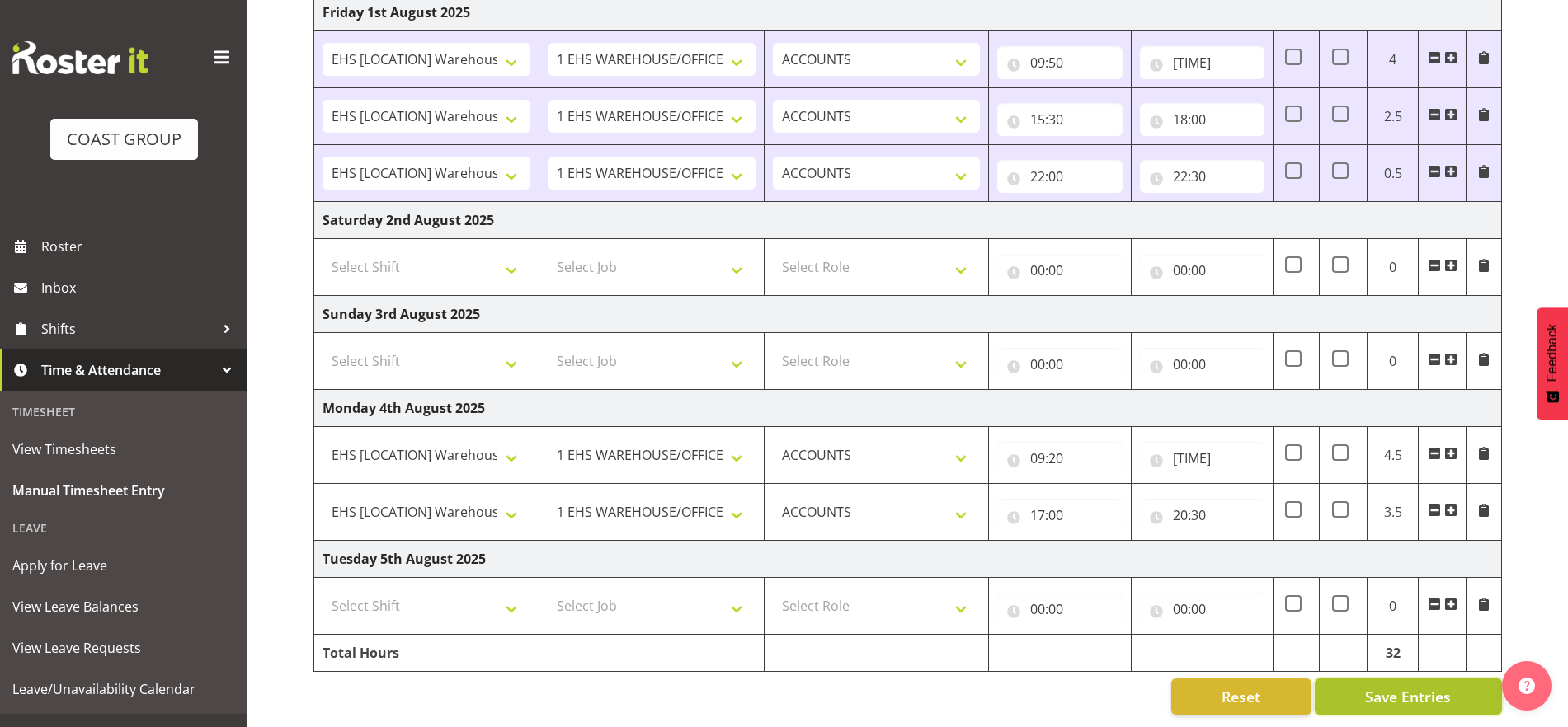 click on "Save
Entries" at bounding box center [1408, 697] 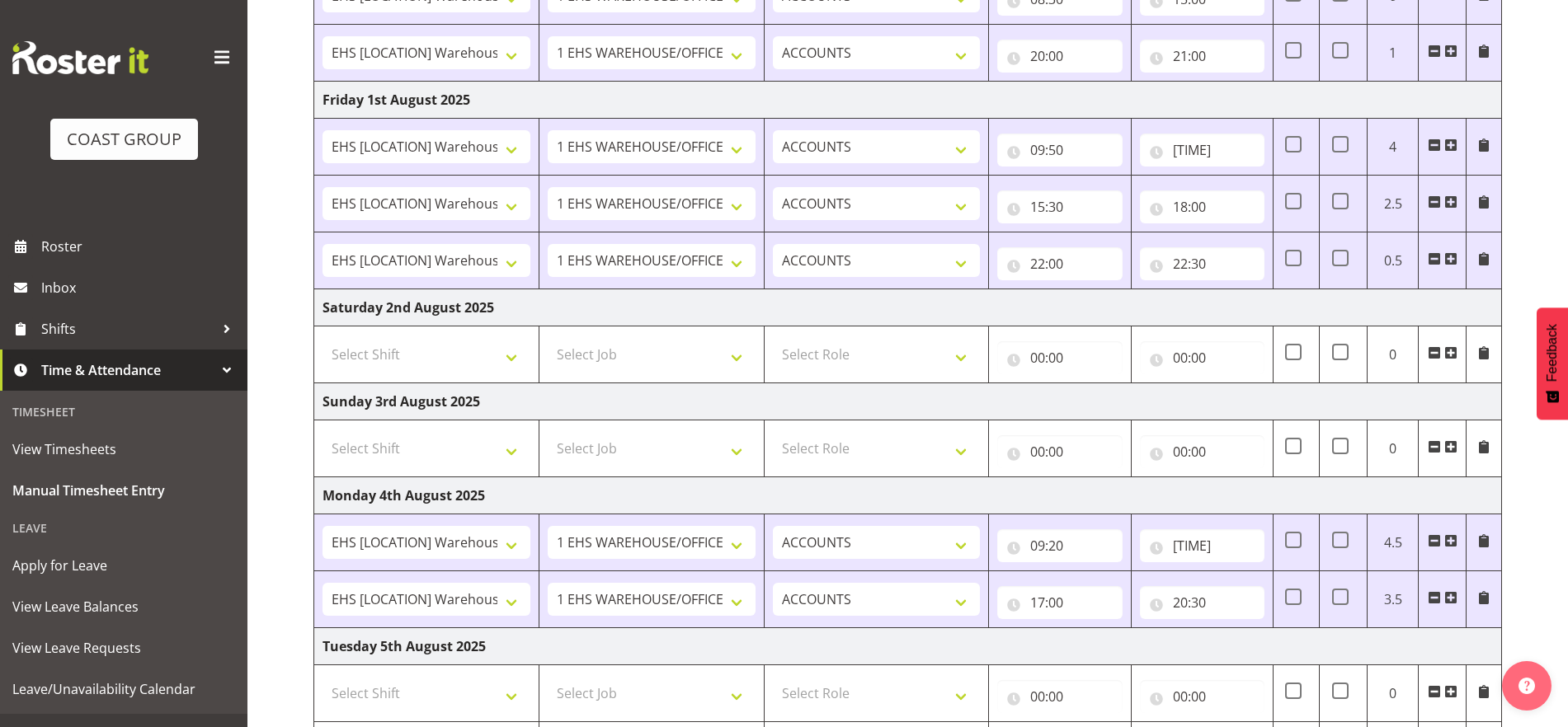 scroll, scrollTop: 640, scrollLeft: 0, axis: vertical 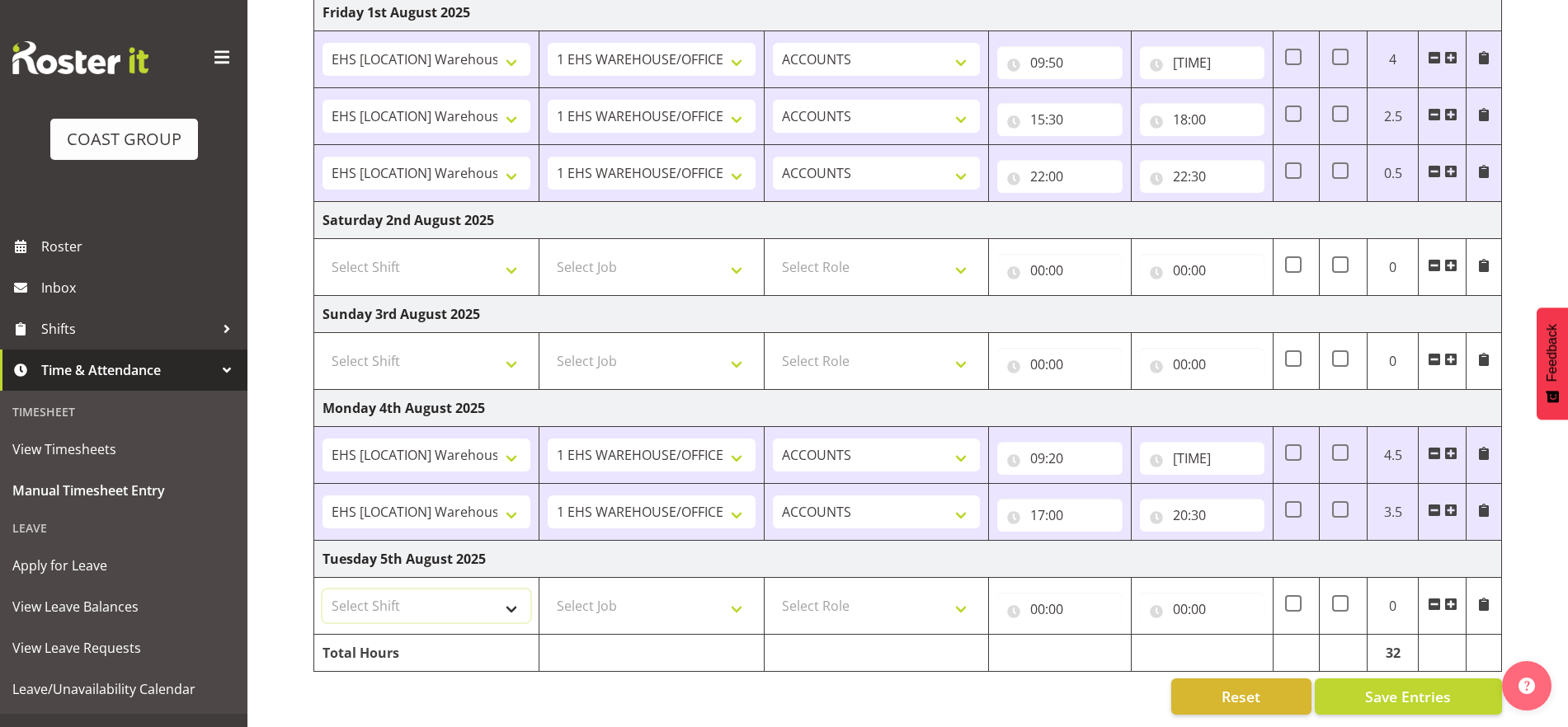 click on "Select Shift  EHS AKL Warehouse/Office" at bounding box center (426, 606) 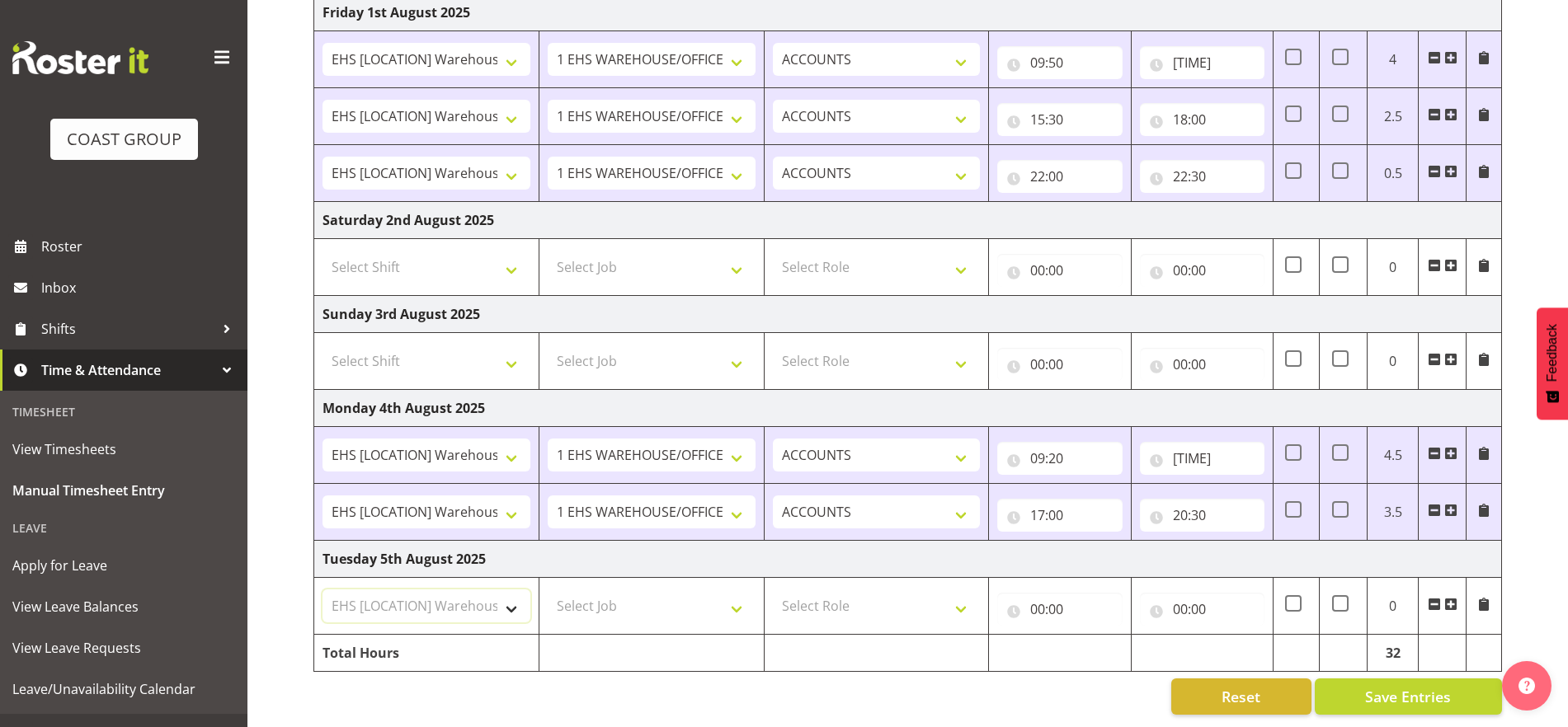 click on "Select Shift  EHS AKL Warehouse/Office" at bounding box center (426, 606) 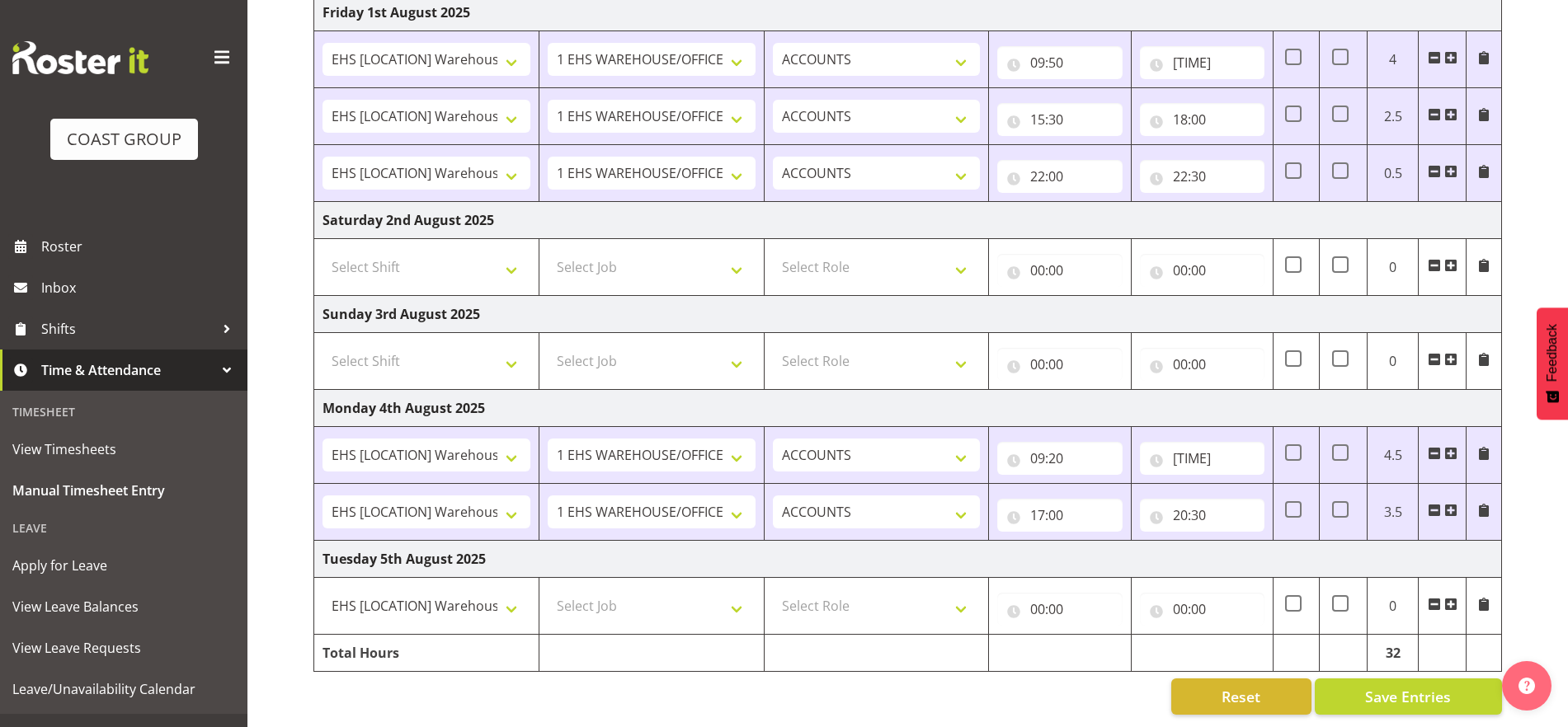 click on "Select Job  1 Carlton Events 1 Carlton Hamilton 1 Carlton Wellington 1 EHS WAREHOUSE/OFFICE 1 GRS 1 SLP Production 1 SLP Tradeshows 12507000 - AKL Casual Jul 2025 1250700R - July Casual C&R 2025 12507010 - NASDAP Conference 2025 12507030 - Auckland Food Show 2025 12507050 - CDES Internship & Graduate Expo 2025 12507100 - NZCB Education Day 2025 12507110 - CCNZ 2025 1250711A - CCNZ25-Accordant GroupServices 12507120 - NZACA Symposium 2025 12507130 - Risk & Resilience 2025 1250713A - Risk 2025 - Protecht 1250713B - RISK 2025 - Camms 12507140 - Jobs Expo in NZ 2025 12507150 - Crane 2025 1250715A - Crane 2025 - UAA 12507160 - BestStart conference 25 12507170 - UoA - T-Tech 2025 12507180 - Banks Art Exhibition 25 12507190 - GSA 2025 12507200 - UoA Clubs Expo Semster 2 2025 12507210 - All Black Tour 2025 - Hamilton 12507220 - All Blacks Stock Purchasing 25 12508000 - AKL Casual Aug 2025 1250800R - August Casual C&R 2025 12508010 - Spring Gift Fair 2025 1250801A - Jty Imports/Exports-SpringGift 12508080 - FANZ 2025" at bounding box center (651, 606) 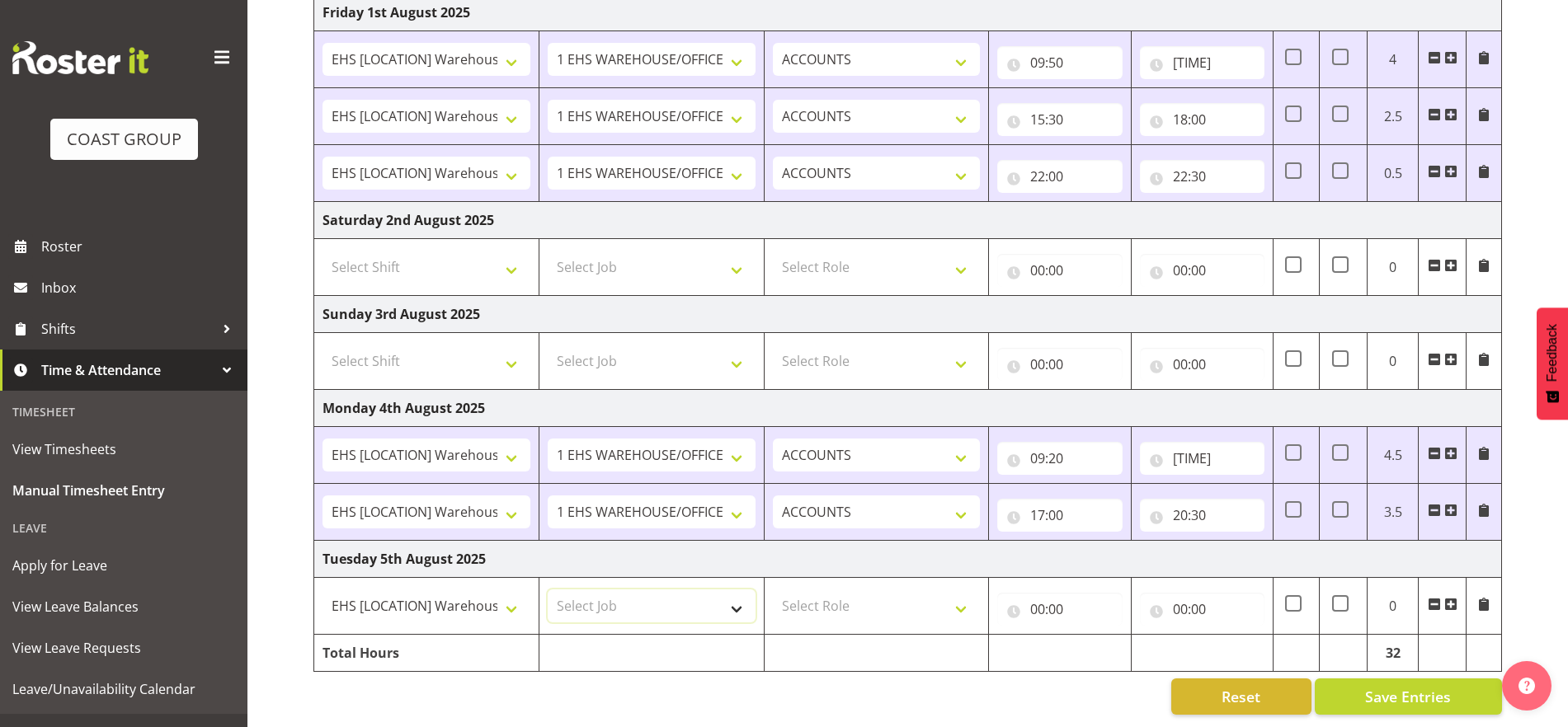 click on "Select Job  1 Carlton Events 1 Carlton Hamilton 1 Carlton Wellington 1 EHS WAREHOUSE/OFFICE 1 GRS 1 SLP Production 1 SLP Tradeshows 12507000 - AKL Casual Jul 2025 1250700R - July Casual C&R 2025 12507010 - NASDAP Conference 2025 12507030 - Auckland Food Show 2025 12507050 - CDES Internship & Graduate Expo 2025 12507100 - NZCB Education Day 2025 12507110 - CCNZ 2025 1250711A - CCNZ25-Accordant GroupServices 12507120 - NZACA Symposium 2025 12507130 - Risk & Resilience 2025 1250713A - Risk 2025 - Protecht 1250713B - RISK 2025 - Camms 12507140 - Jobs Expo in NZ 2025 12507150 - Crane 2025 1250715A - Crane 2025 - UAA 12507160 - BestStart conference 25 12507170 - UoA - T-Tech 2025 12507180 - Banks Art Exhibition 25 12507190 - GSA 2025 12507200 - UoA Clubs Expo Semster 2 2025 12507210 - All Black Tour 2025 - Hamilton 12507220 - All Blacks Stock Purchasing 25 12508000 - AKL Casual Aug 2025 1250800R - August Casual C&R 2025 12508010 - Spring Gift Fair 2025 1250801A - Jty Imports/Exports-SpringGift 12508080 - FANZ 2025" at bounding box center (652, 606) 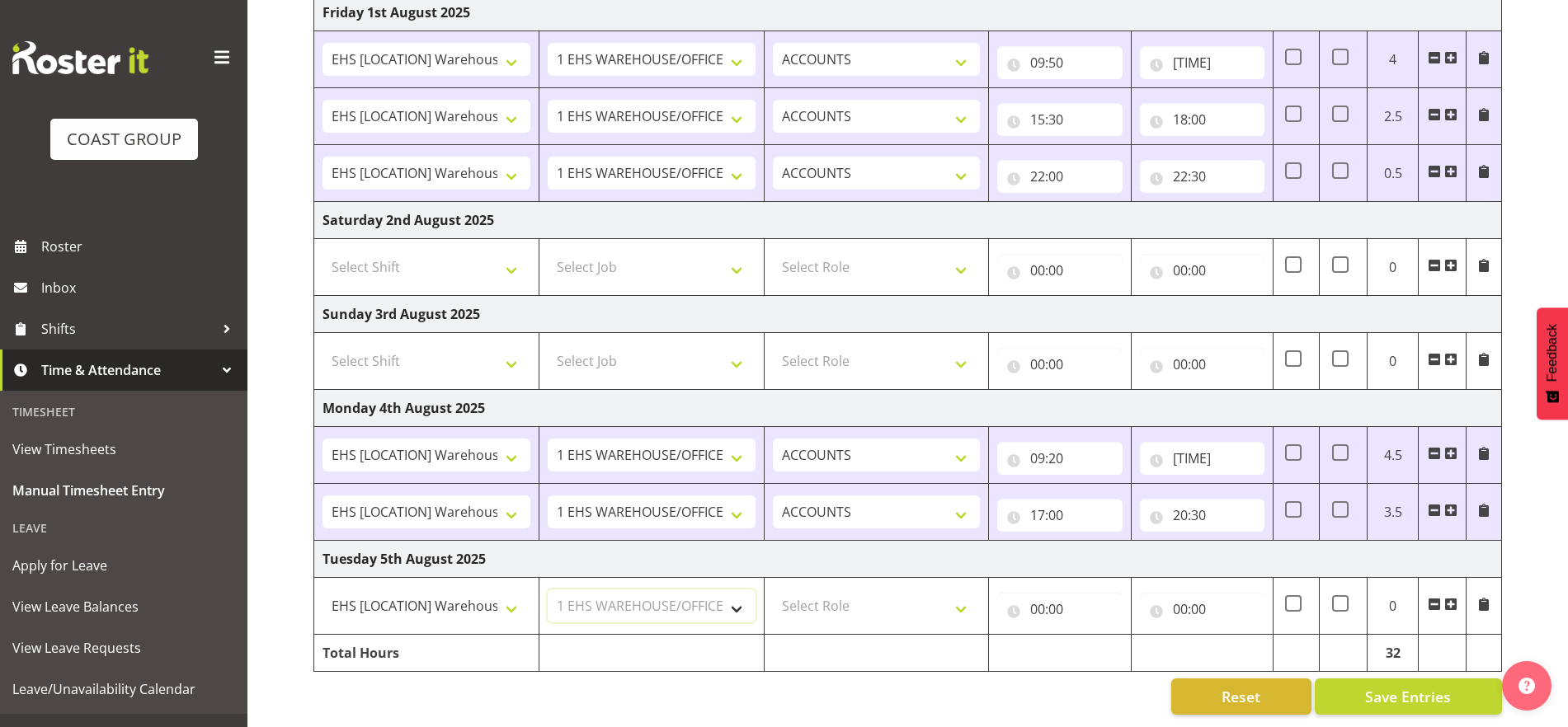click on "Select Job  1 Carlton Events 1 Carlton Hamilton 1 Carlton Wellington 1 EHS WAREHOUSE/OFFICE 1 GRS 1 SLP Production 1 SLP Tradeshows 12507000 - AKL Casual Jul 2025 1250700R - July Casual C&R 2025 12507010 - NASDAP Conference 2025 12507030 - Auckland Food Show 2025 12507050 - CDES Internship & Graduate Expo 2025 12507100 - NZCB Education Day 2025 12507110 - CCNZ 2025 1250711A - CCNZ25-Accordant GroupServices 12507120 - NZACA Symposium 2025 12507130 - Risk & Resilience 2025 1250713A - Risk 2025 - Protecht 1250713B - RISK 2025 - Camms 12507140 - Jobs Expo in NZ 2025 12507150 - Crane 2025 1250715A - Crane 2025 - UAA 12507160 - BestStart conference 25 12507170 - UoA - T-Tech 2025 12507180 - Banks Art Exhibition 25 12507190 - GSA 2025 12507200 - UoA Clubs Expo Semster 2 2025 12507210 - All Black Tour 2025 - Hamilton 12507220 - All Blacks Stock Purchasing 25 12508000 - AKL Casual Aug 2025 1250800R - August Casual C&R 2025 12508010 - Spring Gift Fair 2025 1250801A - Jty Imports/Exports-SpringGift 12508080 - FANZ 2025" at bounding box center [652, 606] 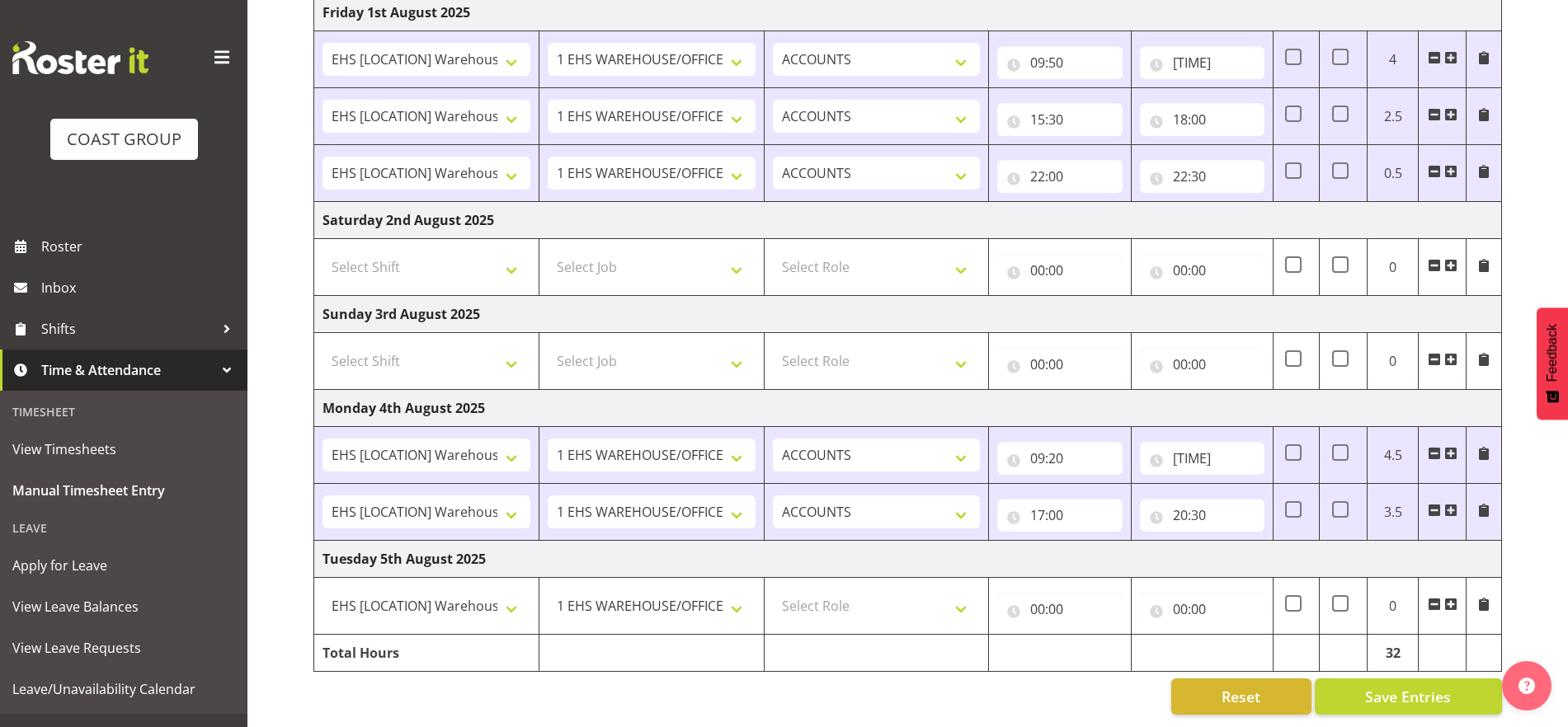 click on "Select Role  ACCOUNTS" at bounding box center [876, 606] 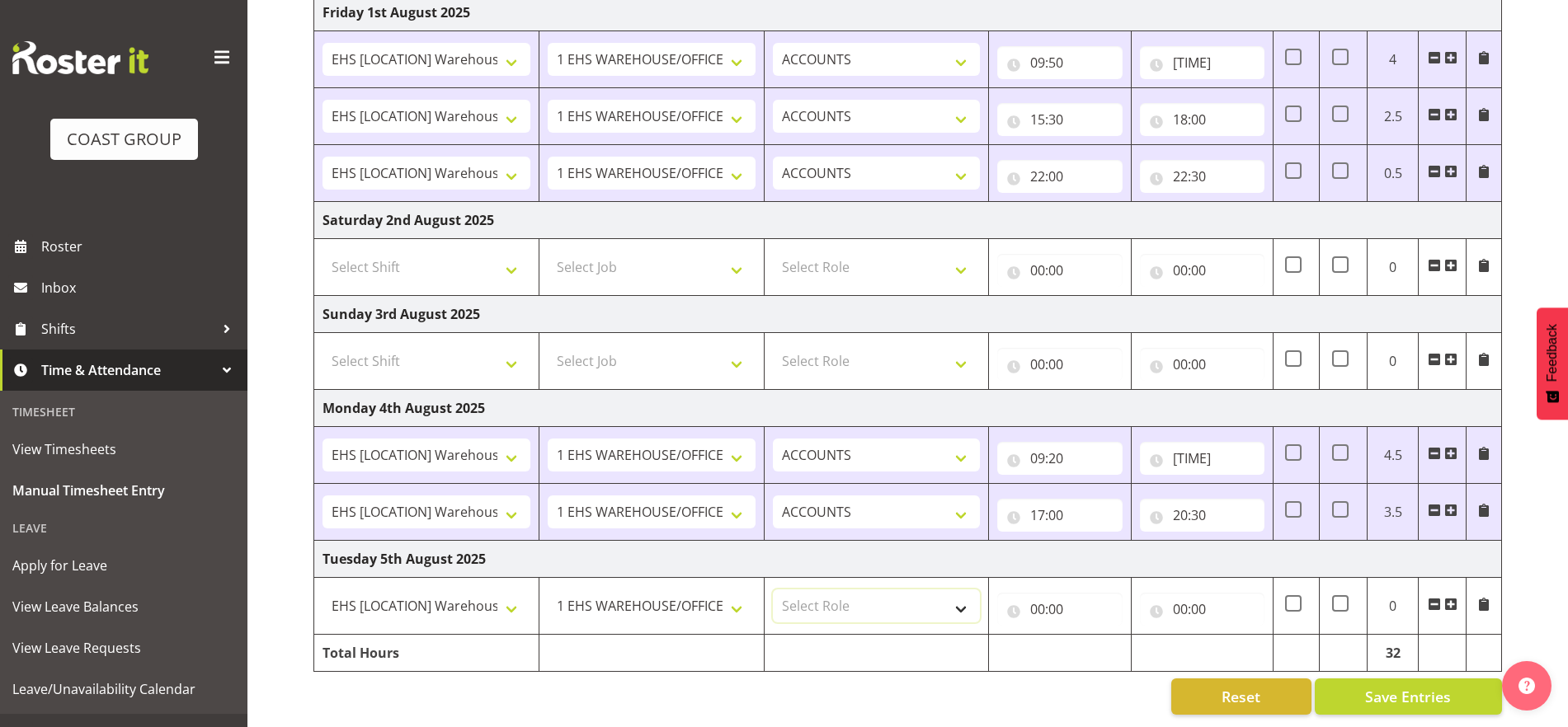 click on "Select Role  ACCOUNTS" at bounding box center (877, 606) 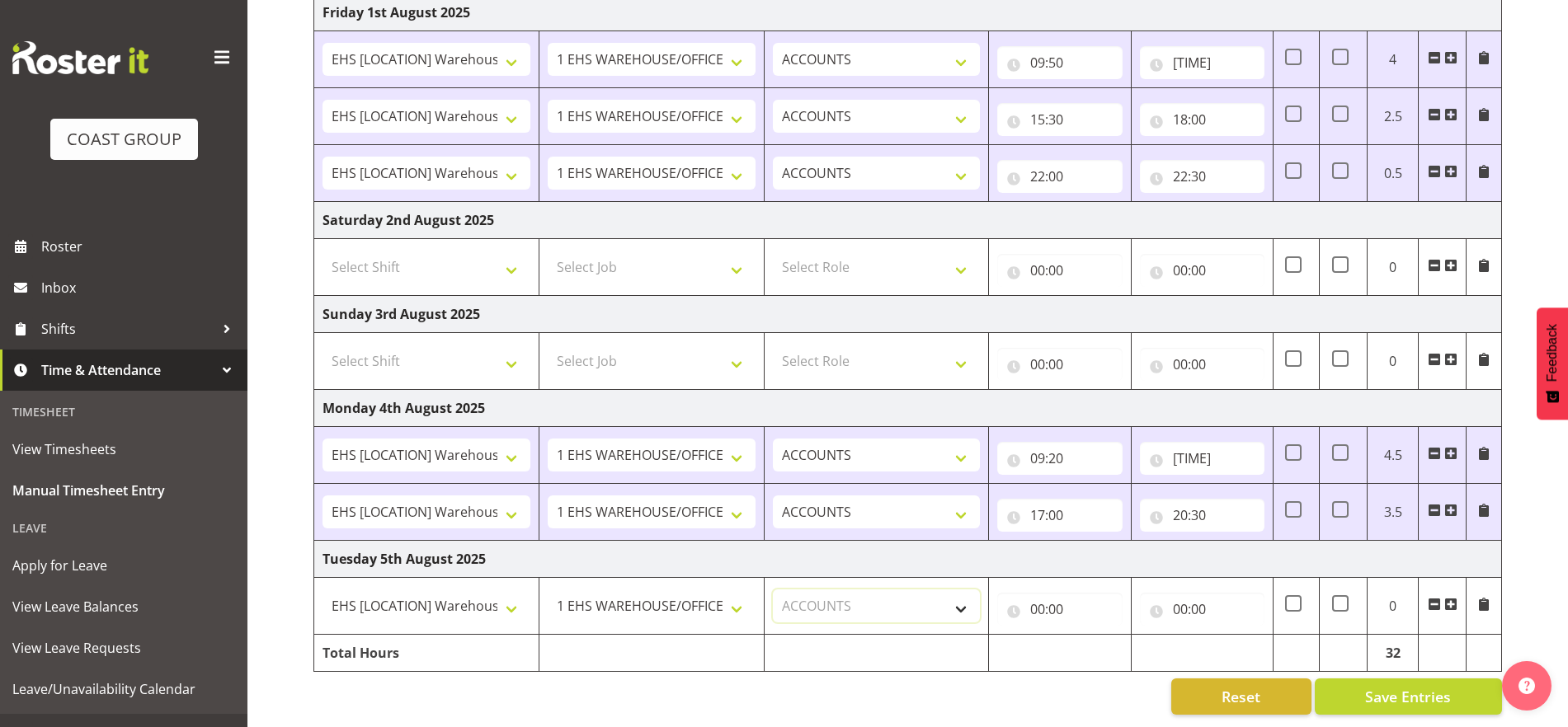 click on "Select Role  ACCOUNTS" at bounding box center (877, 606) 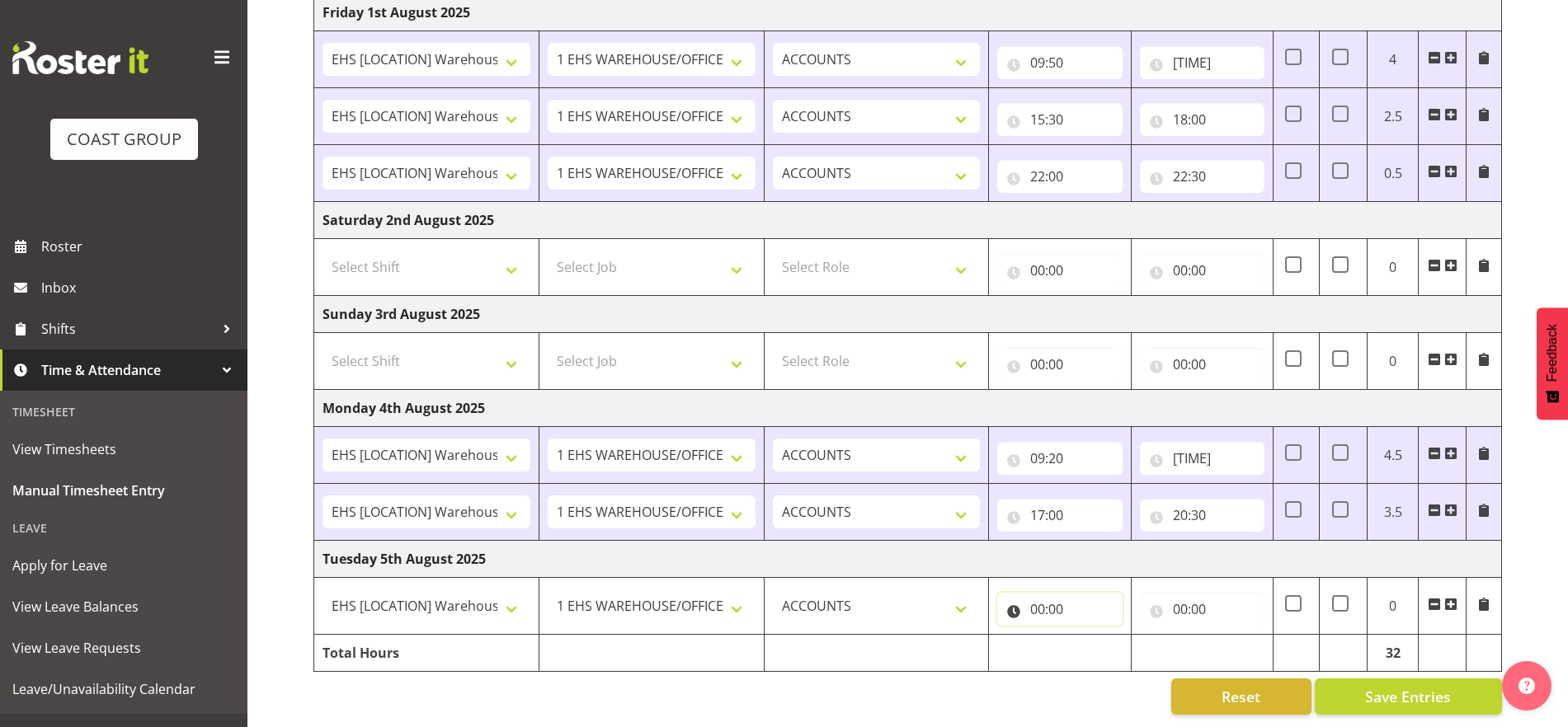 click on "00:00" at bounding box center (1059, 609) 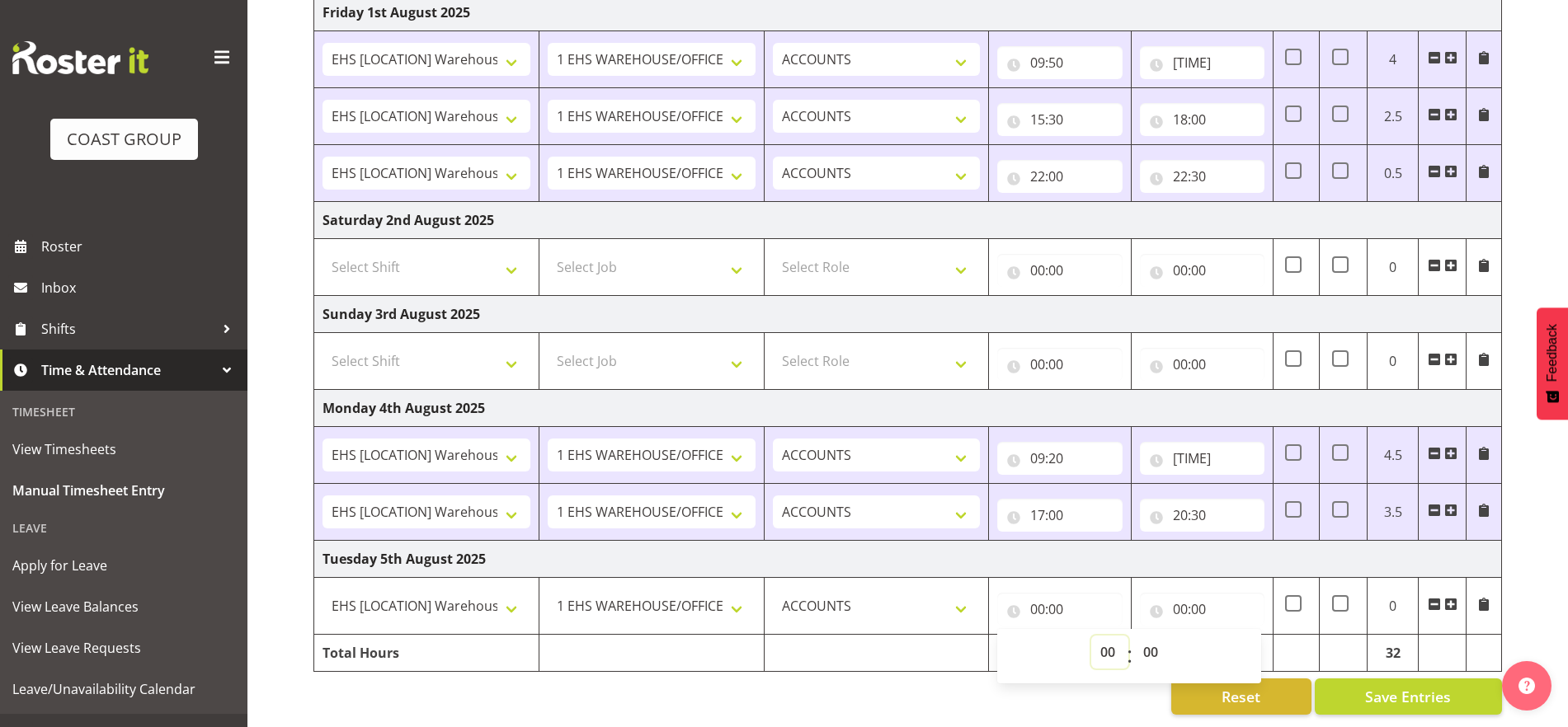 click on "00   01   02   03   04   05   06   07   08   09   10   11   12   13   14   15   16   17   18   19   20   21   22   23" at bounding box center (1109, 652) 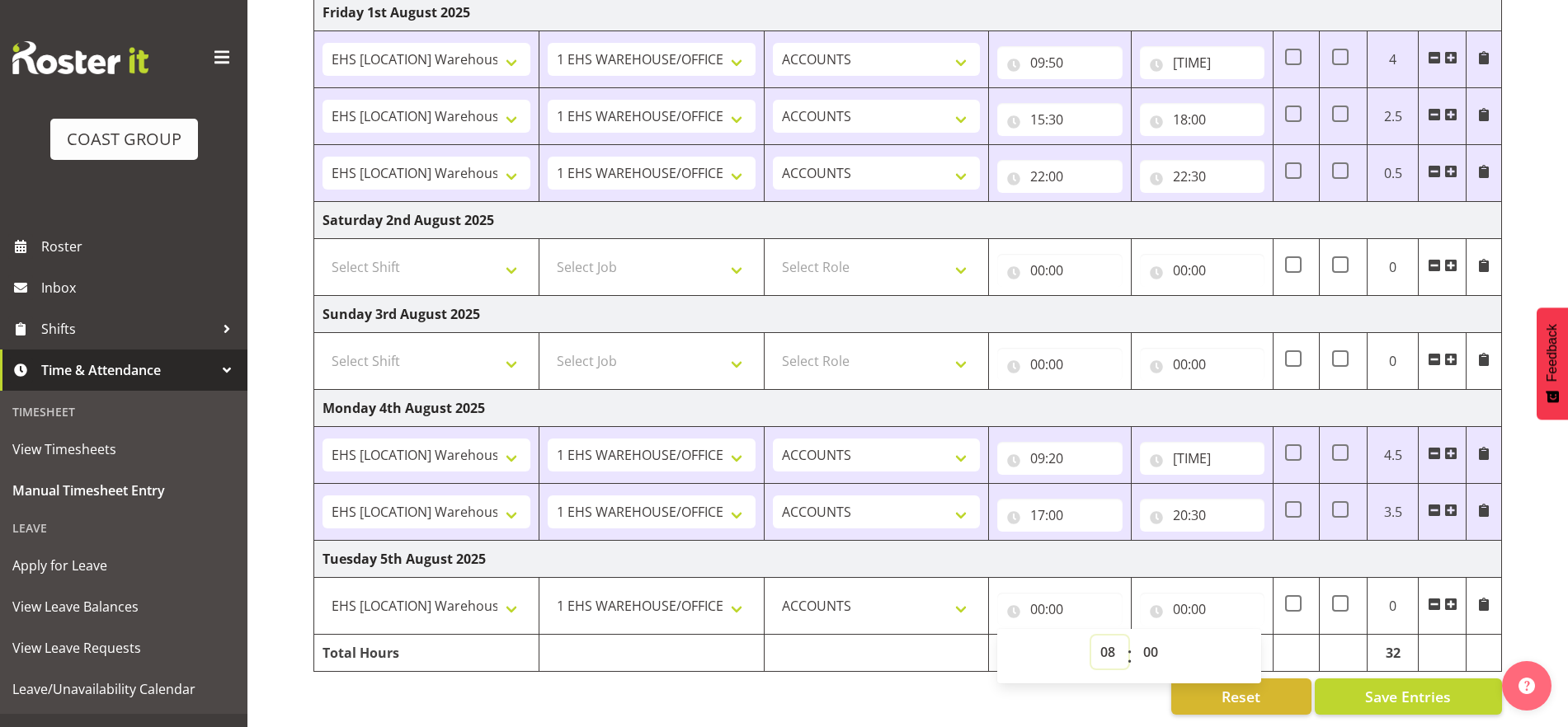 click on "00   01   02   03   04   05   06   07   08   09   10   11   12   13   14   15   16   17   18   19   20   21   22   23" at bounding box center (1109, 652) 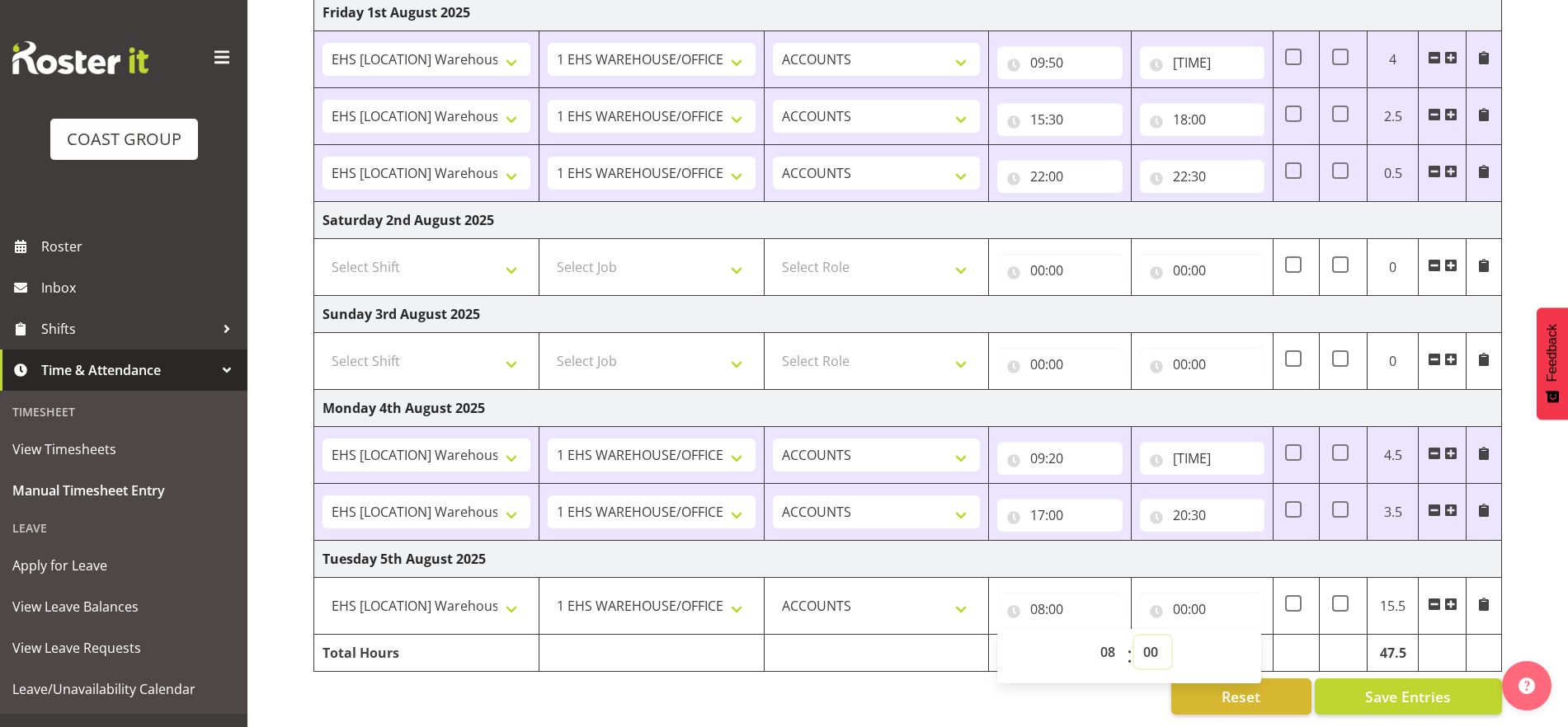 click on "00   01   02   03   04   05   06   07   08   09   10   11   12   13   14   15   16   17   18   19   20   21   22   23   24   25   26   27   28   29   30   31   32   33   34   35   36   37   38   39   40   41   42   43   44   45   46   47   48   49   50   51   52   53   54   55   56   57   58   59" at bounding box center (1152, 652) 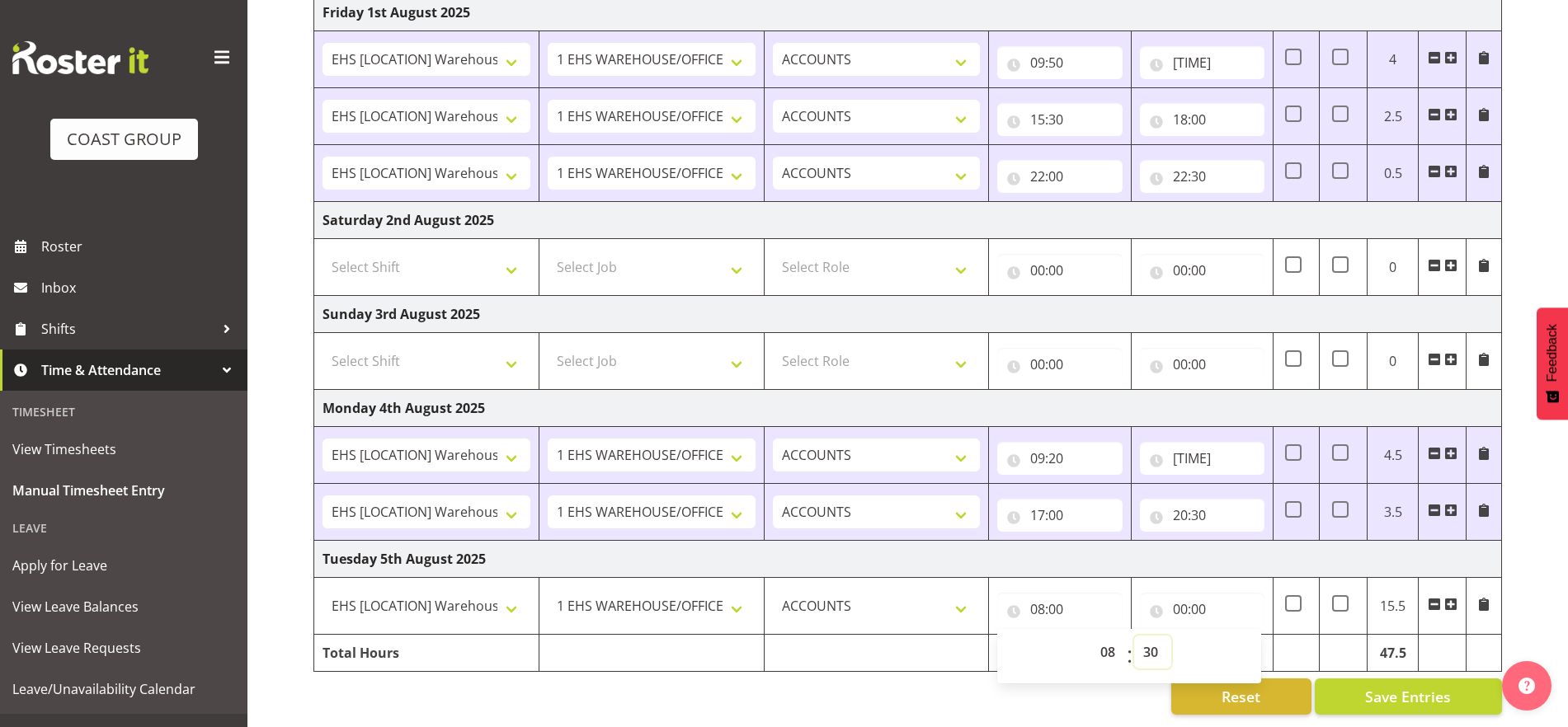 click on "00   01   02   03   04   05   06   07   08   09   10   11   12   13   14   15   16   17   18   19   20   21   22   23   24   25   26   27   28   29   30   31   32   33   34   35   36   37   38   39   40   41   42   43   44   45   46   47   48   49   50   51   52   53   54   55   56   57   58   59" at bounding box center (1152, 652) 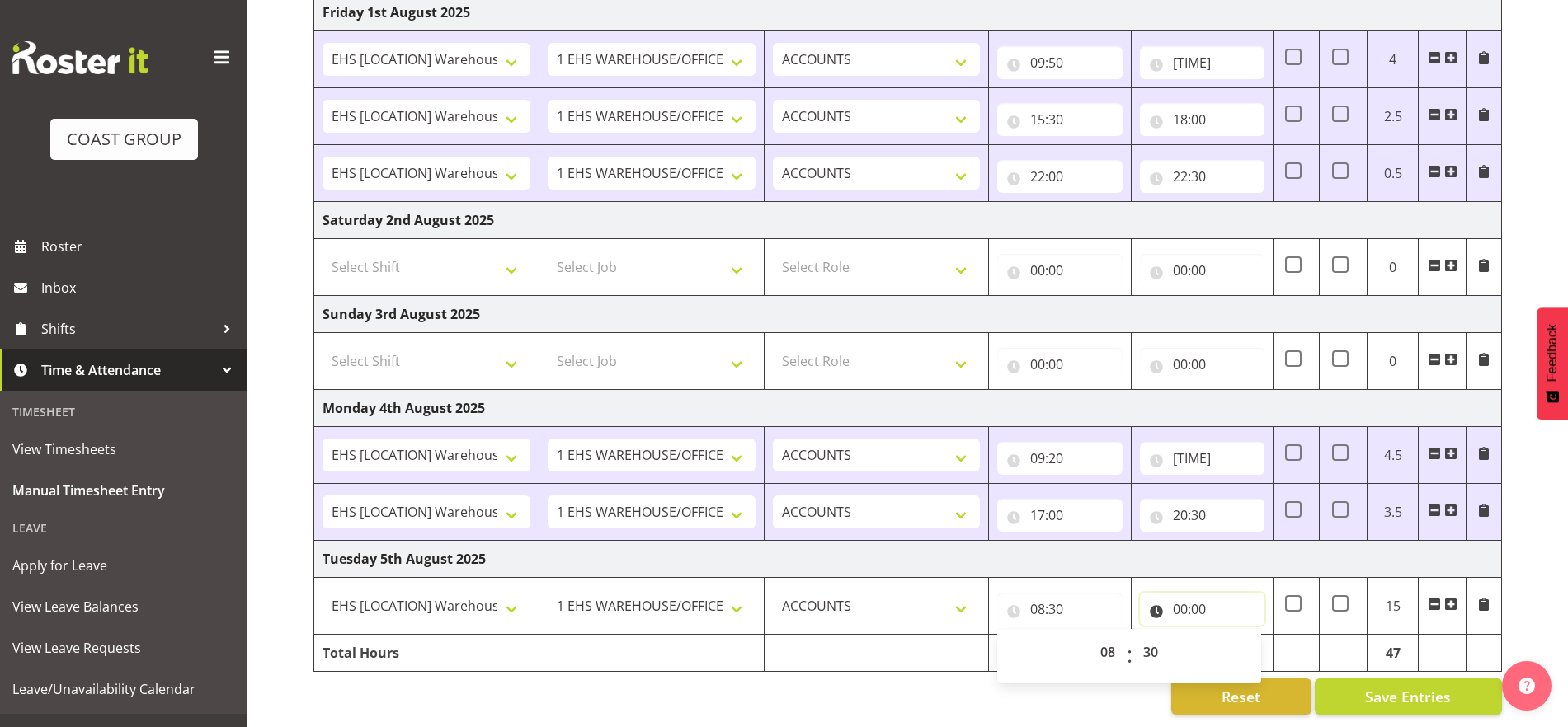 click on "00:00" at bounding box center [1202, 609] 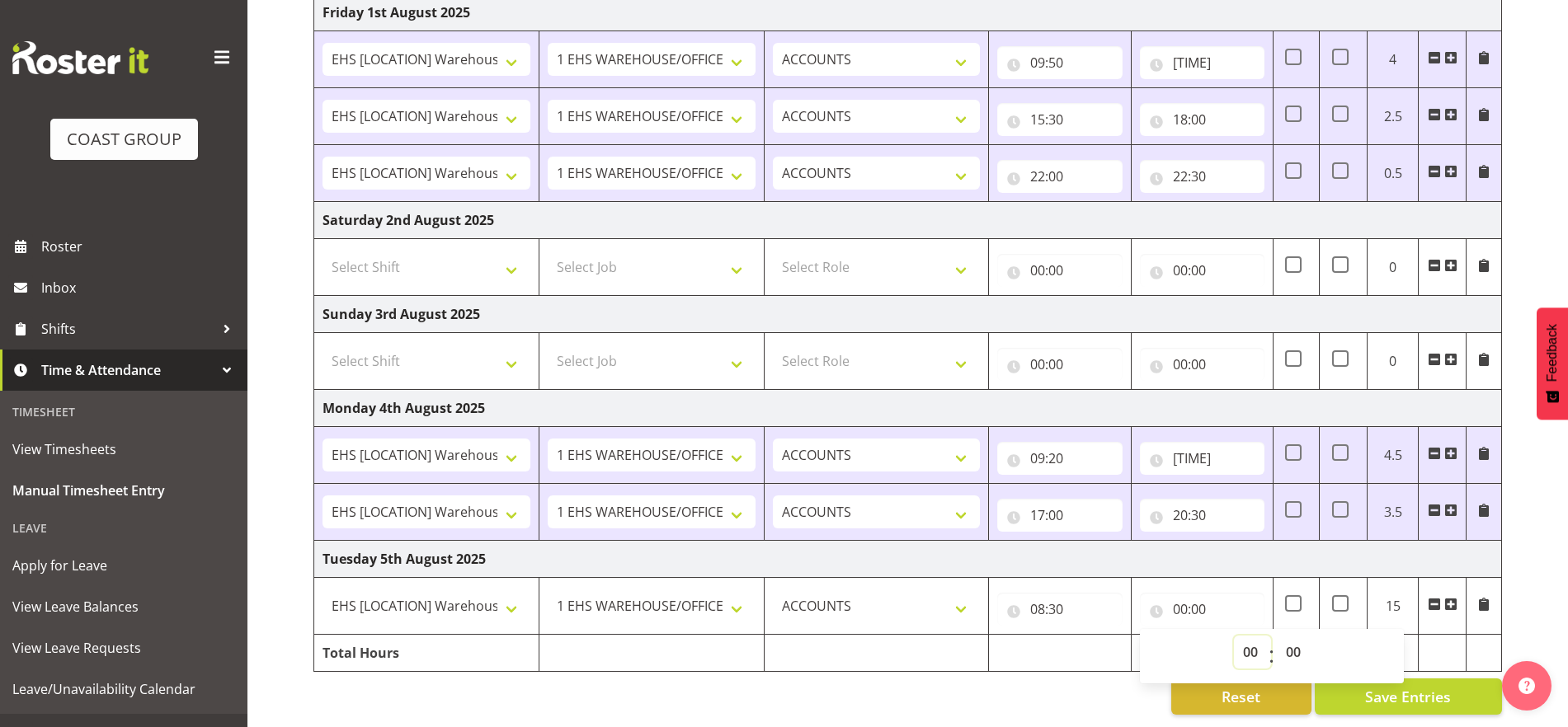 click on "00   01   02   03   04   05   06   07   08   09   10   11   12   13   14   15   16   17   18   19   20   21   22   23" at bounding box center [1252, 652] 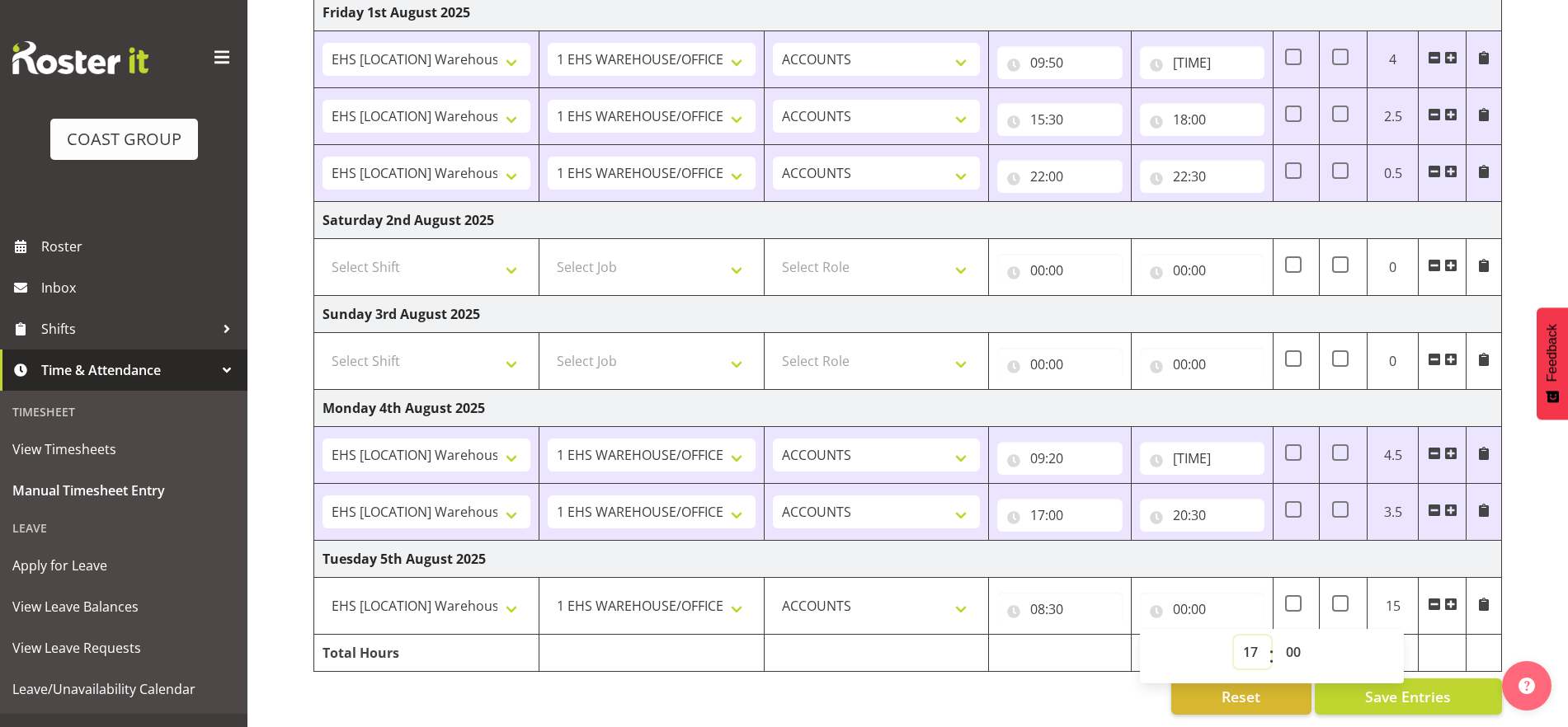 click on "00   01   02   03   04   05   06   07   08   09   10   11   12   13   14   15   16   17   18   19   20   21   22   23" at bounding box center [1252, 652] 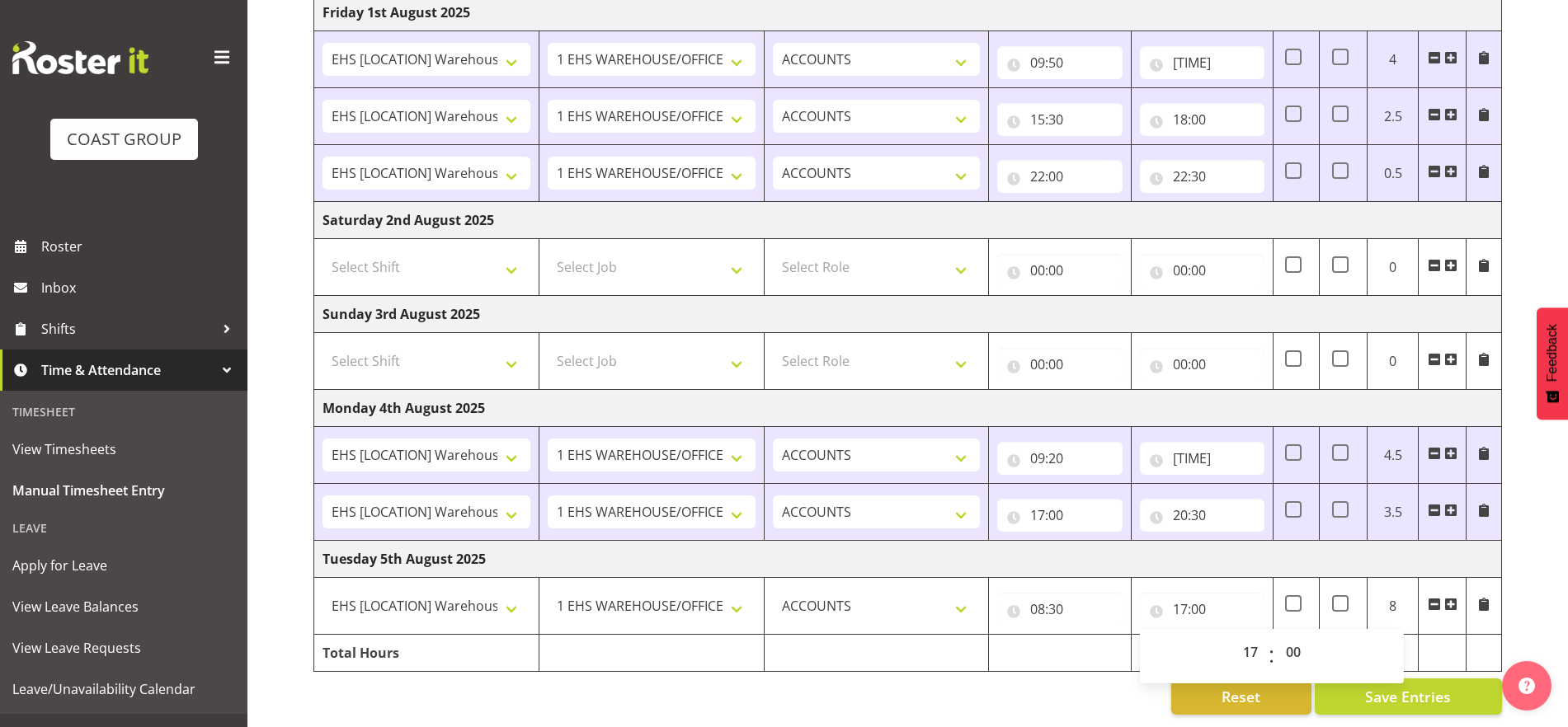 click at bounding box center (1443, 653) 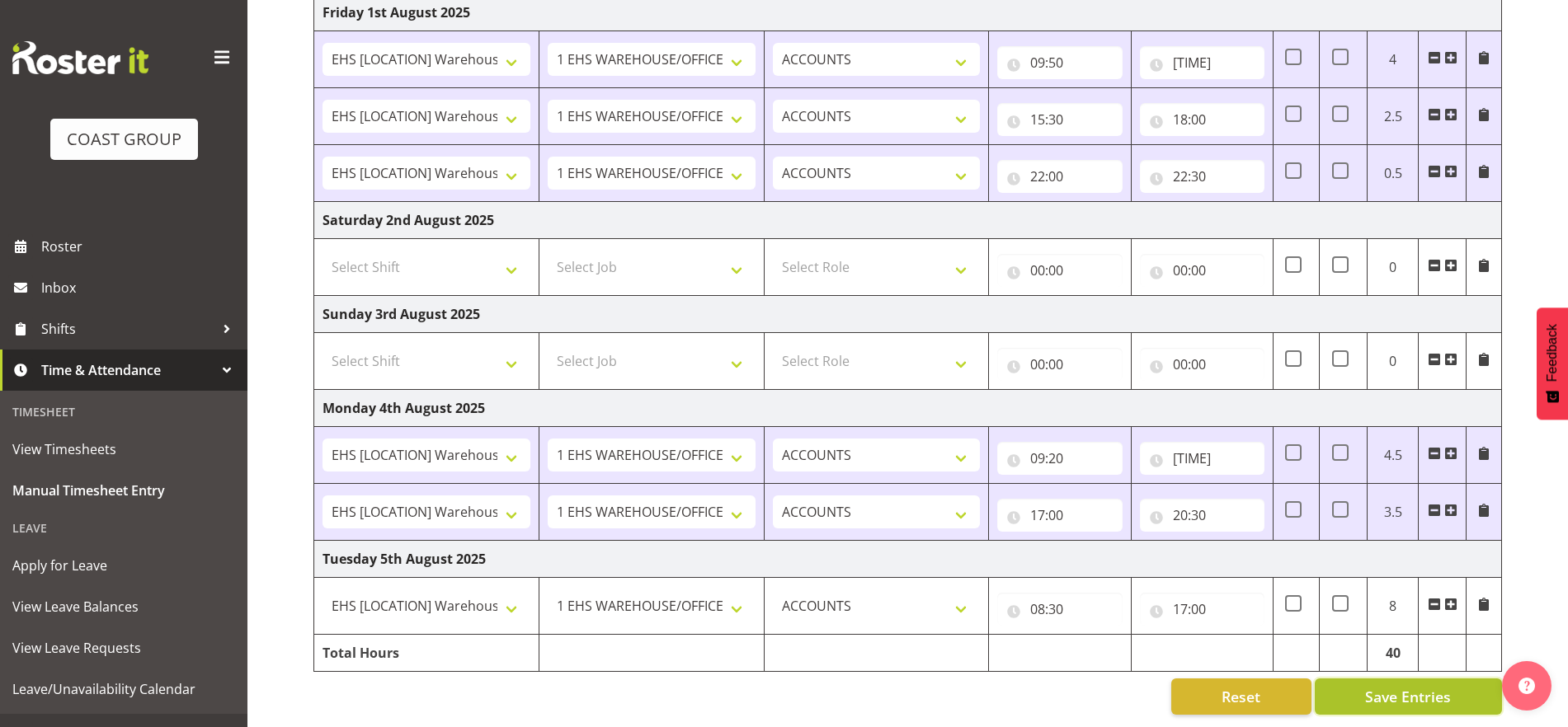 click on "Save
Entries" at bounding box center [1408, 697] 